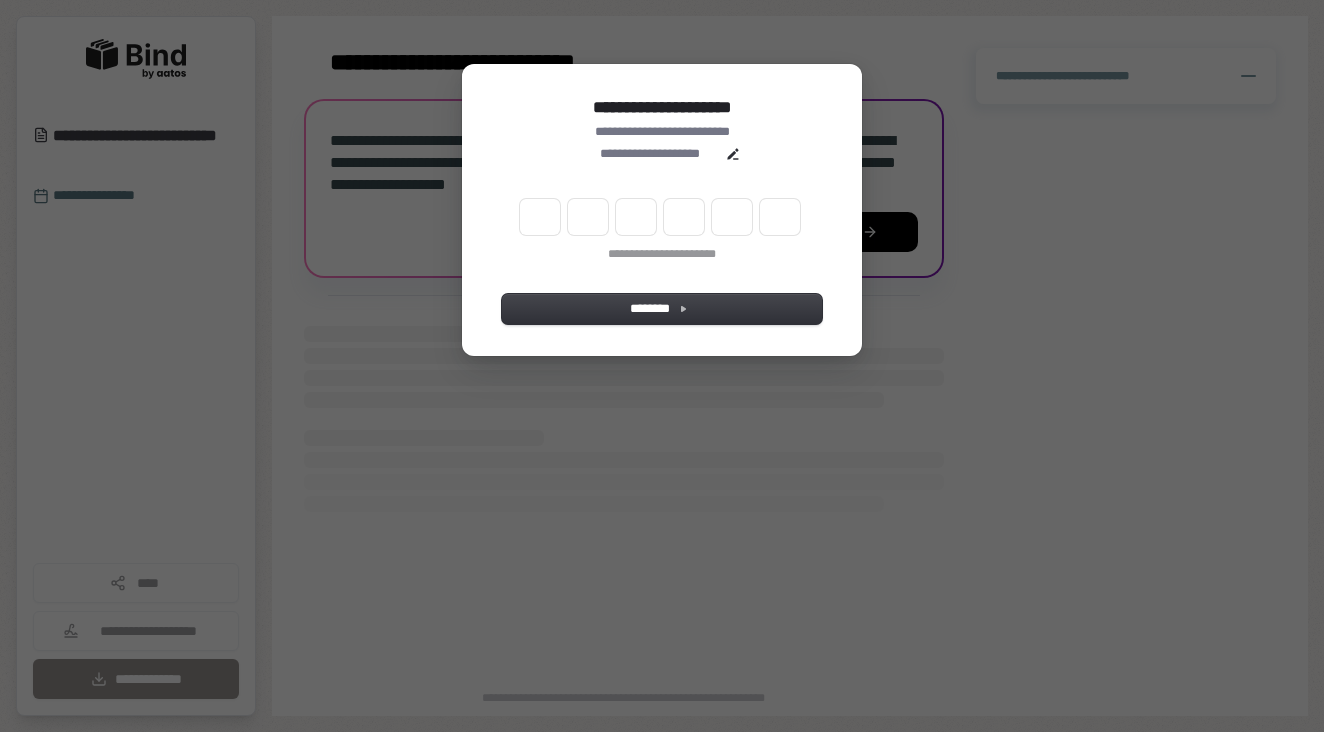 scroll, scrollTop: 0, scrollLeft: 0, axis: both 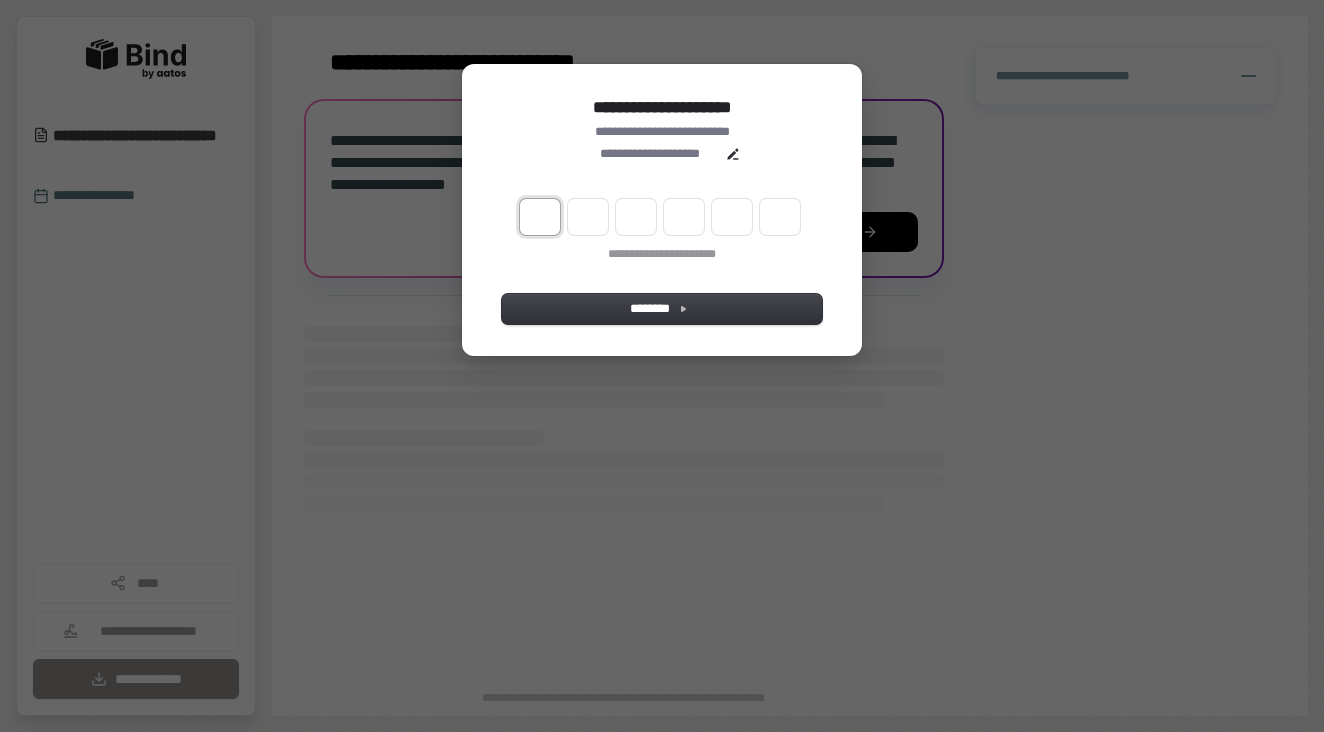 type on "*" 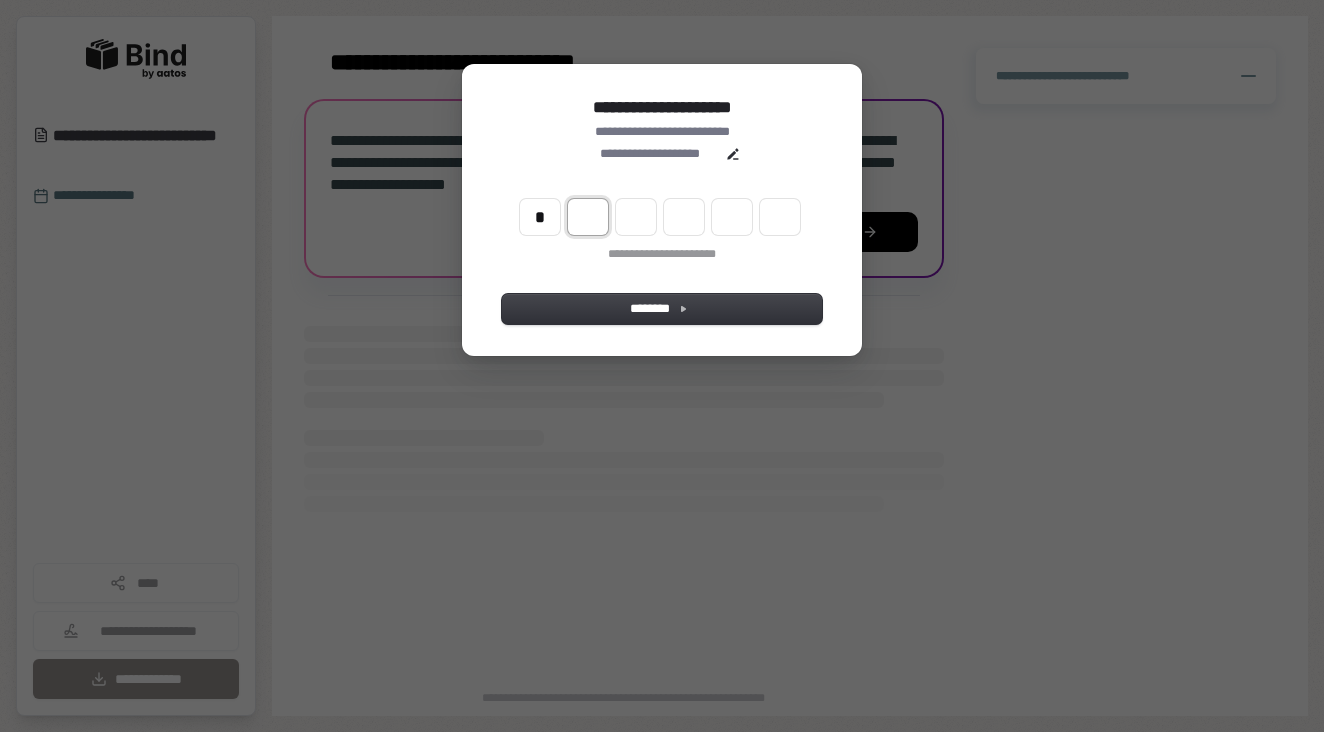 type on "*" 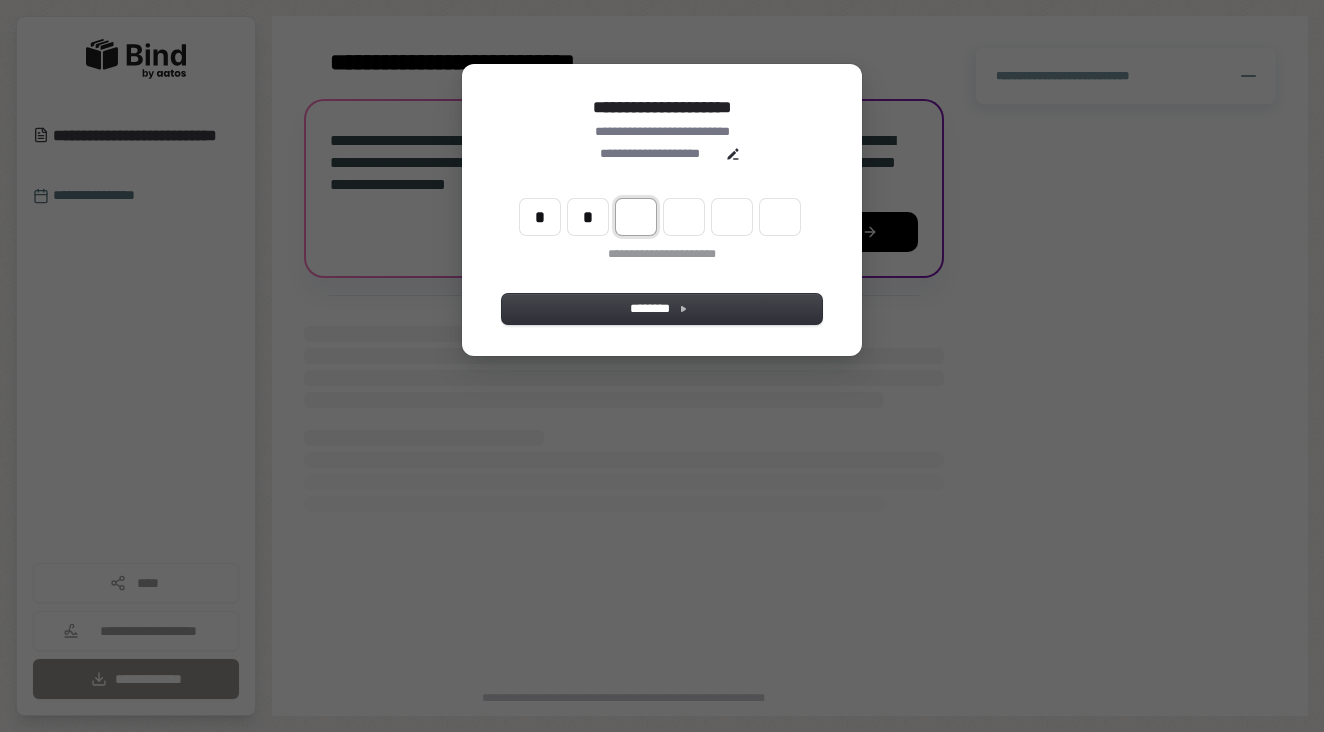 type on "**" 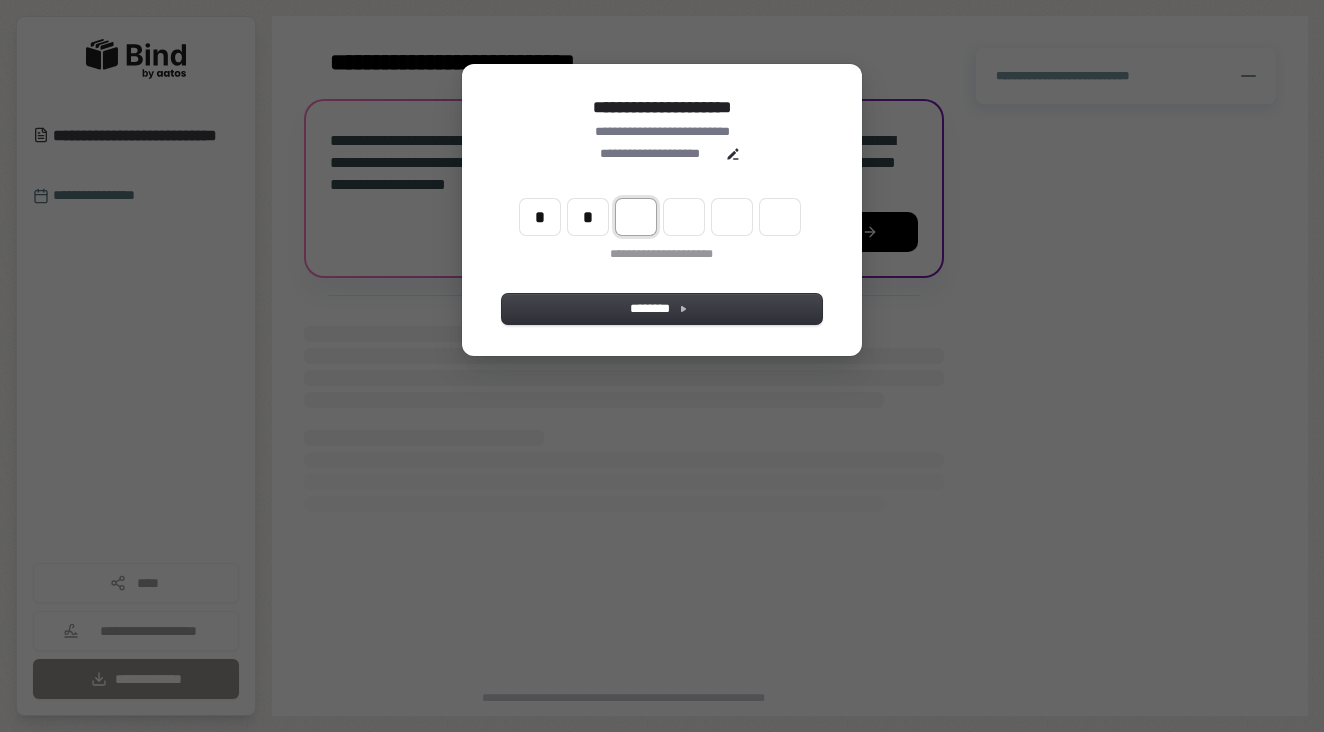 type on "*" 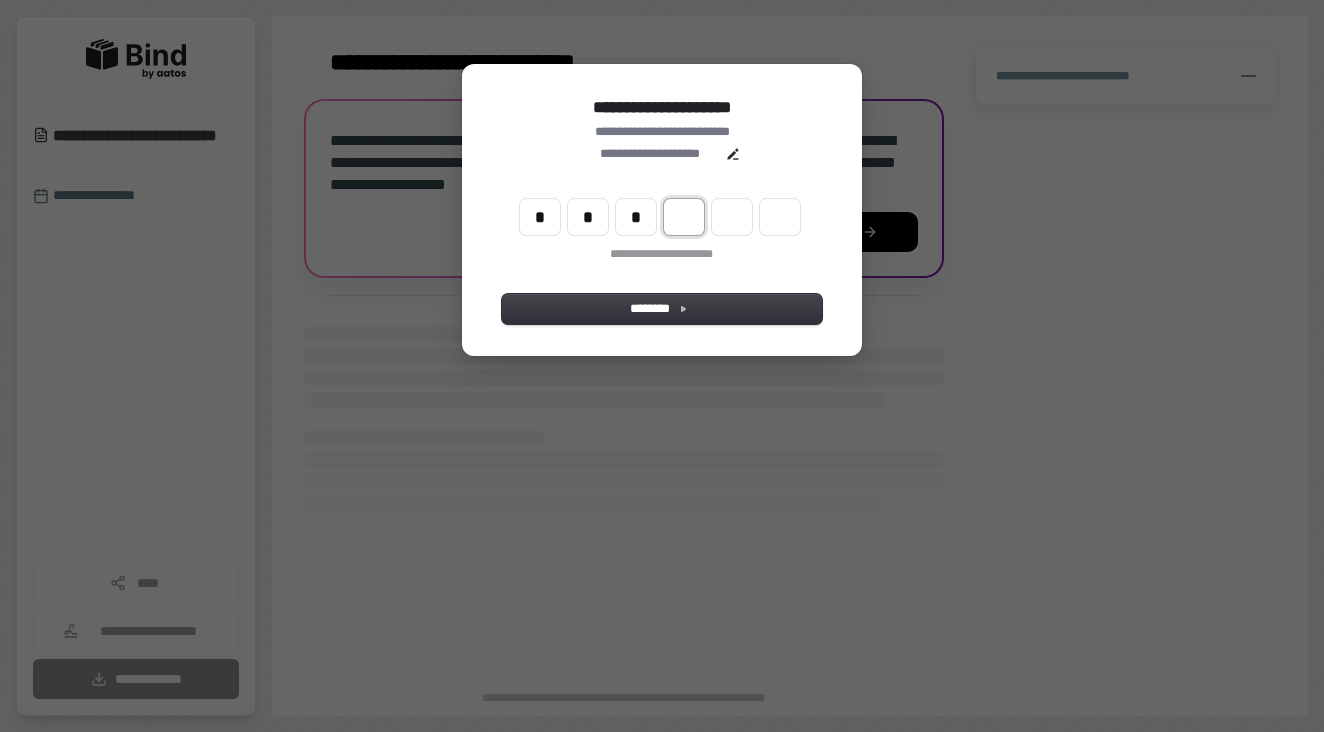 type on "***" 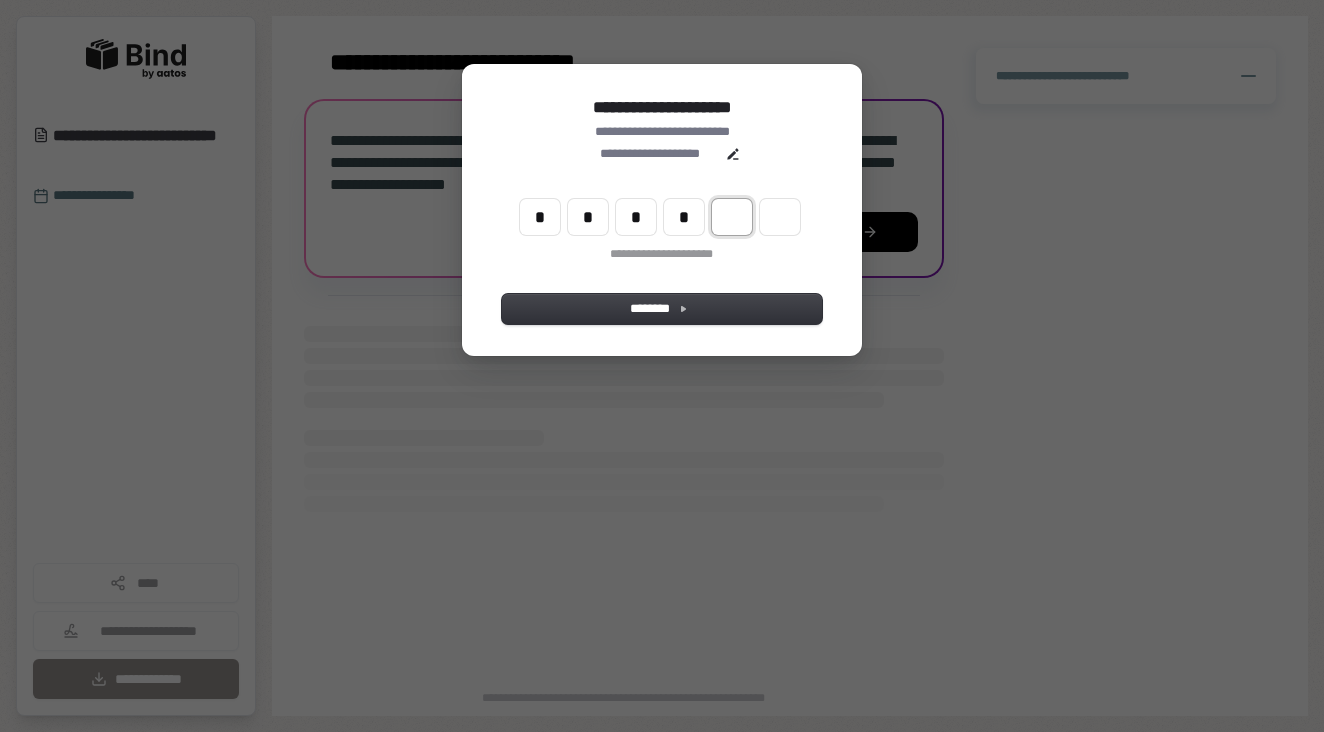 type on "****" 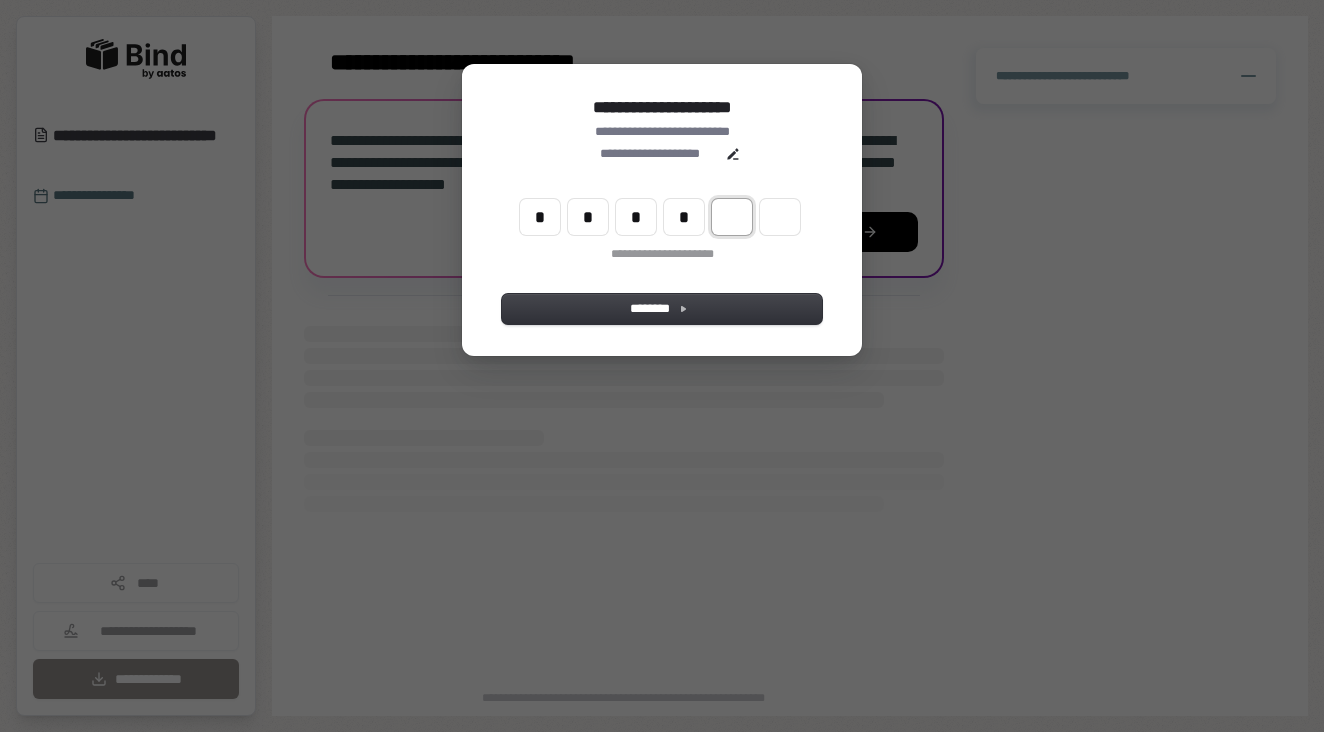 type on "*" 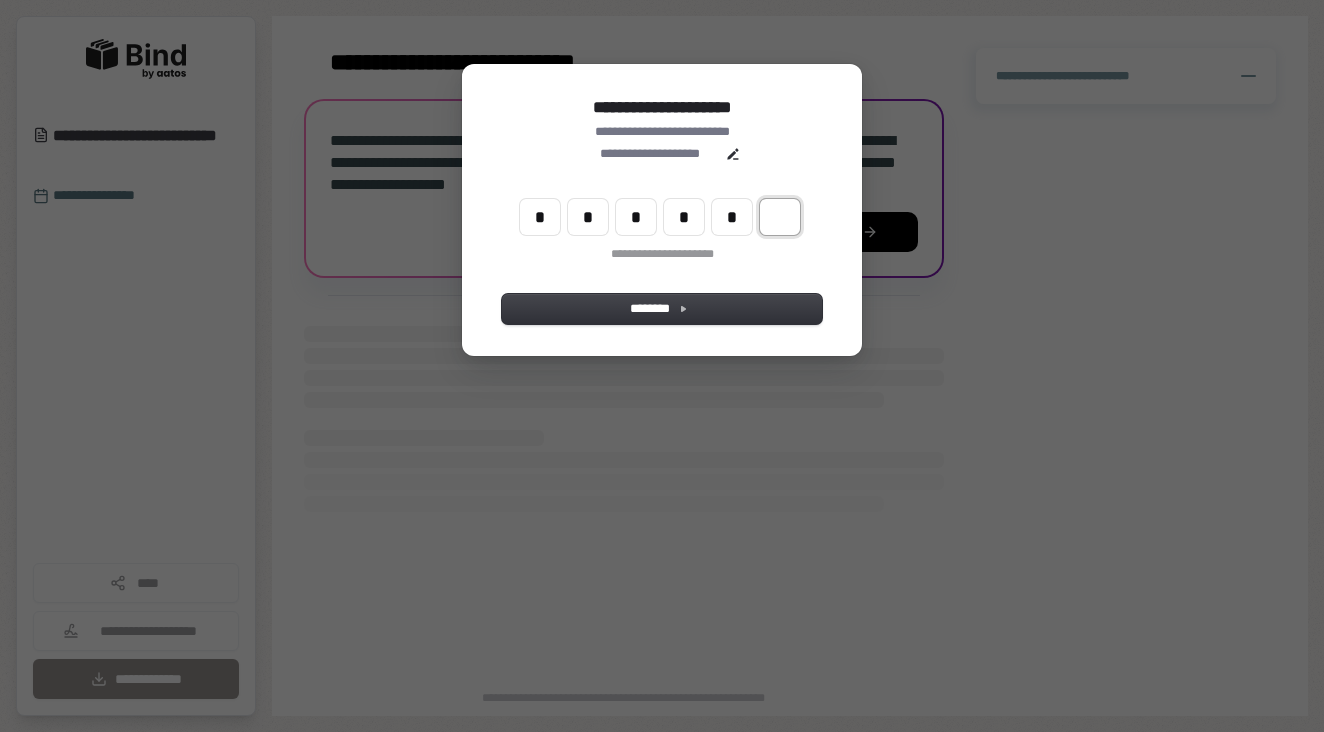 type on "******" 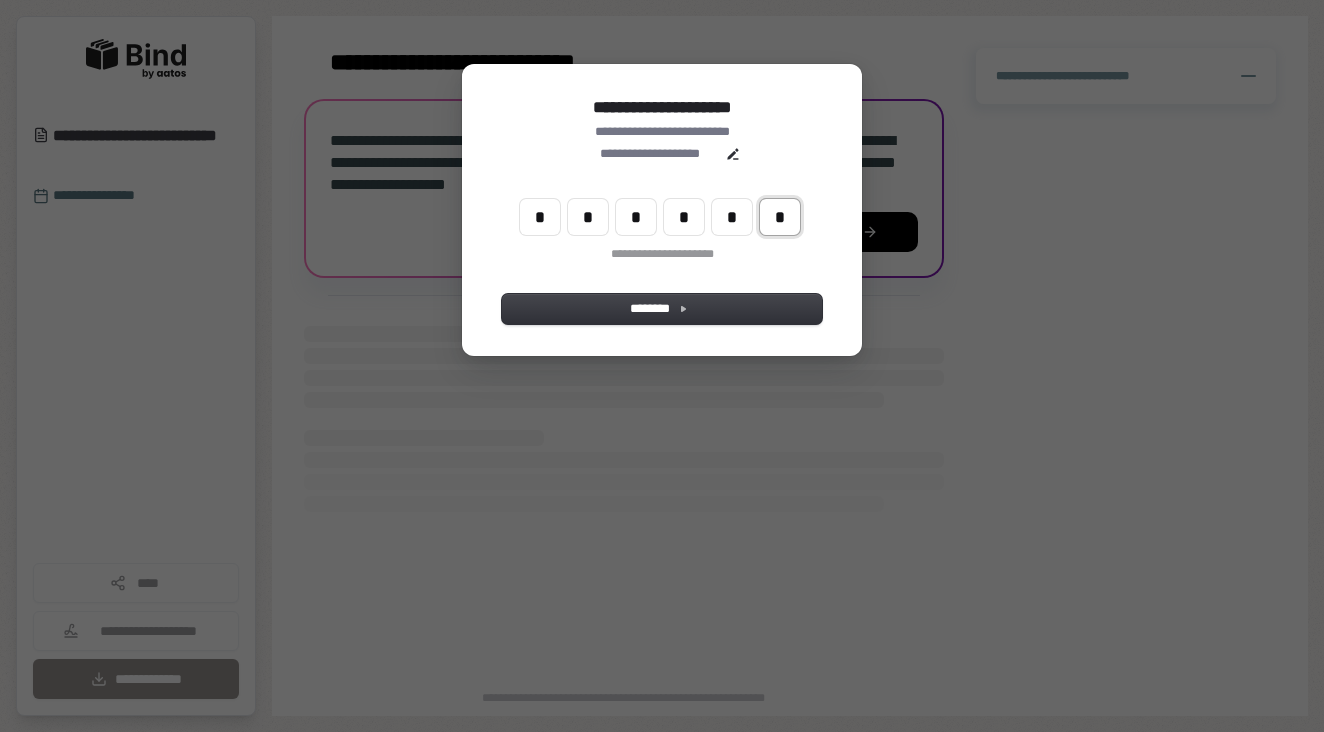 type on "*" 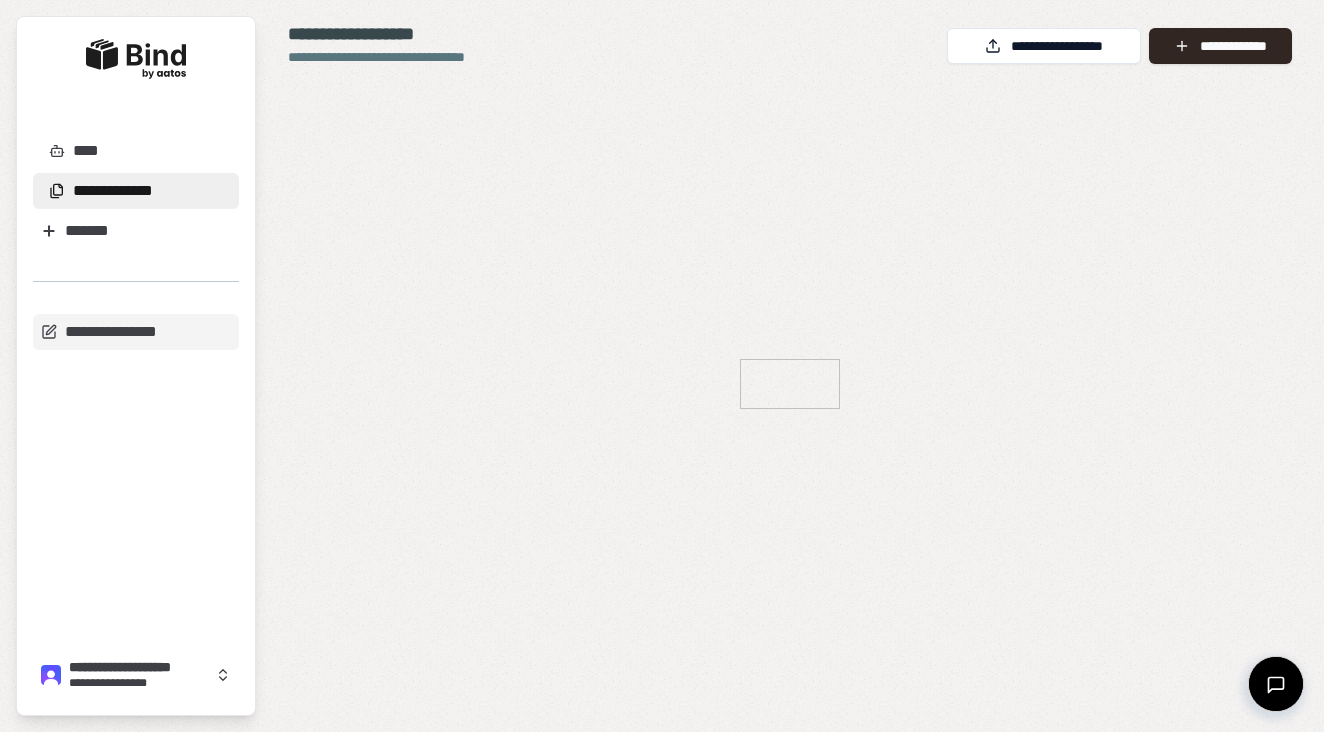 scroll, scrollTop: 0, scrollLeft: 0, axis: both 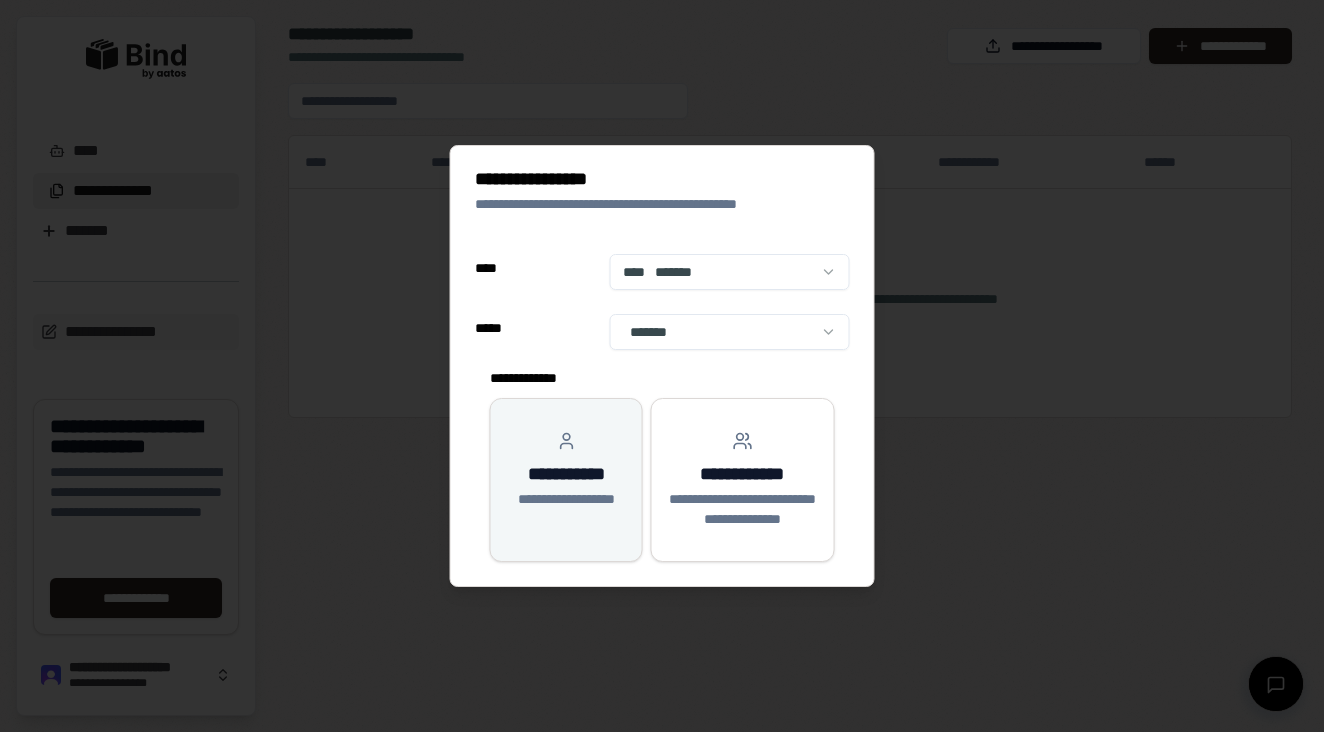 click on "**********" at bounding box center (566, 470) 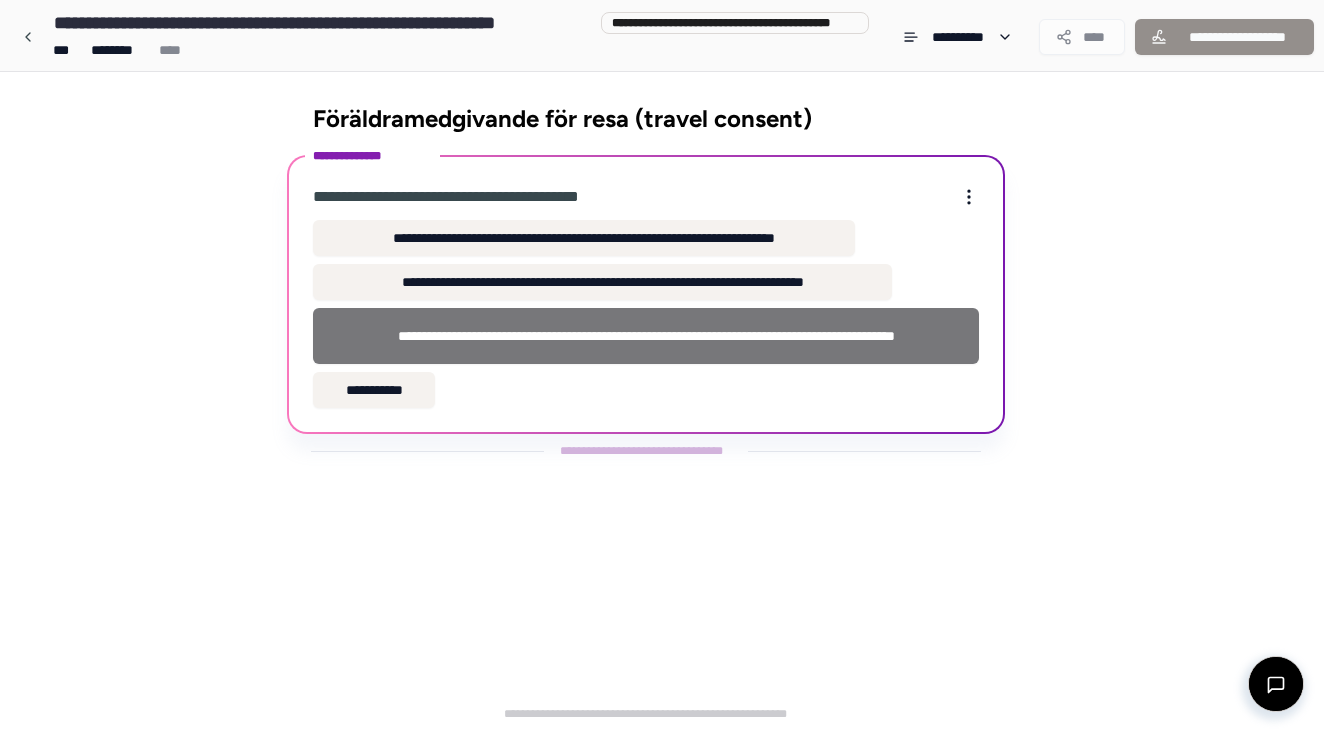 click on "**********" at bounding box center (646, 336) 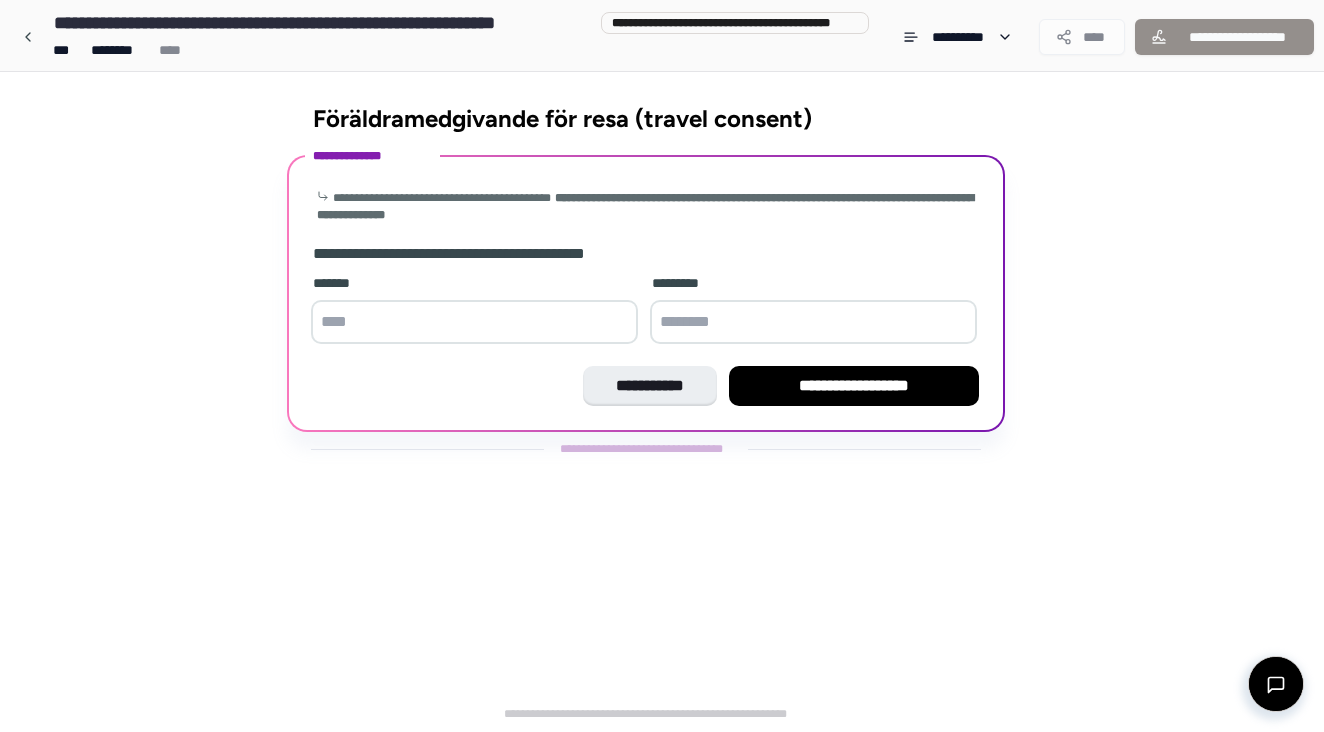 click at bounding box center [474, 322] 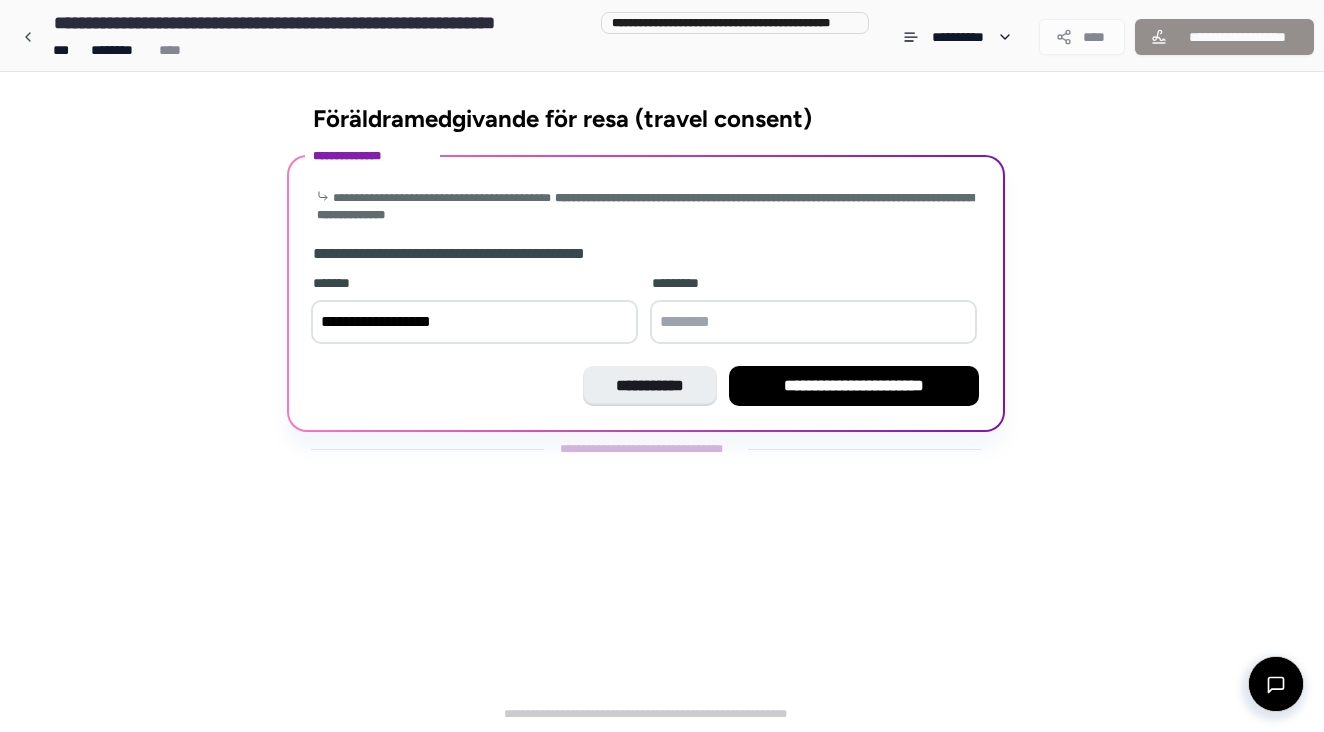 type on "**********" 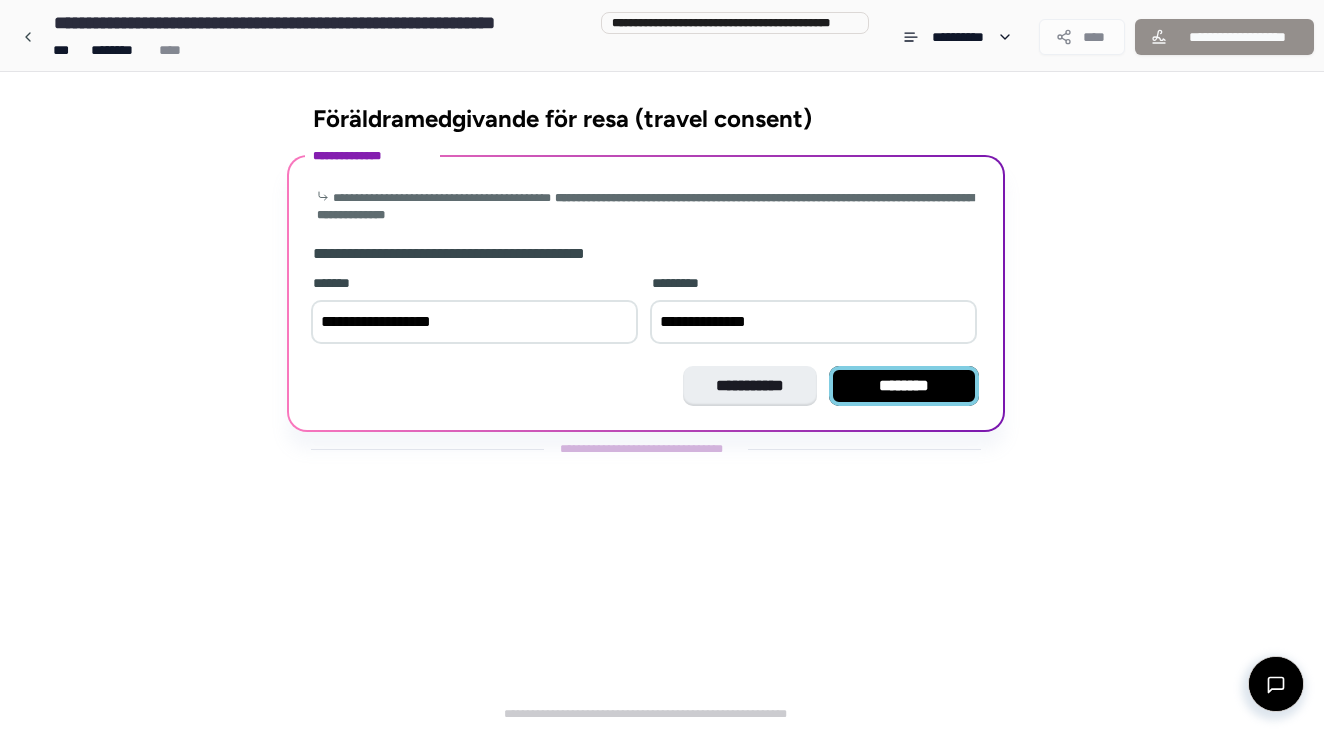 type on "**********" 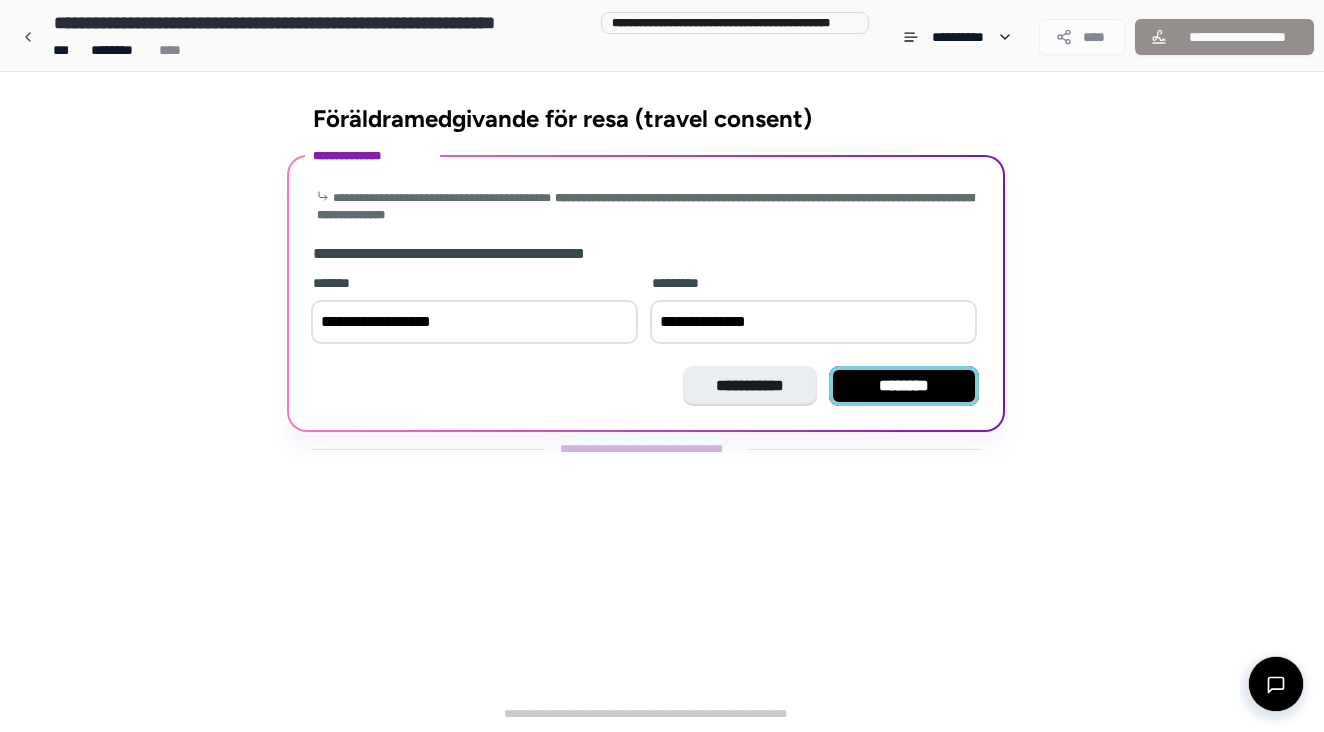 click on "********" at bounding box center (904, 386) 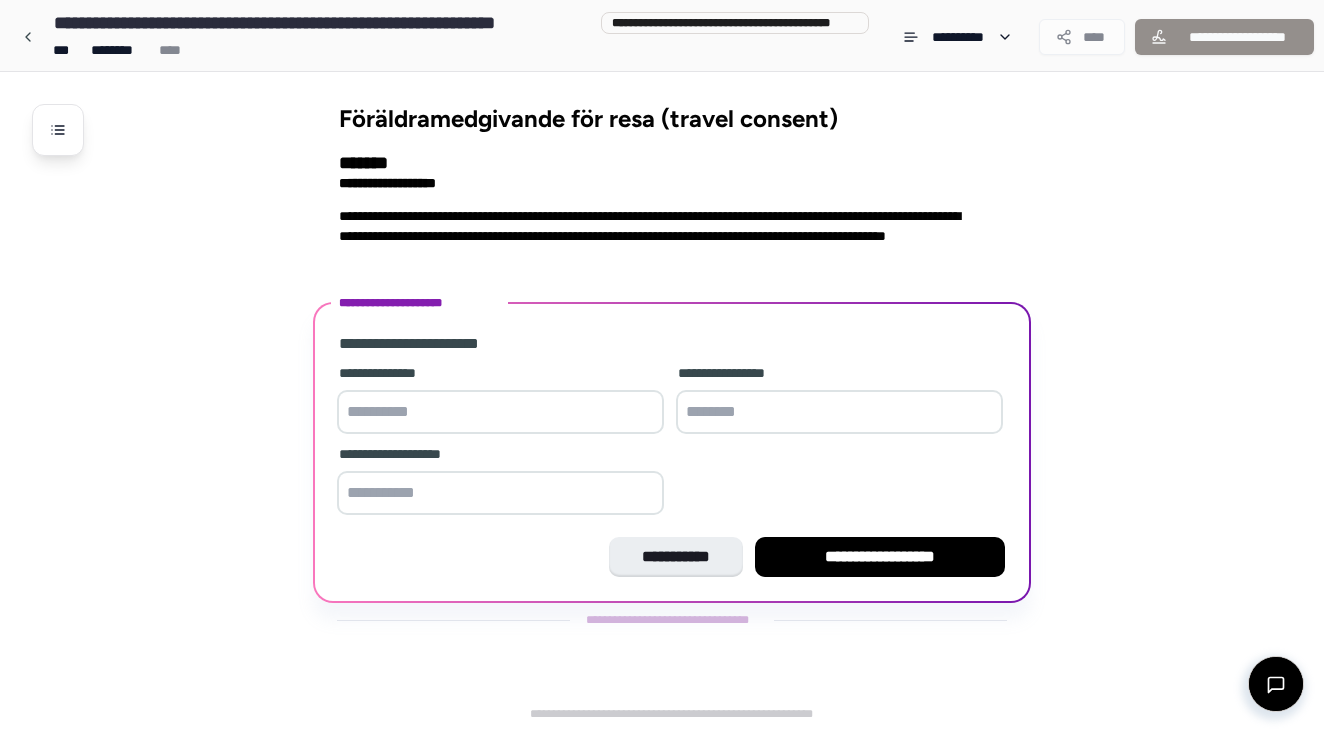 click at bounding box center [500, 412] 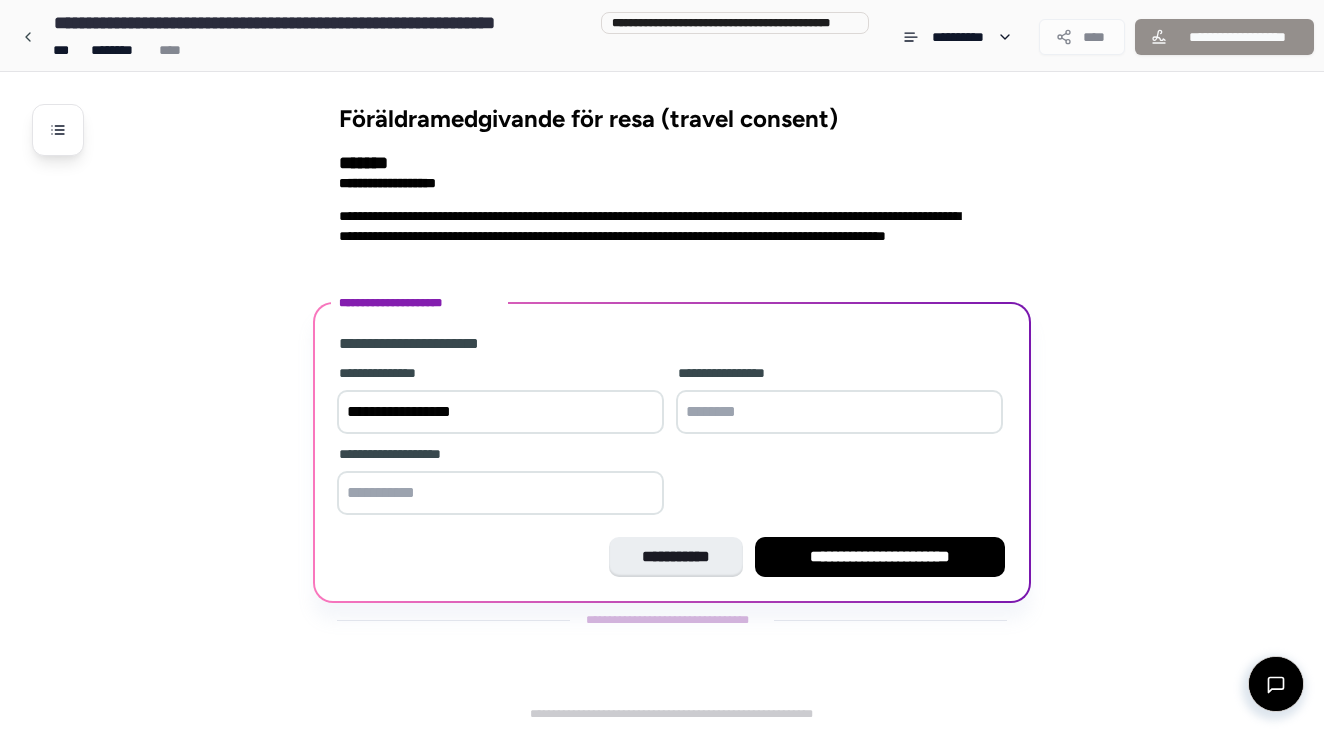 type on "**********" 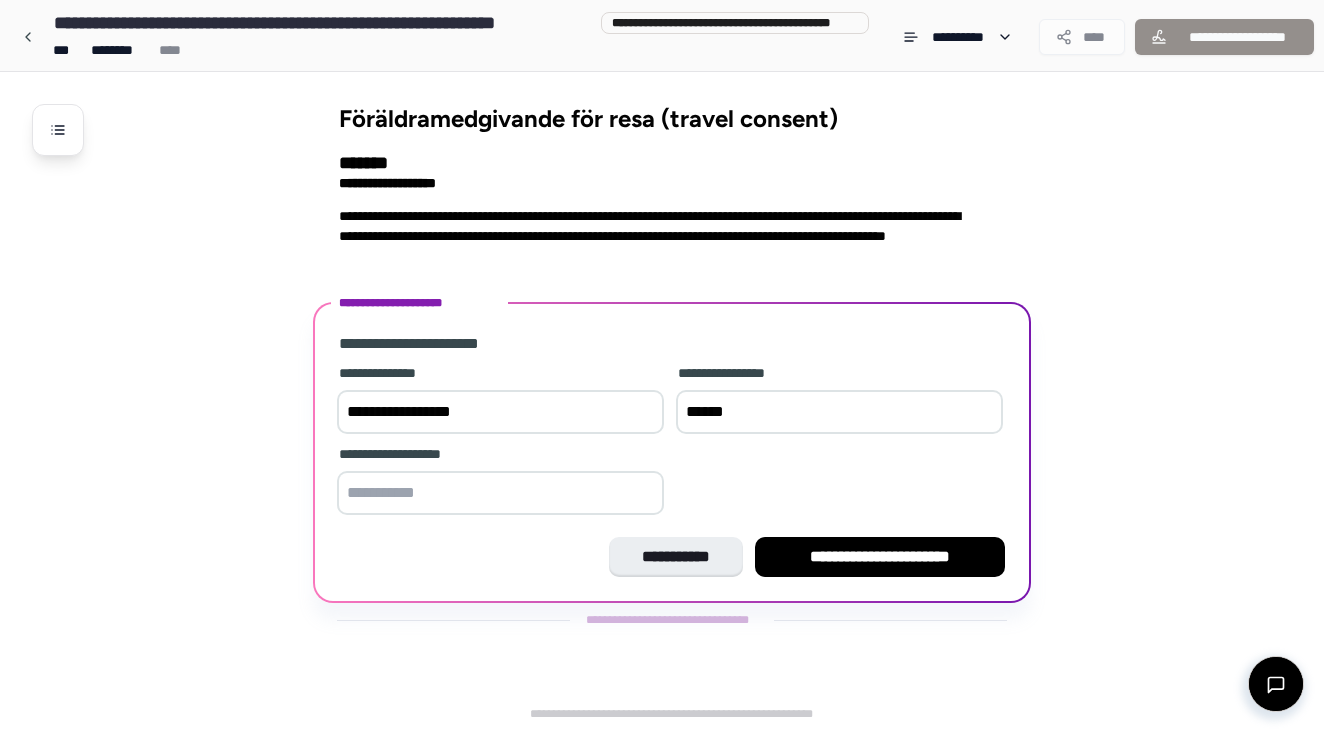 type on "******" 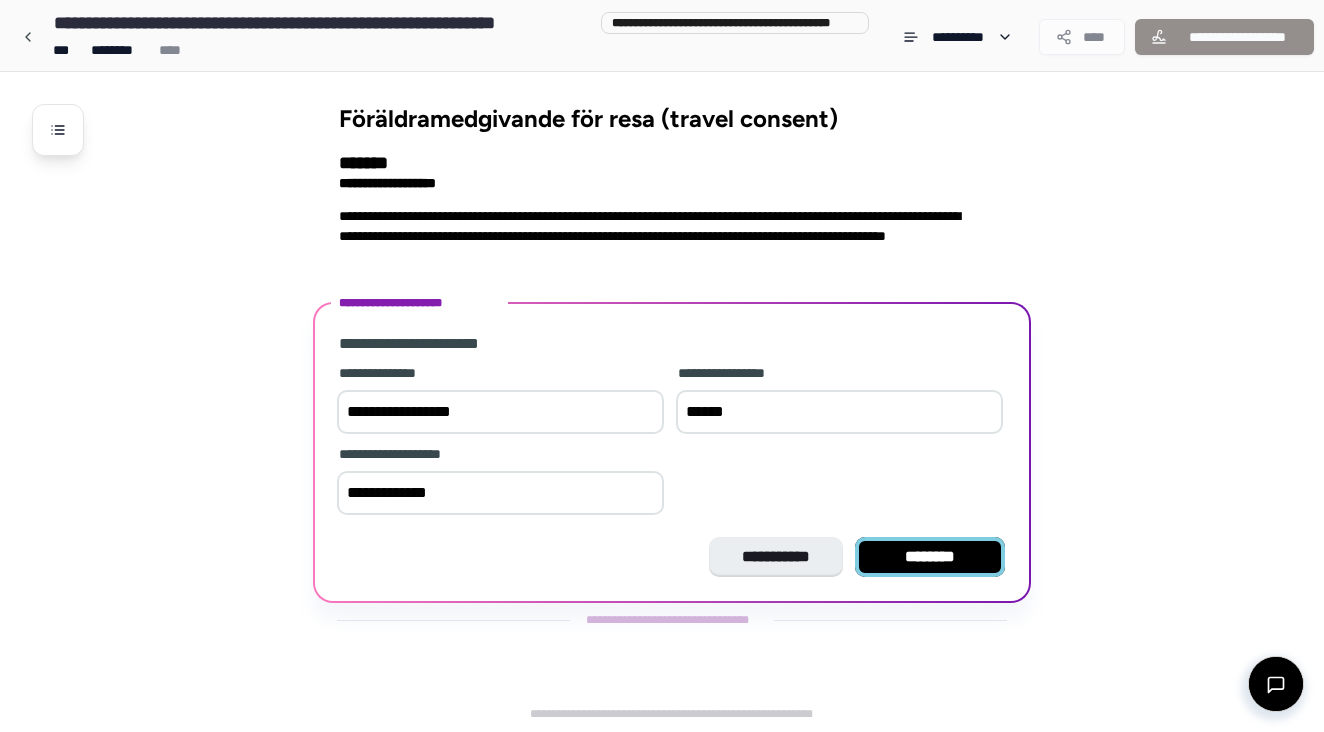 type on "**********" 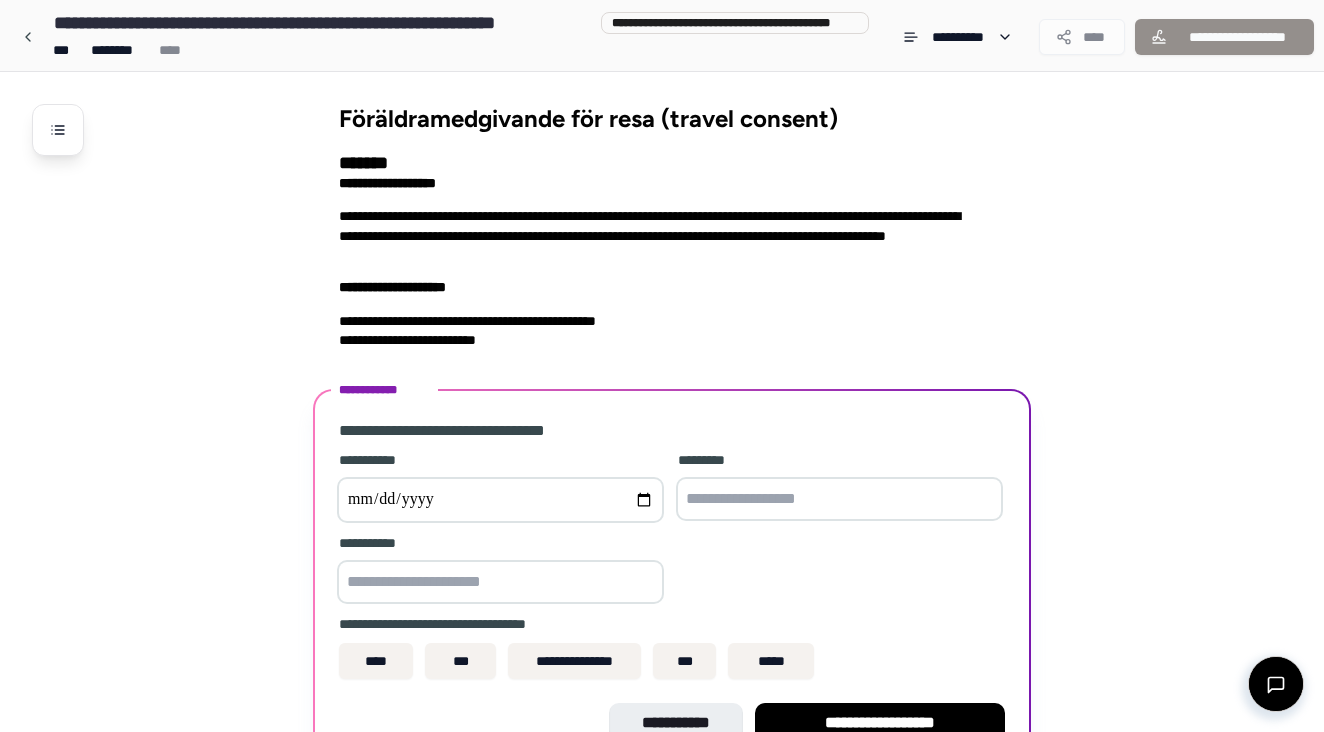 scroll, scrollTop: 117, scrollLeft: 0, axis: vertical 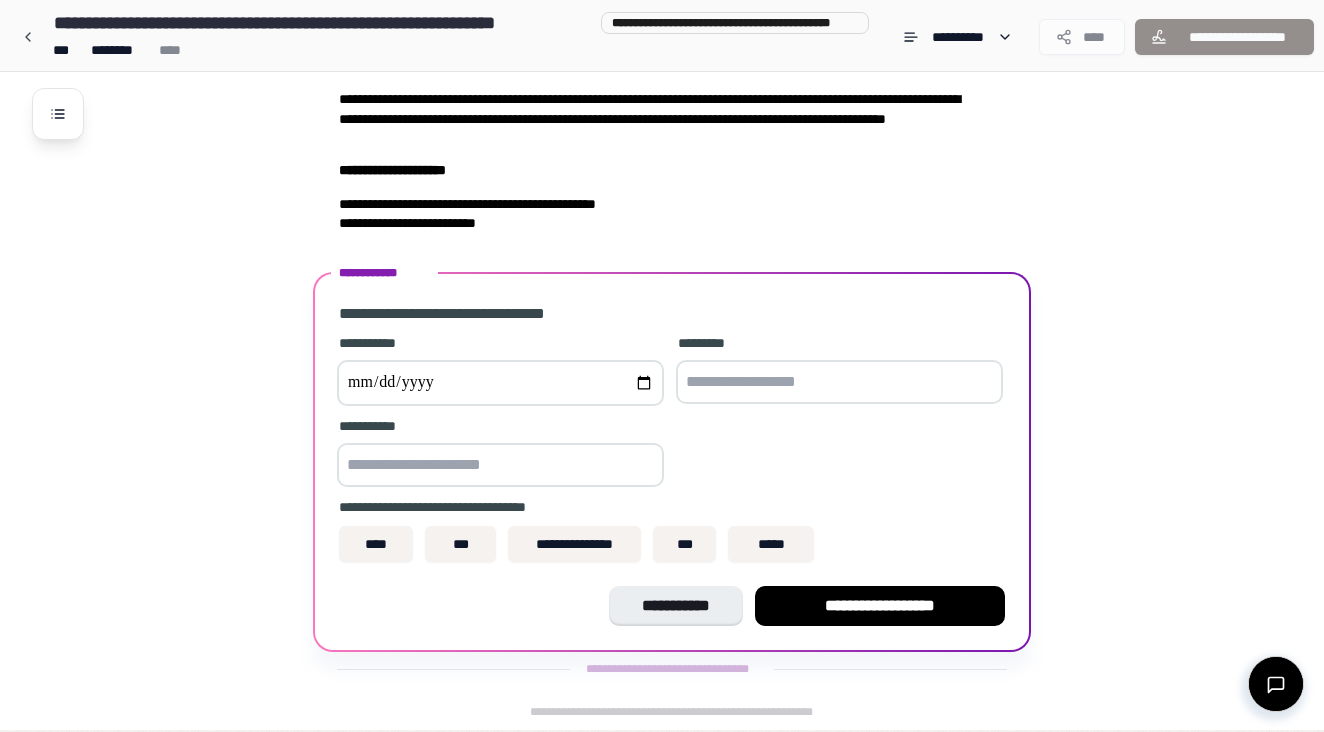 click at bounding box center [500, 383] 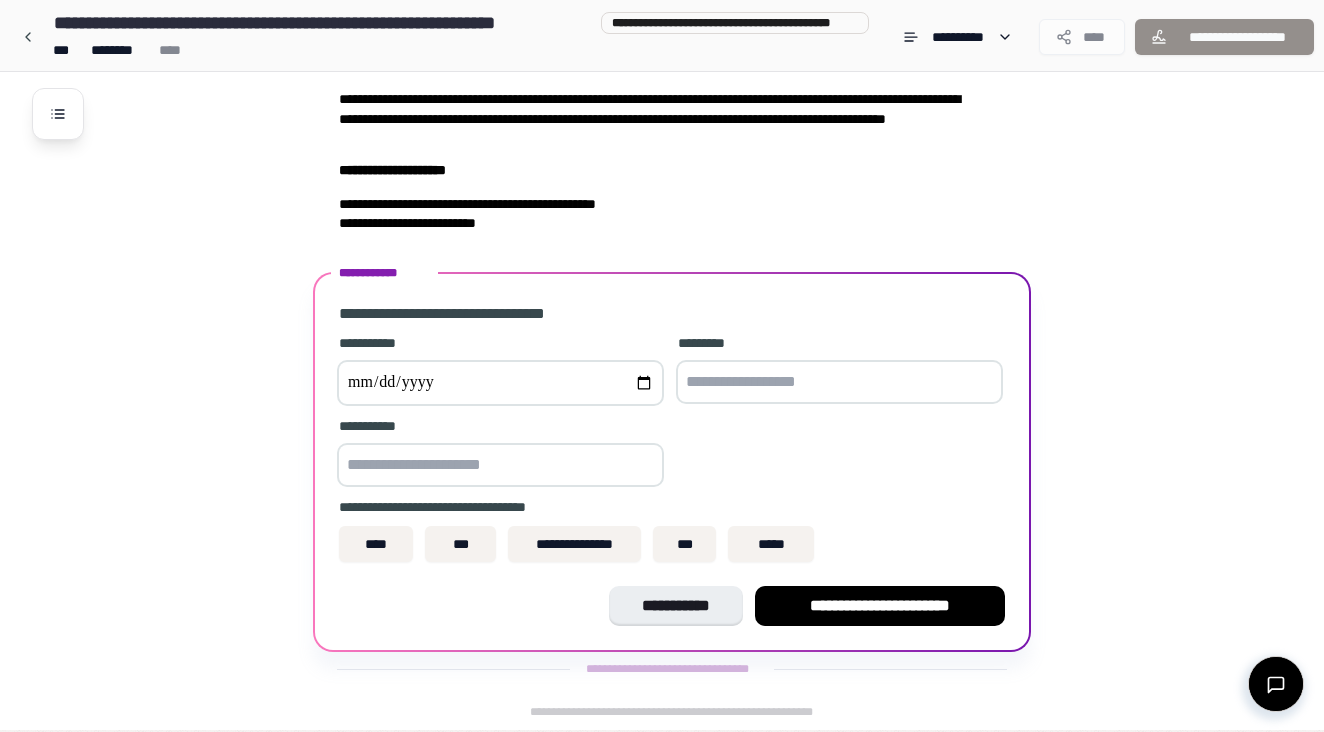 click at bounding box center (839, 382) 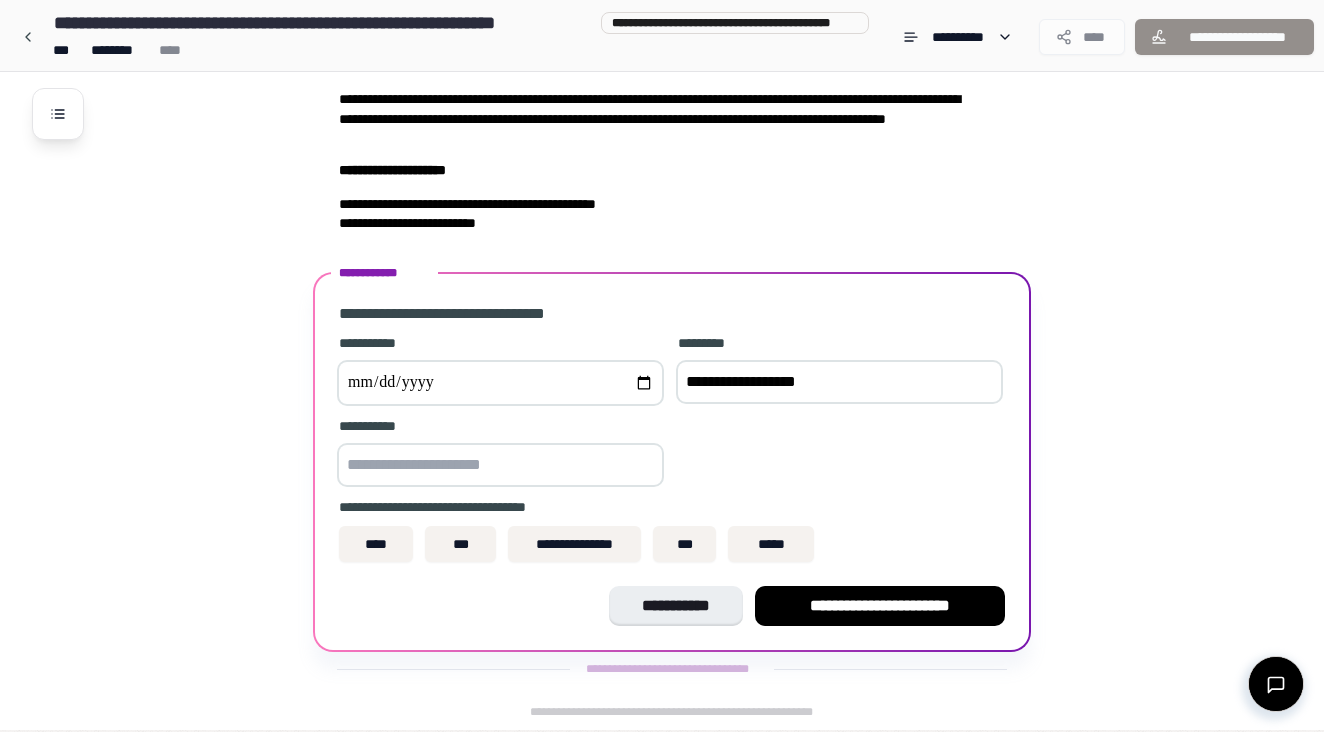 type on "**********" 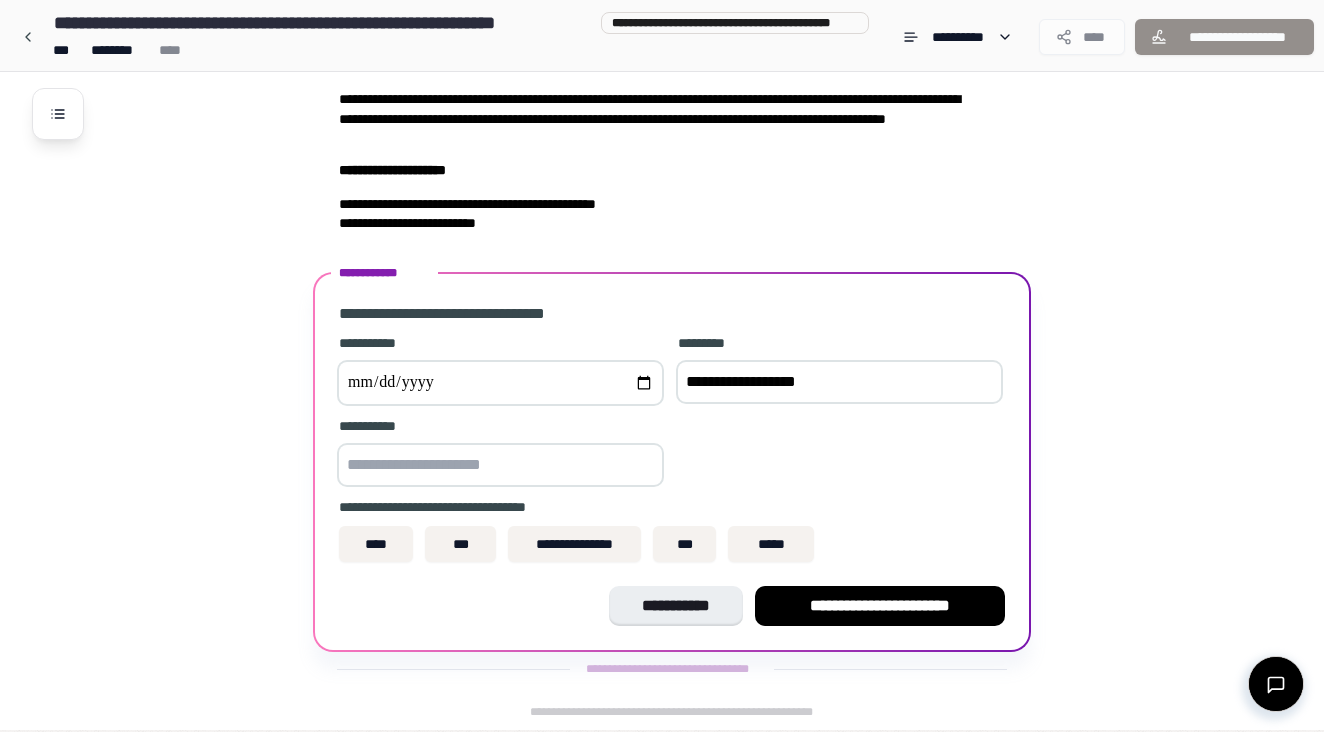 click at bounding box center [500, 465] 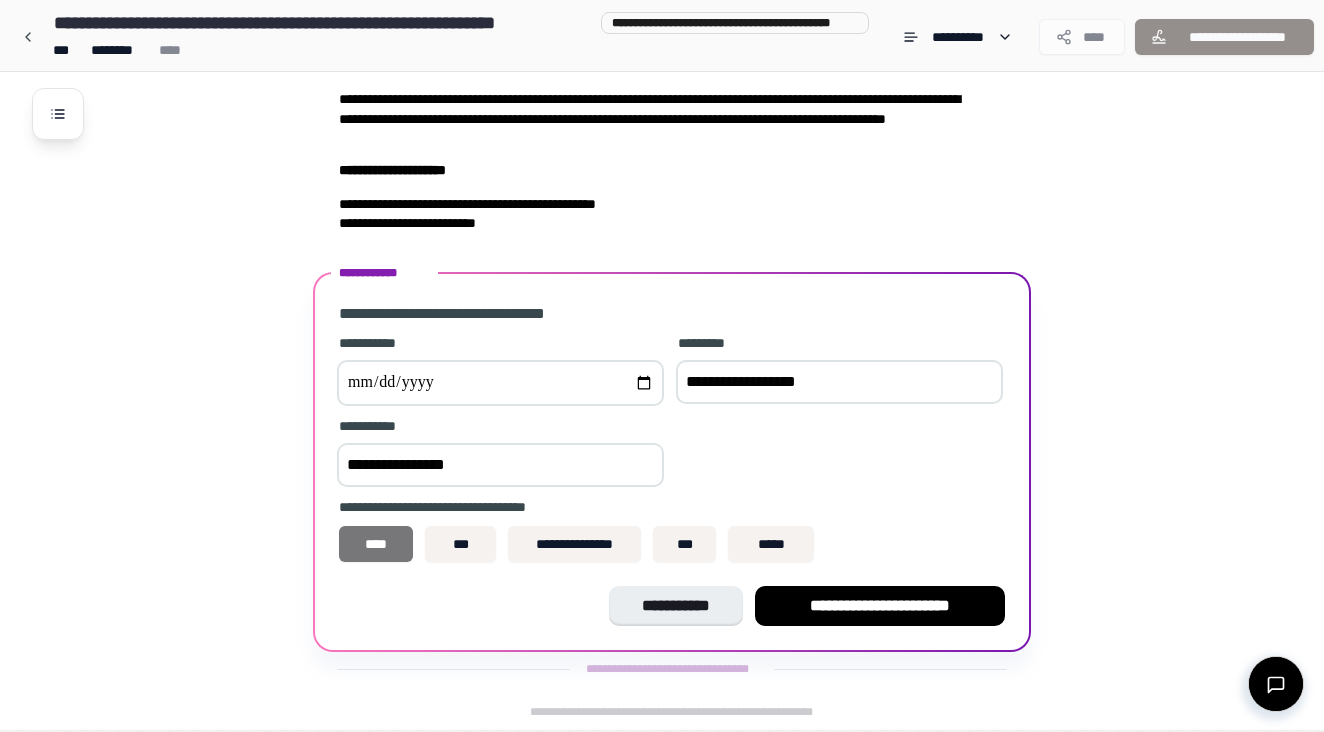 type on "**********" 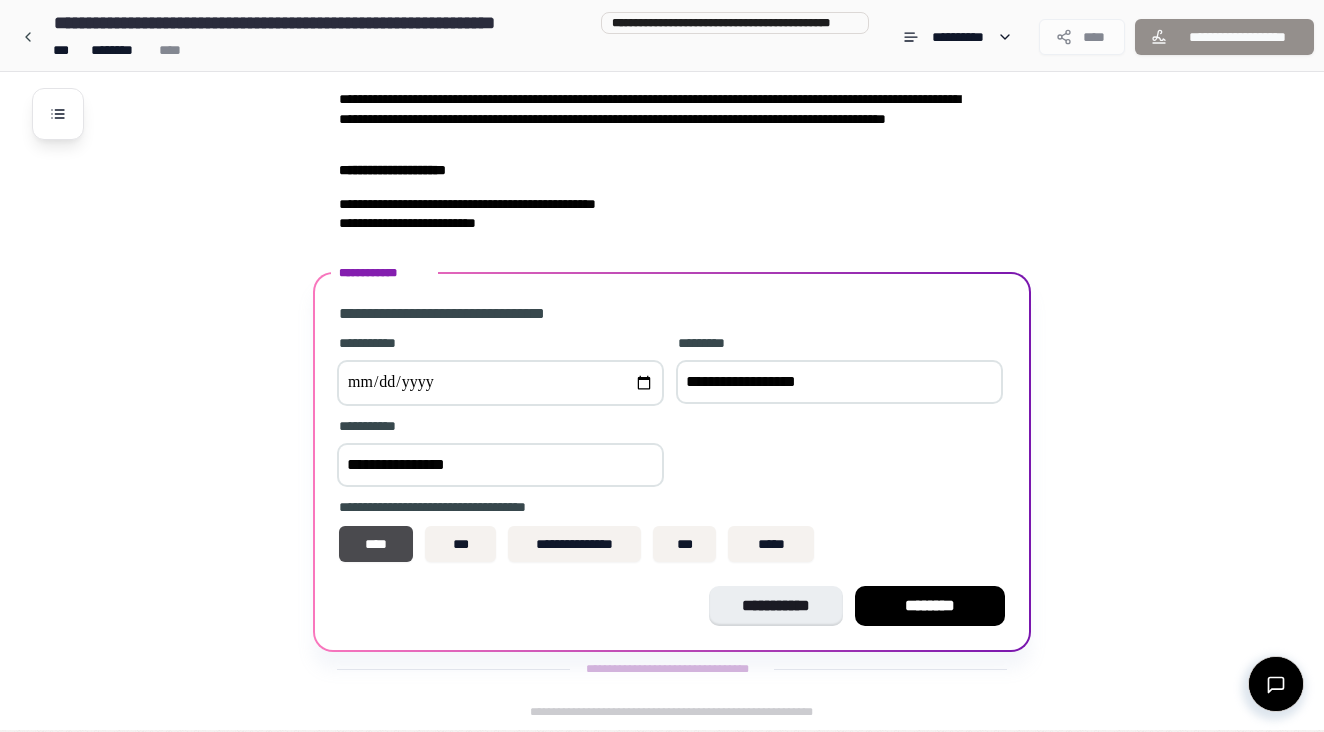 click on "**********" at bounding box center [839, 382] 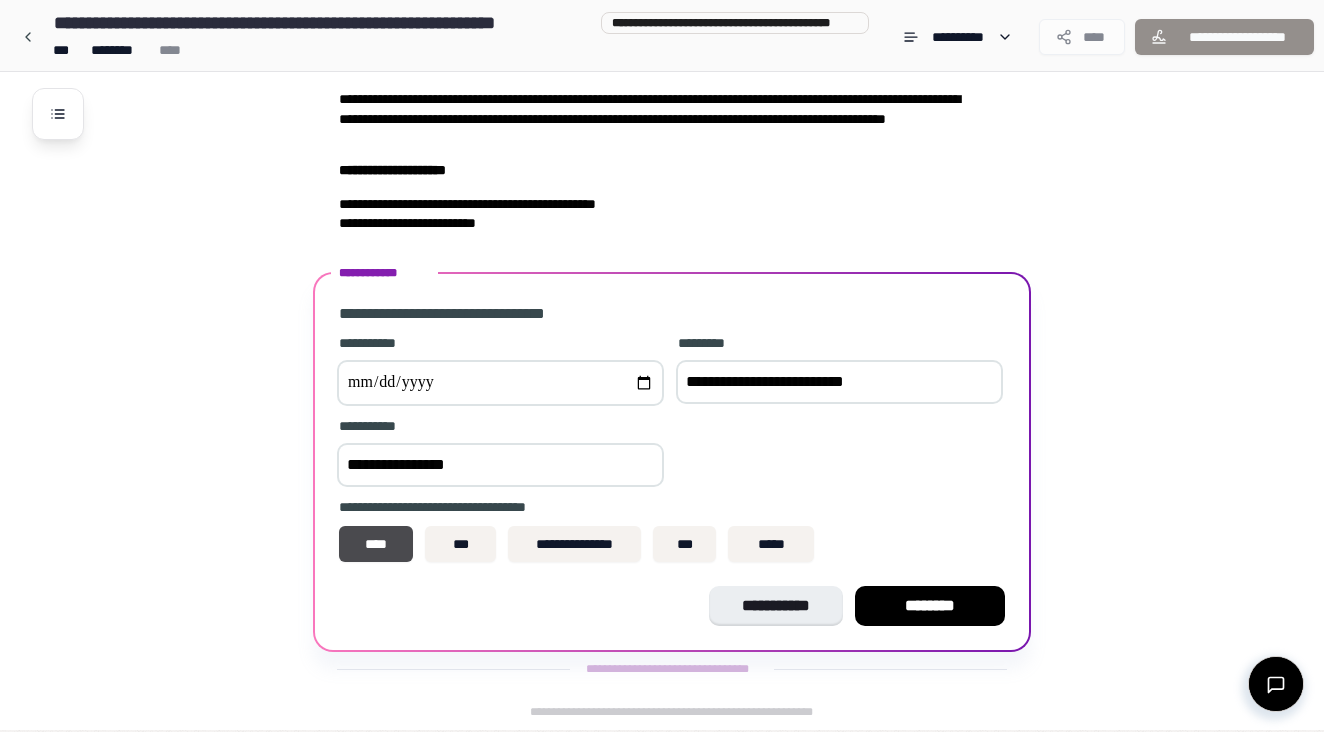 type on "**********" 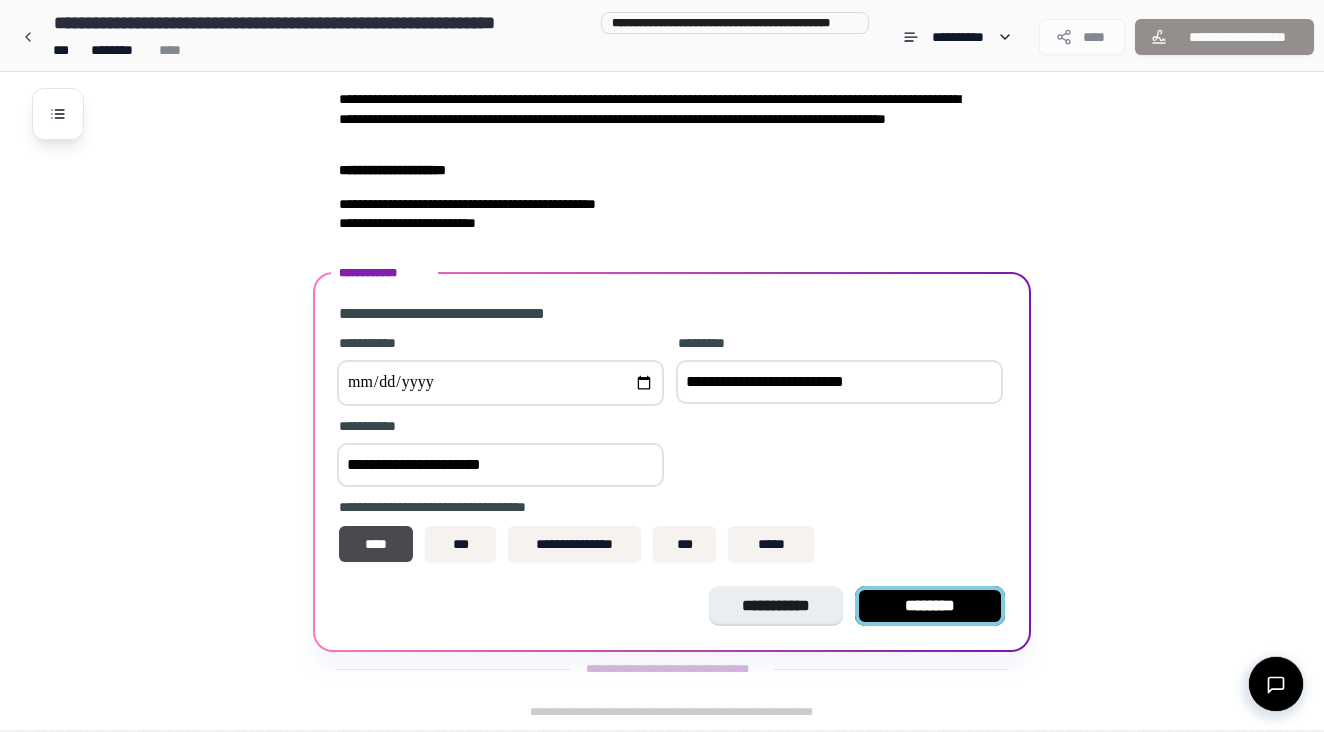 type on "**********" 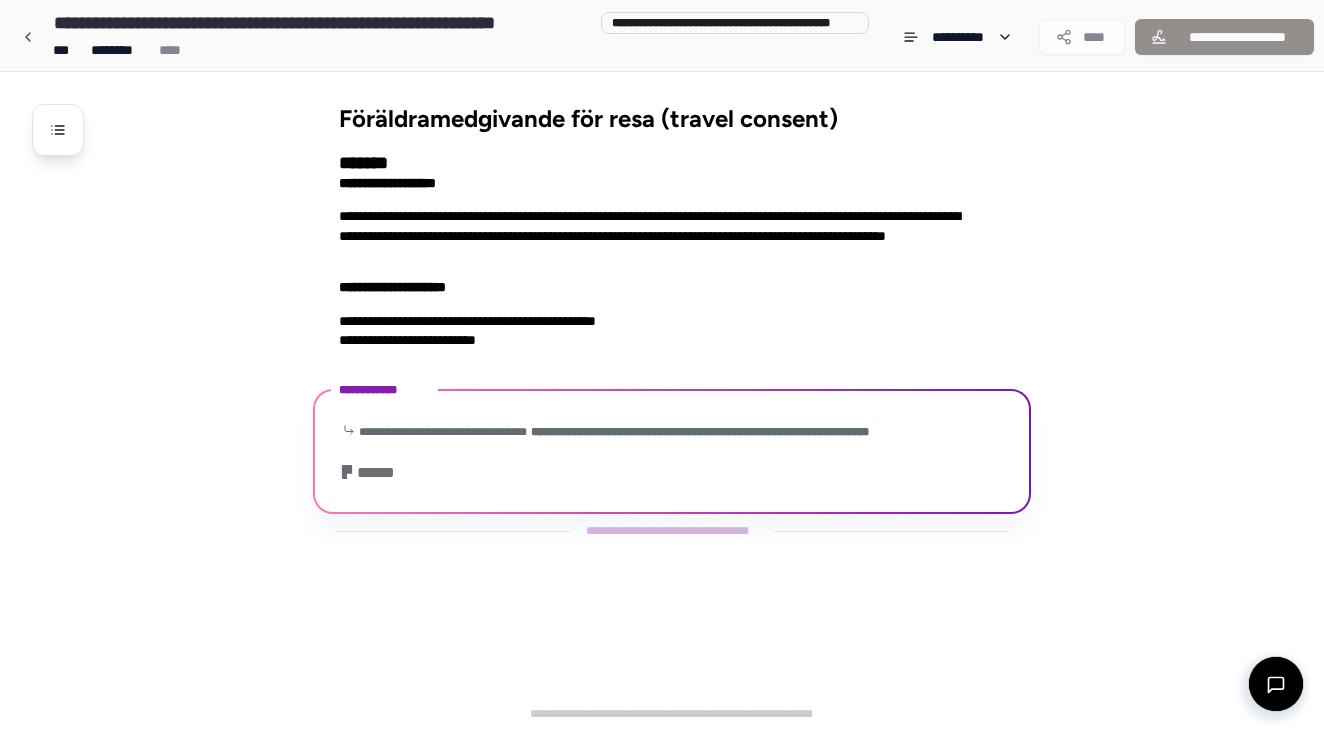scroll, scrollTop: 158, scrollLeft: 0, axis: vertical 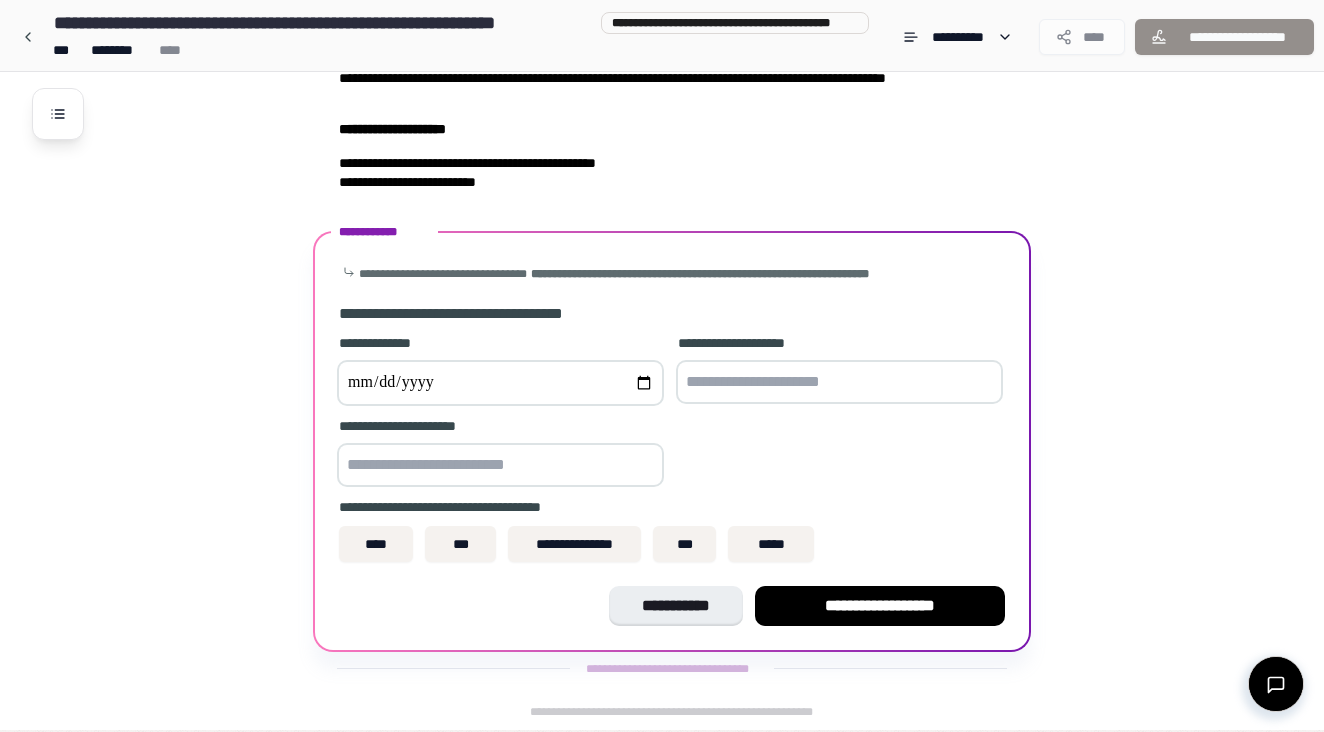 click at bounding box center [500, 383] 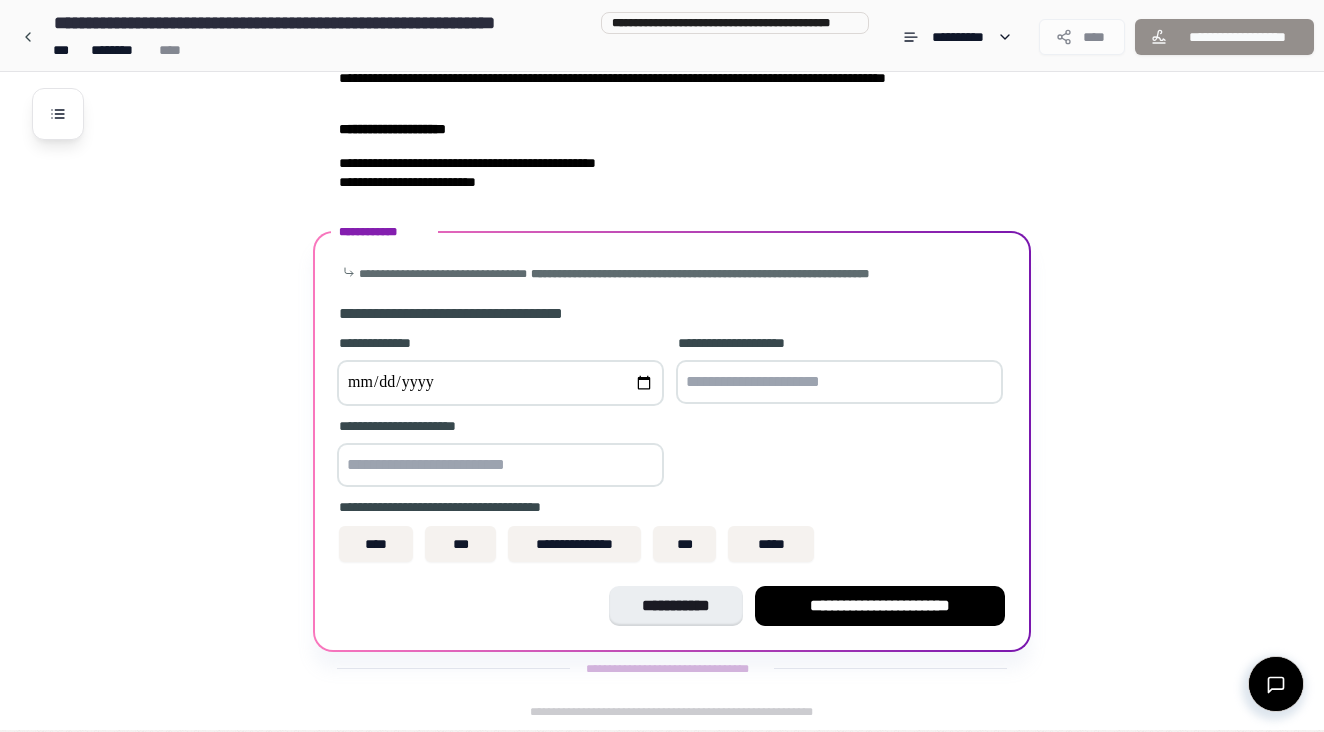 click on "**********" at bounding box center (672, 451) 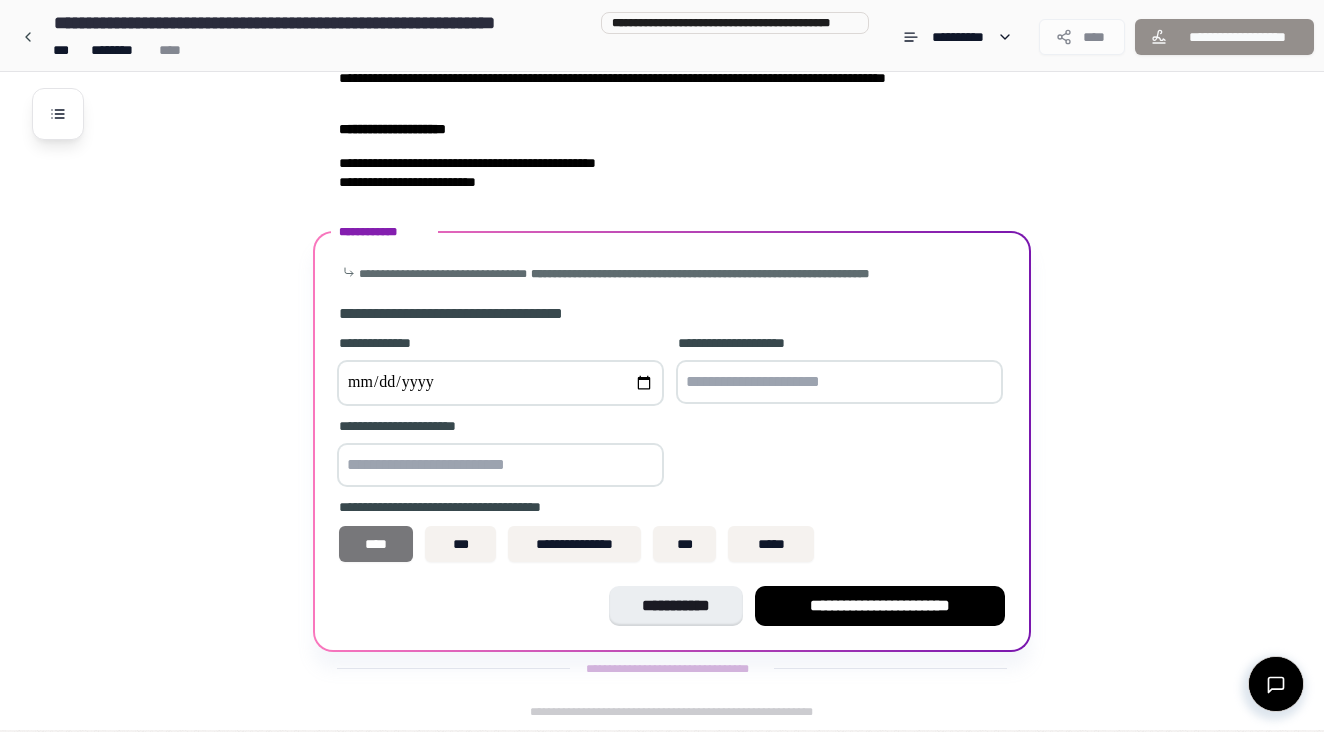 click on "****" at bounding box center [376, 544] 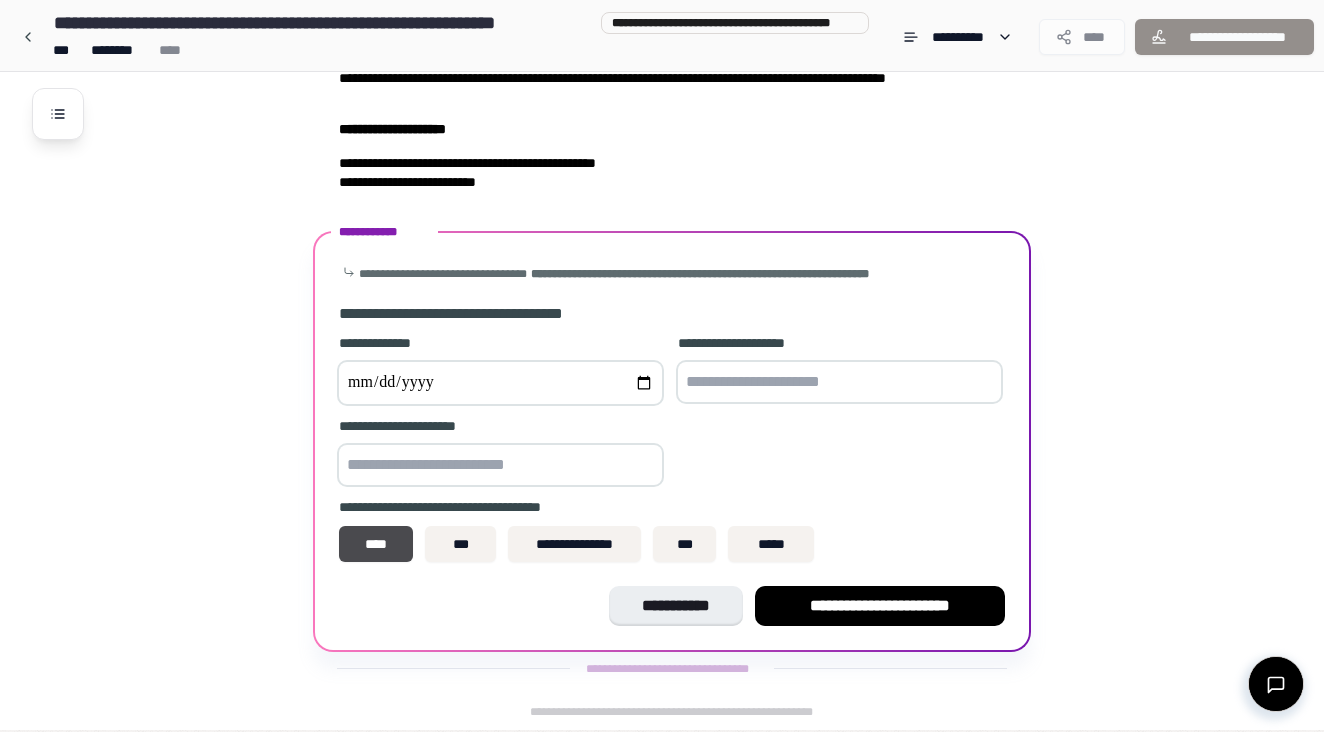 click at bounding box center [839, 382] 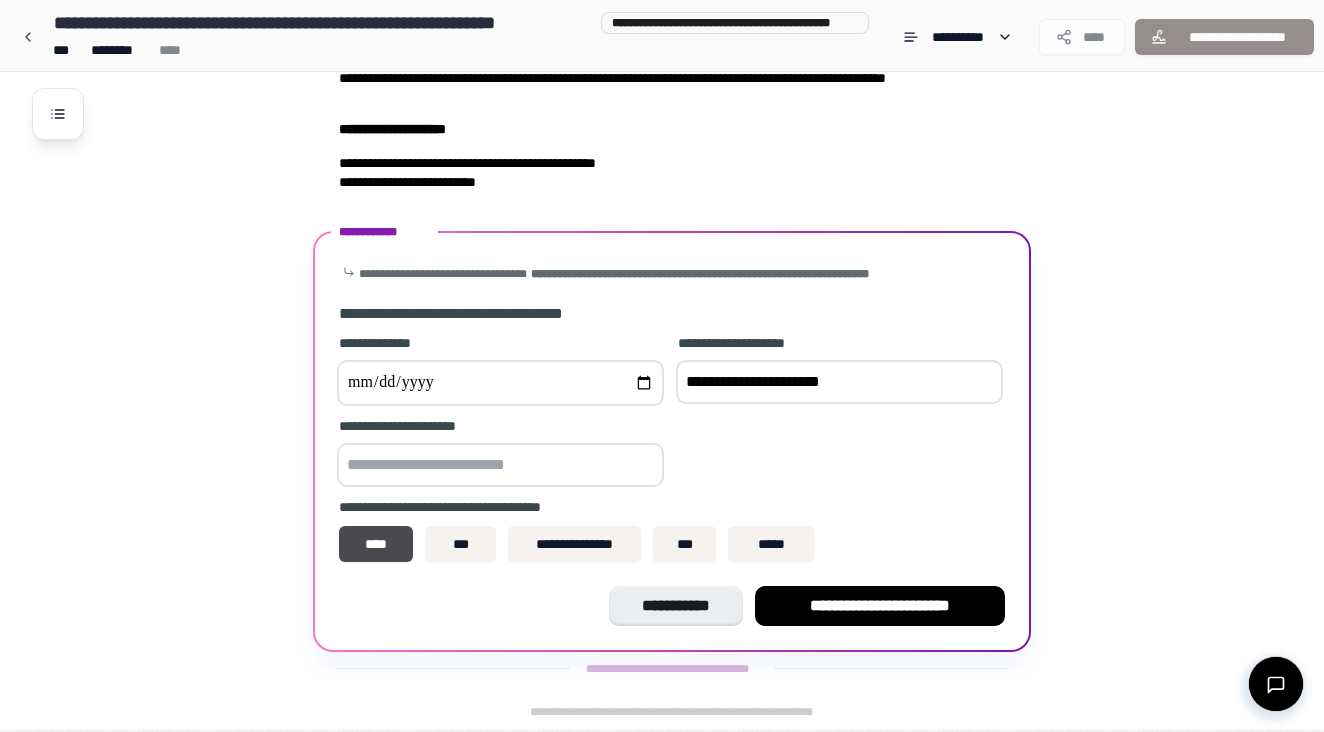 type on "**********" 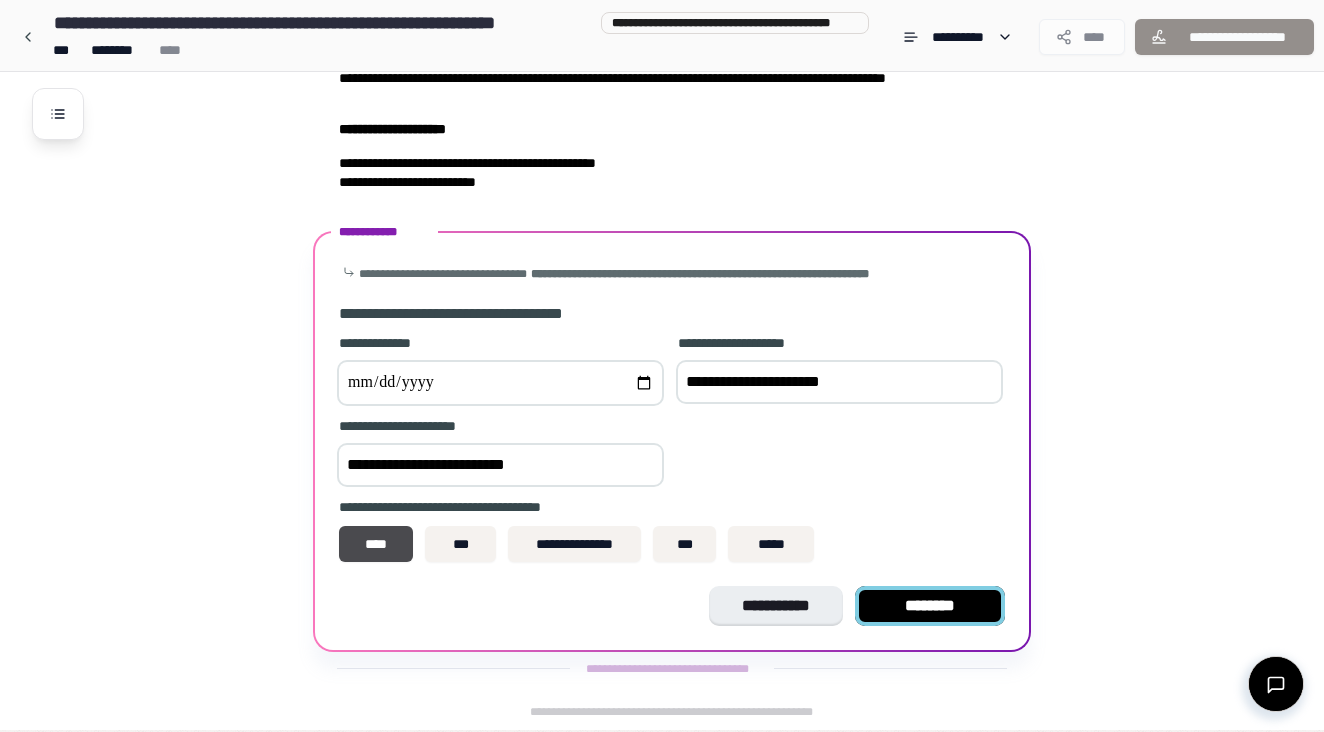 type on "**********" 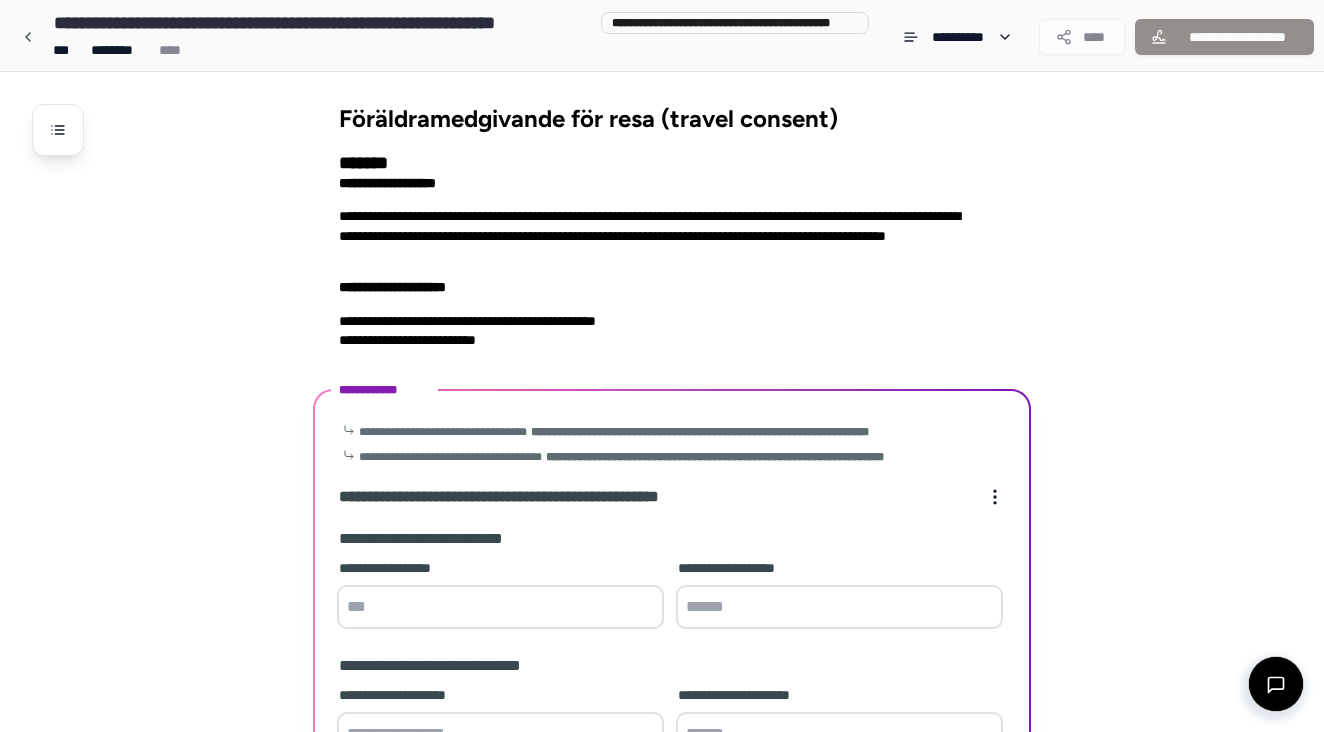 scroll, scrollTop: 190, scrollLeft: 0, axis: vertical 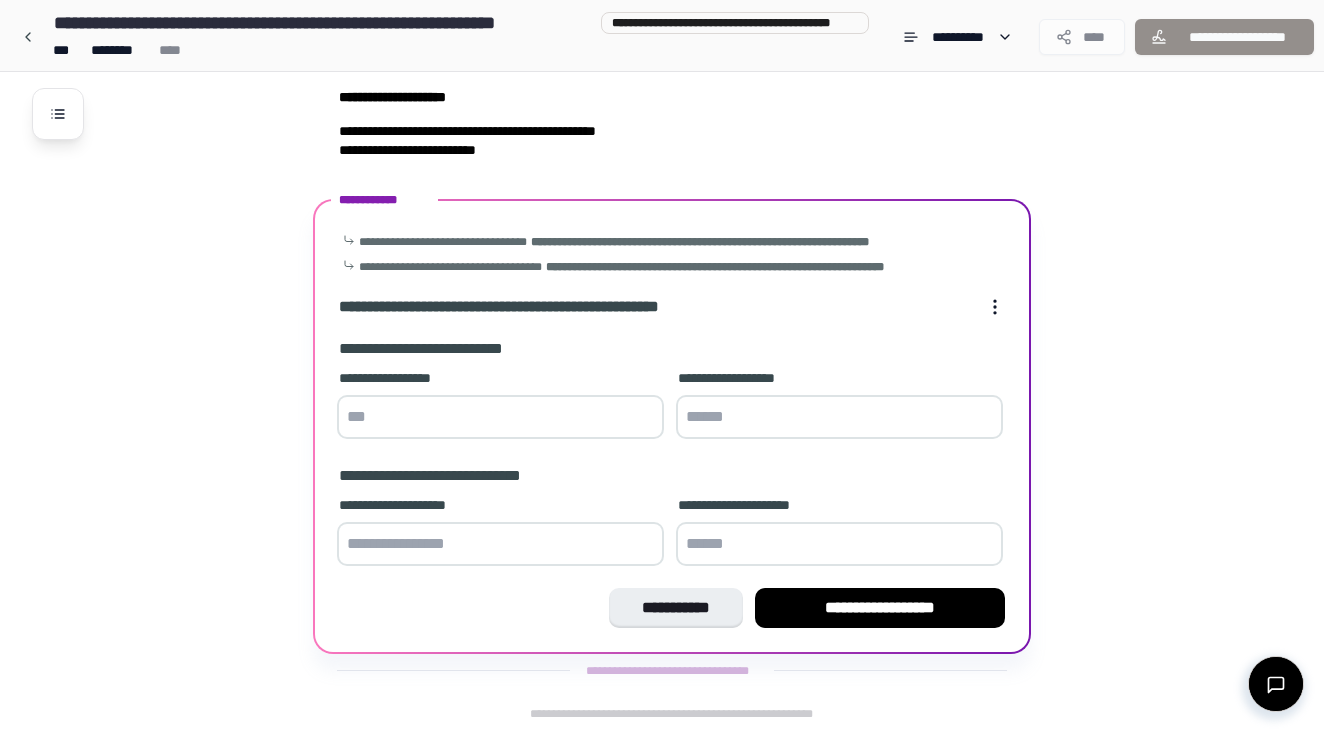 click at bounding box center [500, 417] 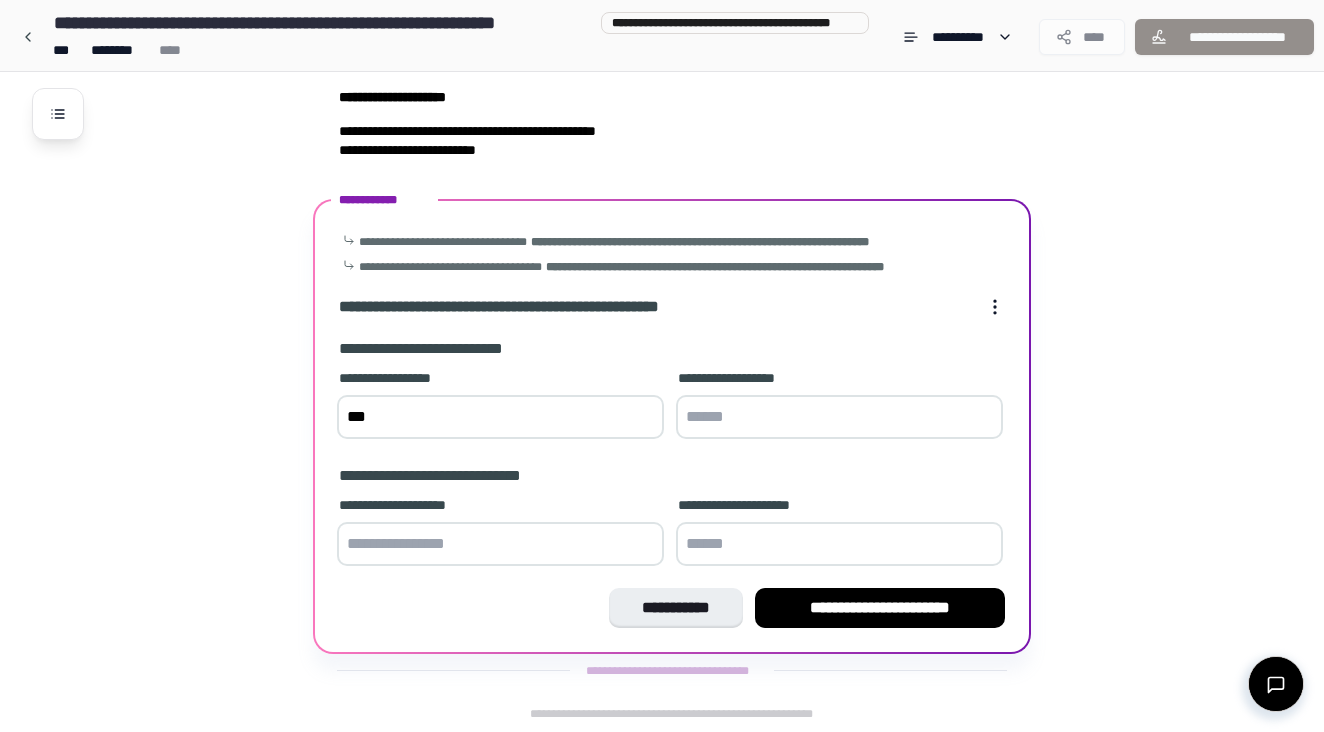 type on "***" 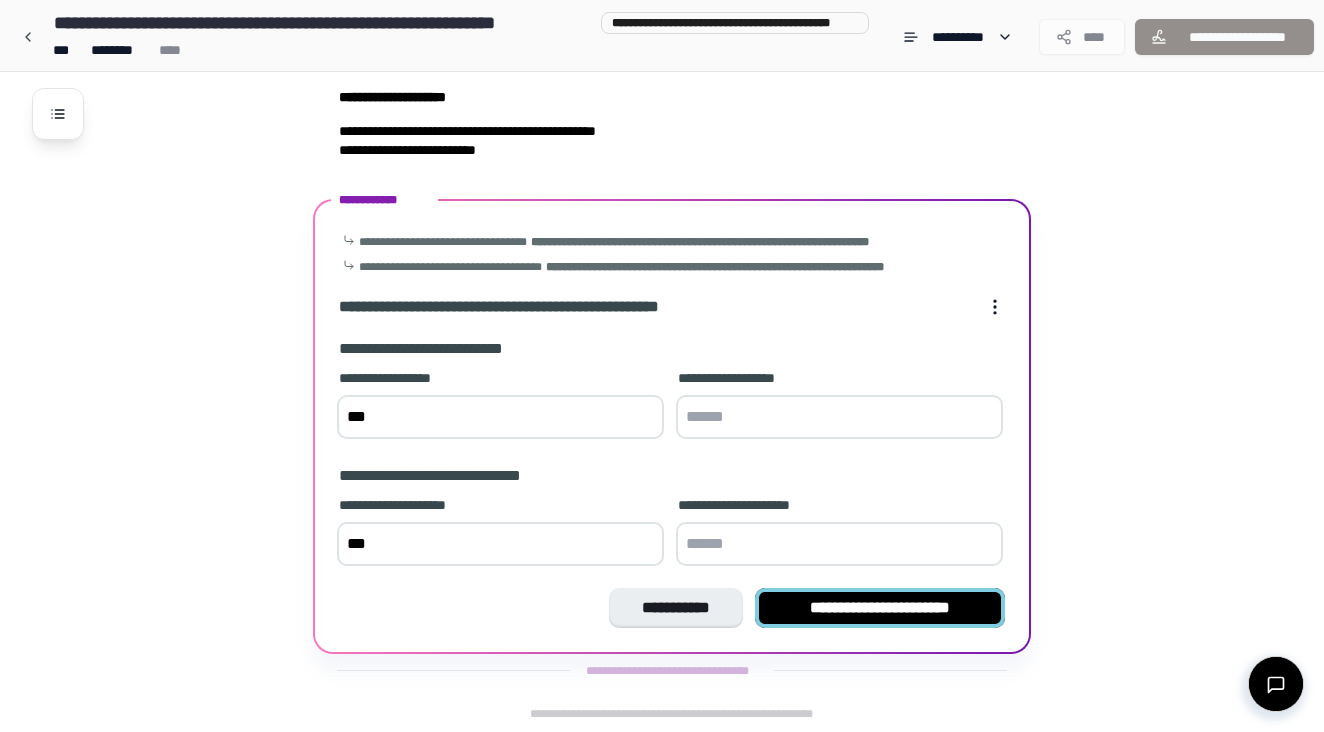 type on "***" 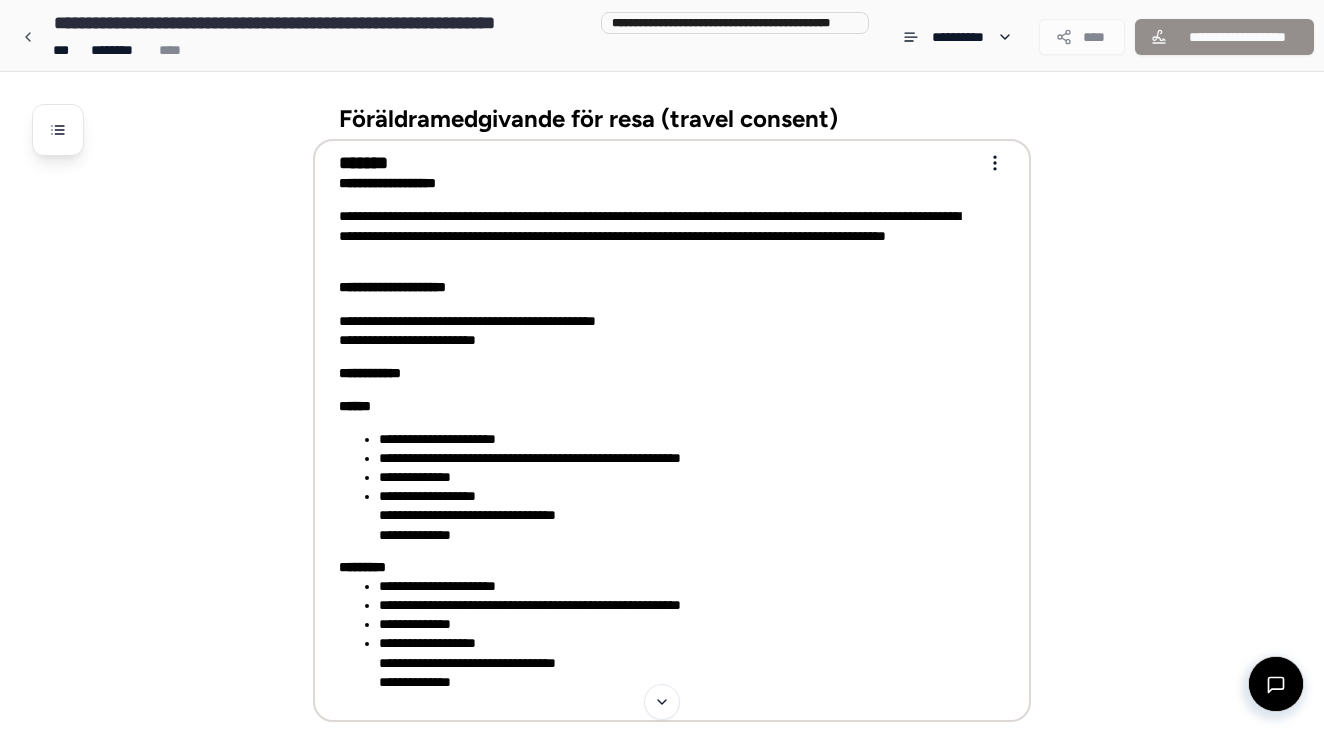 scroll, scrollTop: 0, scrollLeft: 0, axis: both 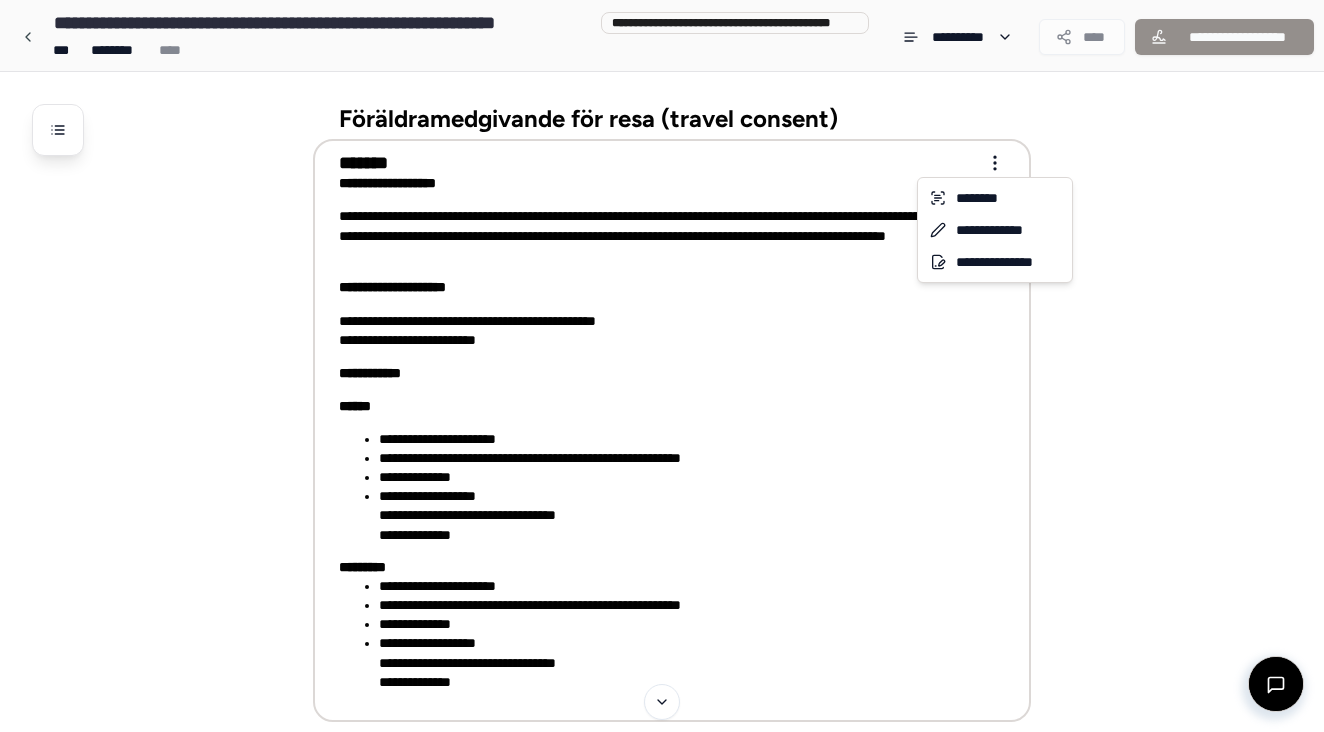 click on "**********" at bounding box center (662, 489) 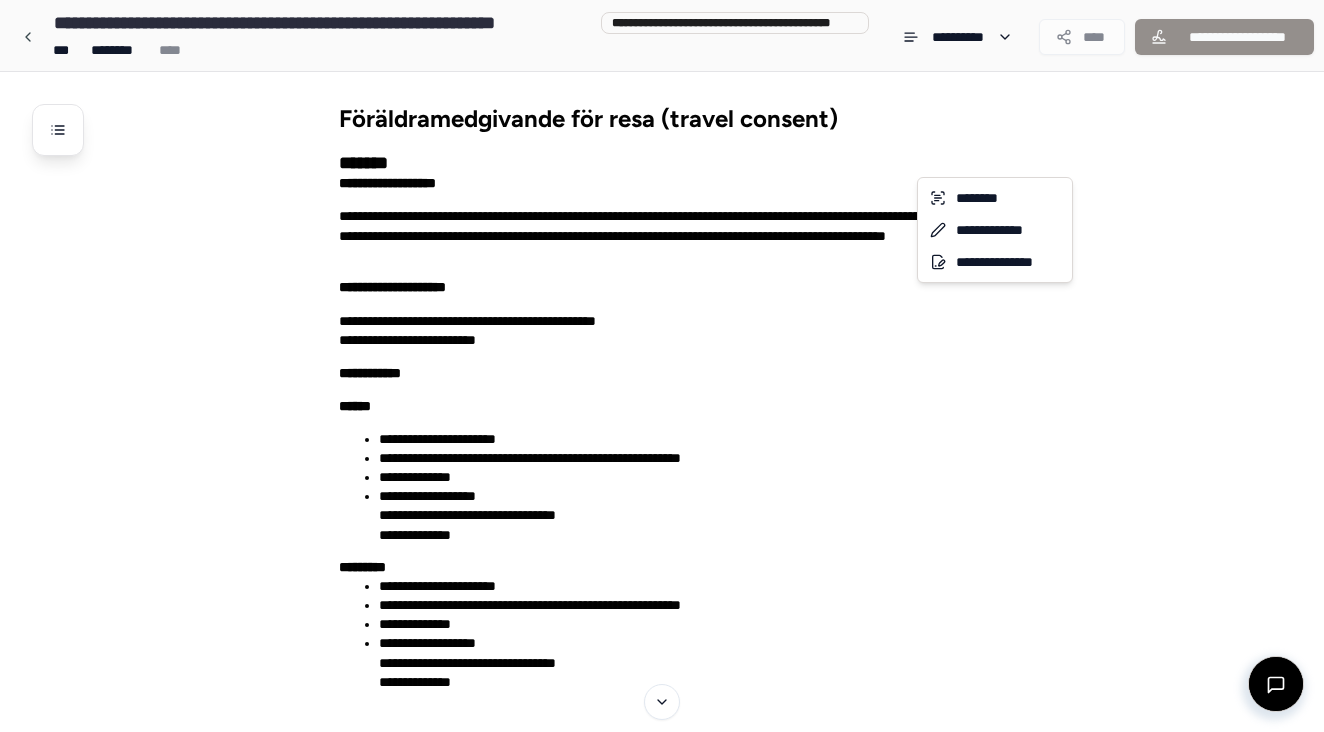 click on "**********" at bounding box center (662, 489) 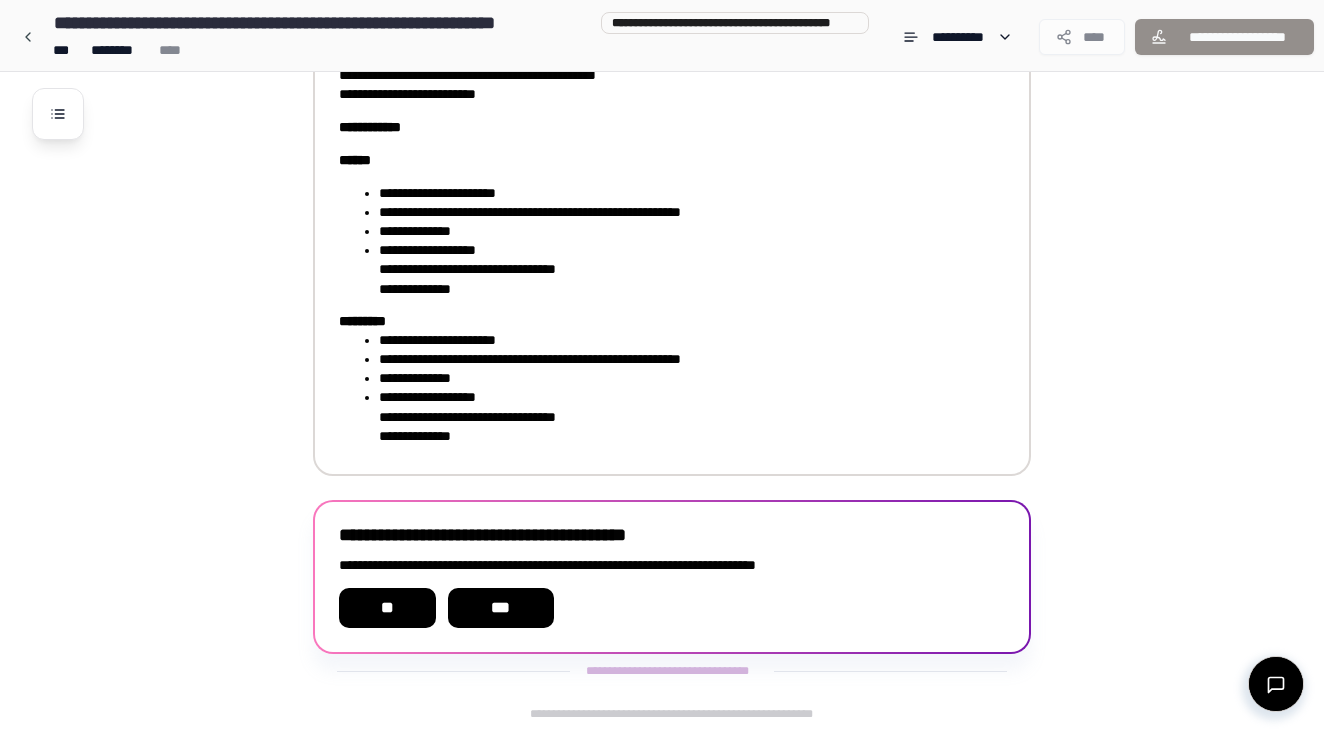 scroll, scrollTop: 246, scrollLeft: 0, axis: vertical 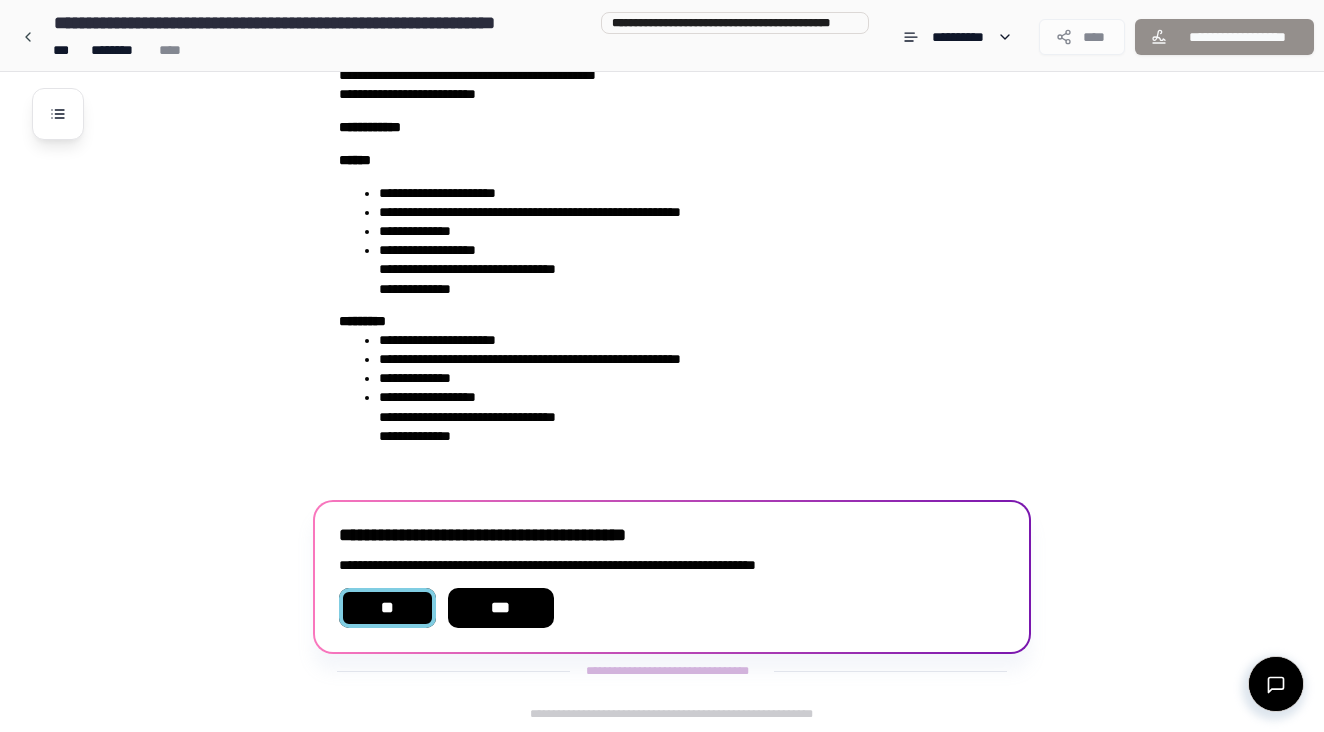 click on "**" at bounding box center (387, 608) 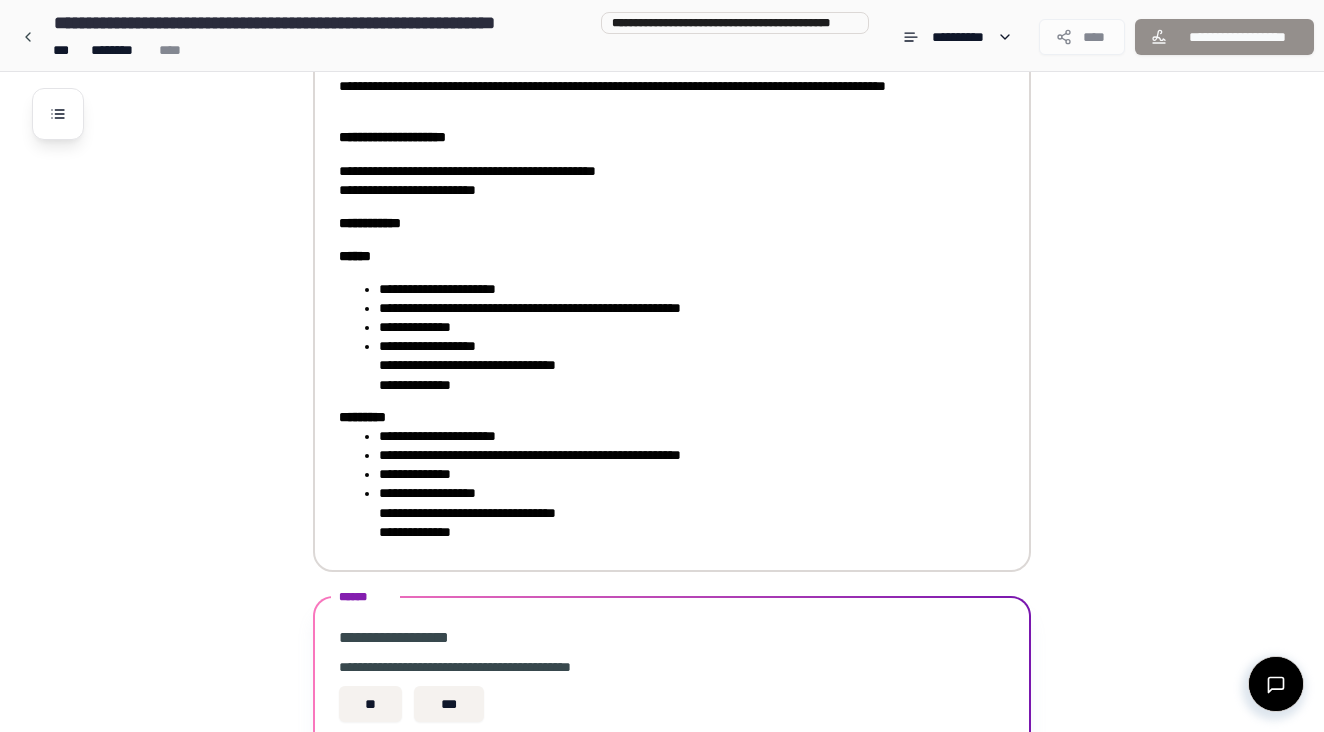 scroll, scrollTop: 470, scrollLeft: 0, axis: vertical 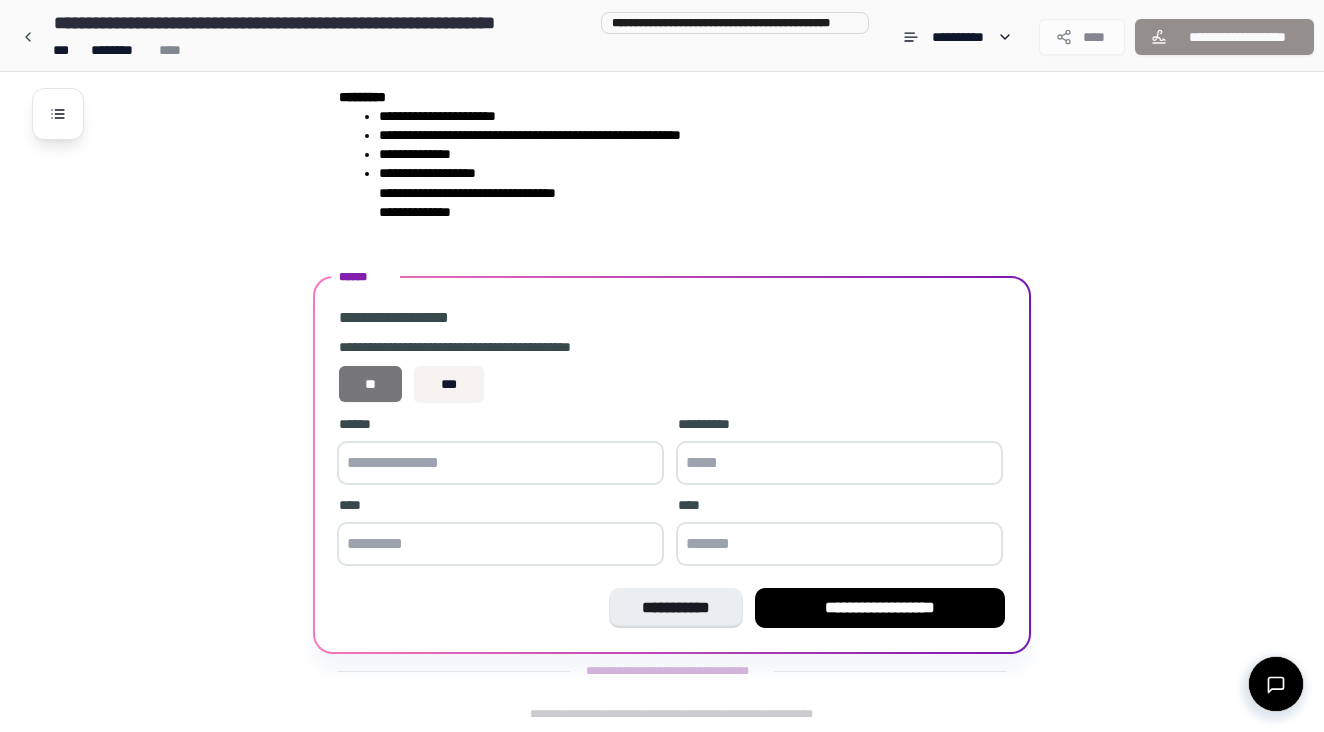 click on "**" at bounding box center [370, 384] 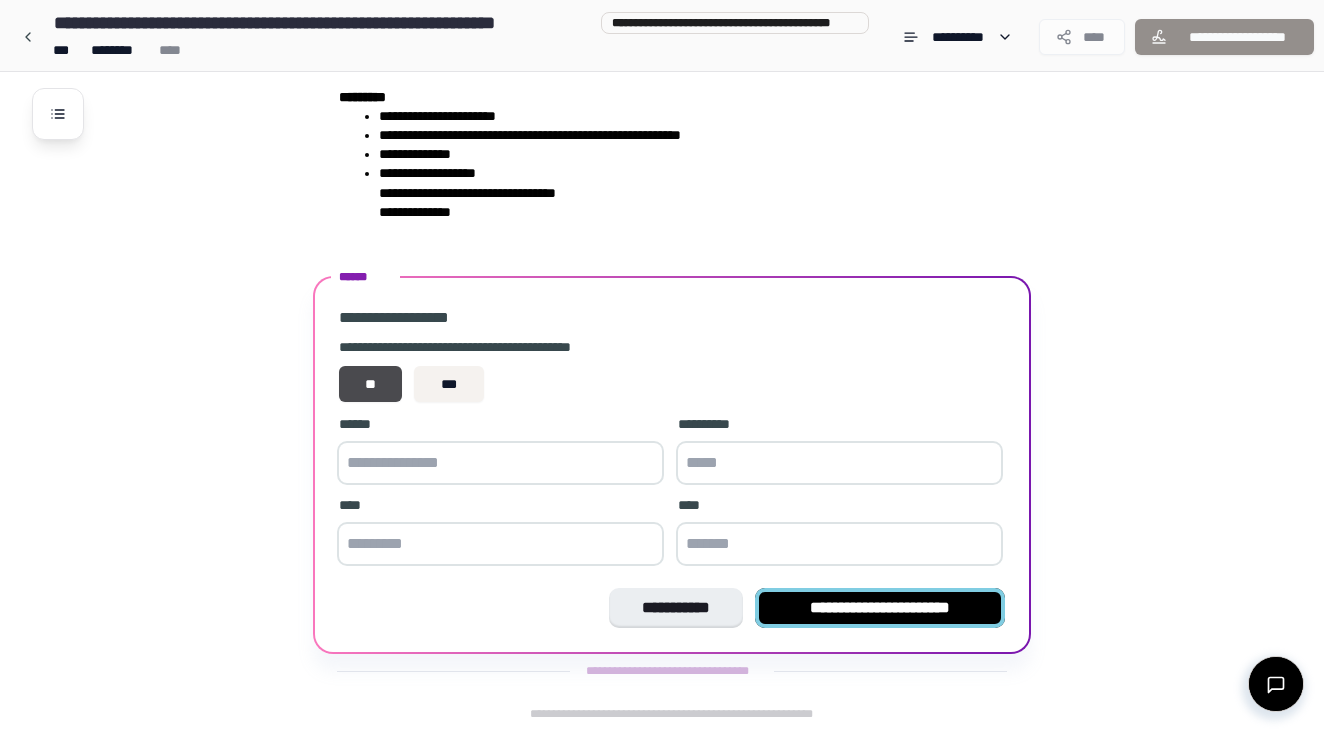click on "**********" at bounding box center (880, 608) 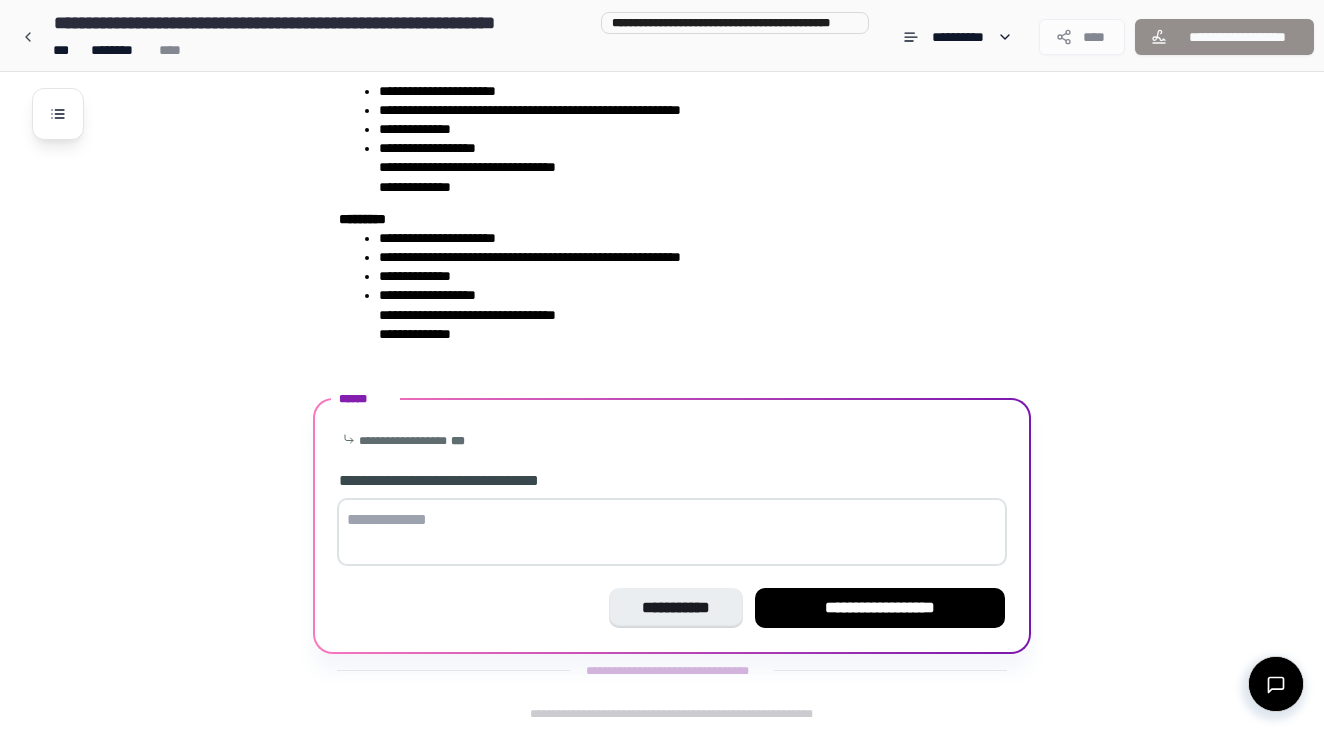 scroll, scrollTop: 348, scrollLeft: 0, axis: vertical 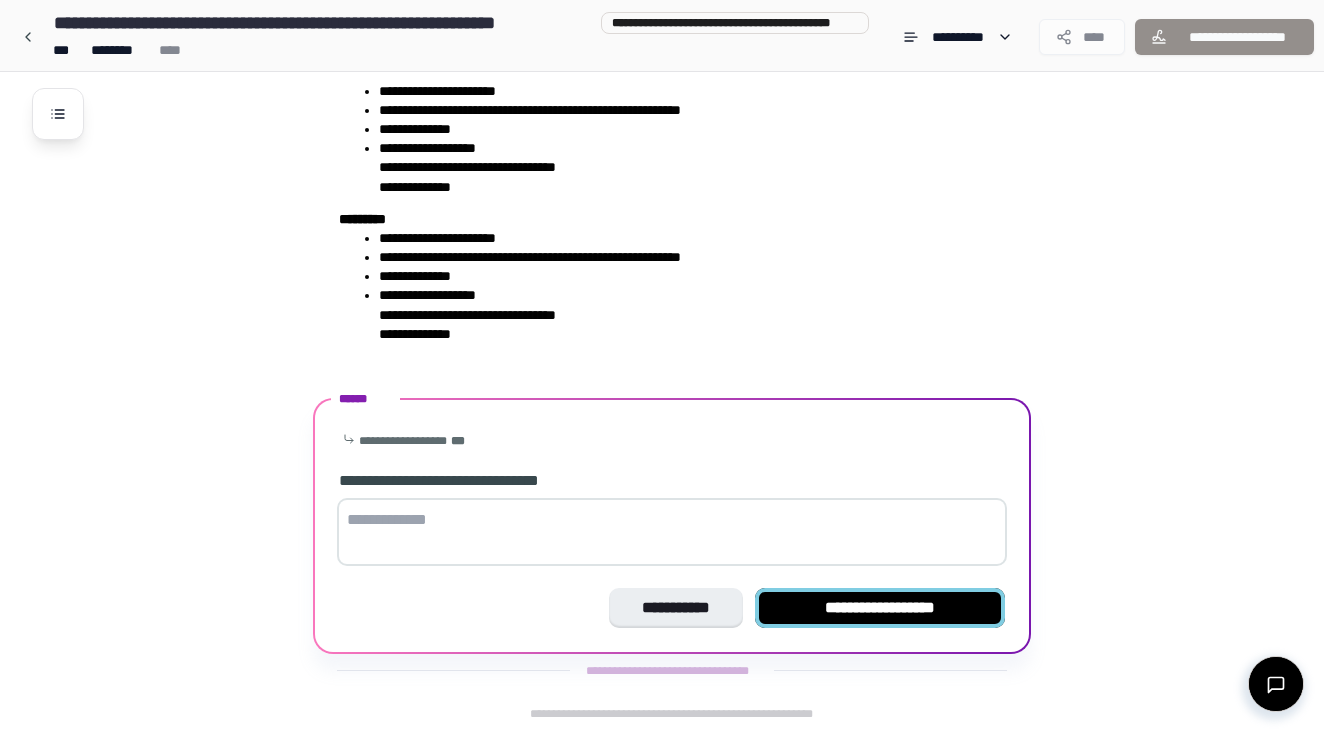 click on "**********" at bounding box center (880, 608) 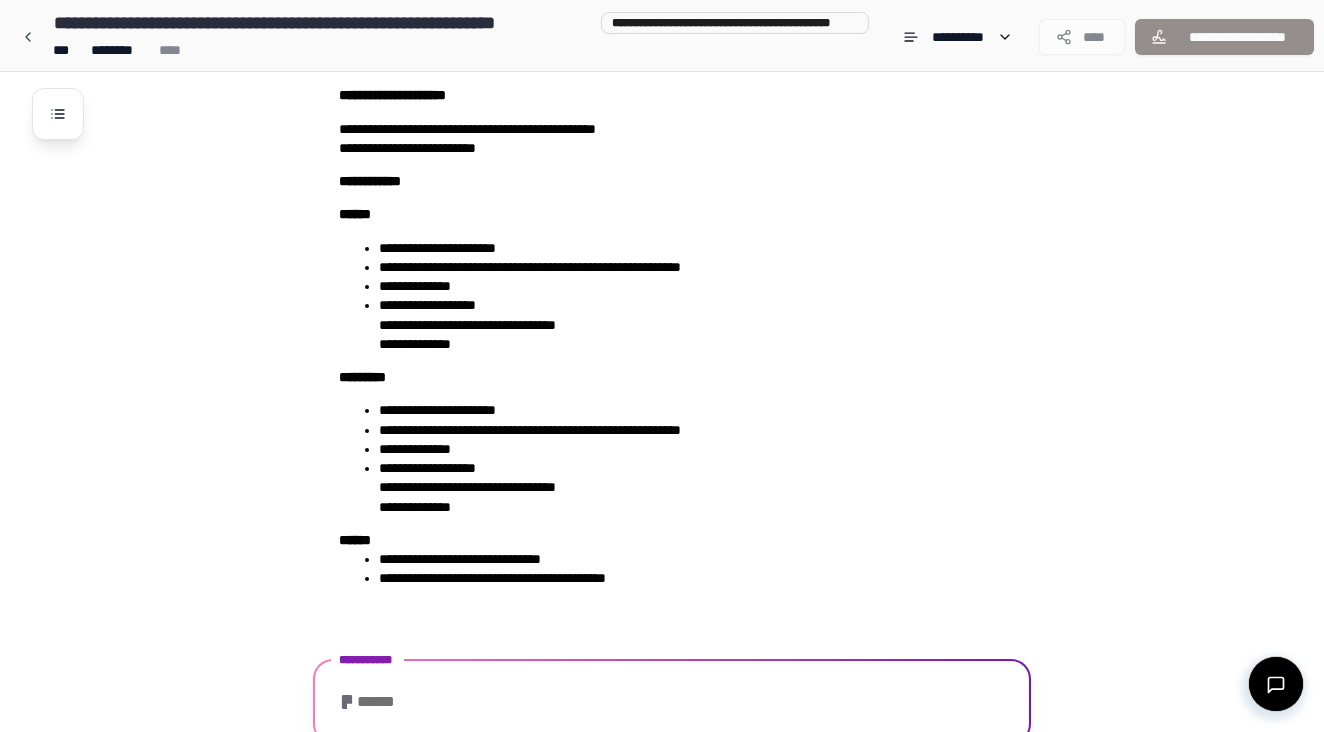 scroll, scrollTop: 237, scrollLeft: 0, axis: vertical 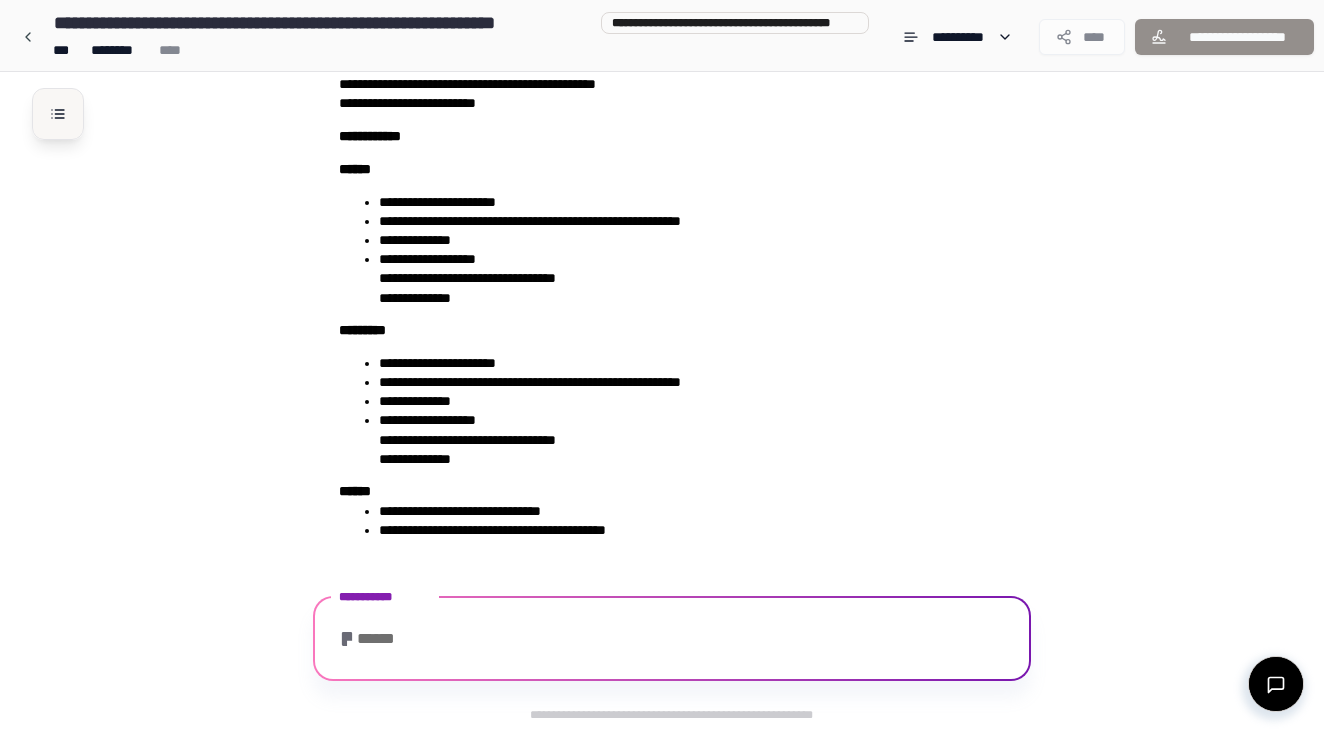 click at bounding box center [58, 114] 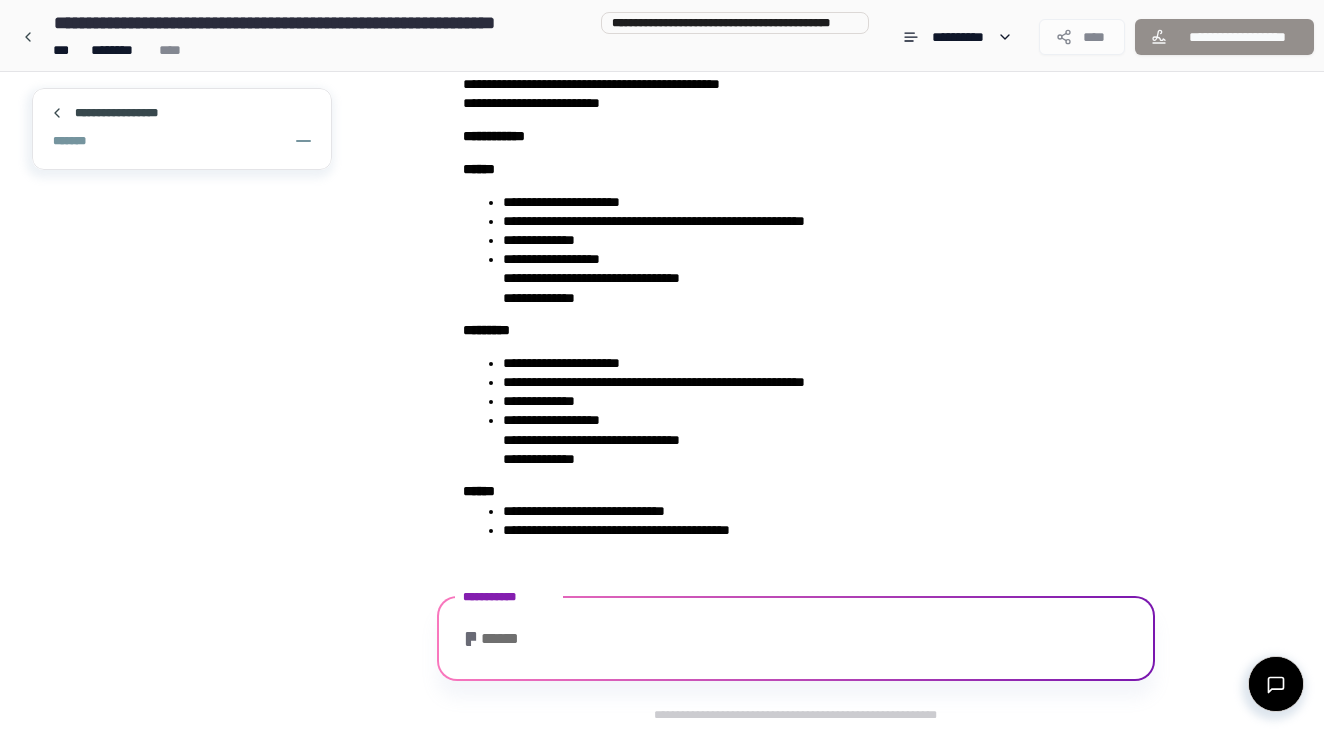 scroll, scrollTop: 372, scrollLeft: 0, axis: vertical 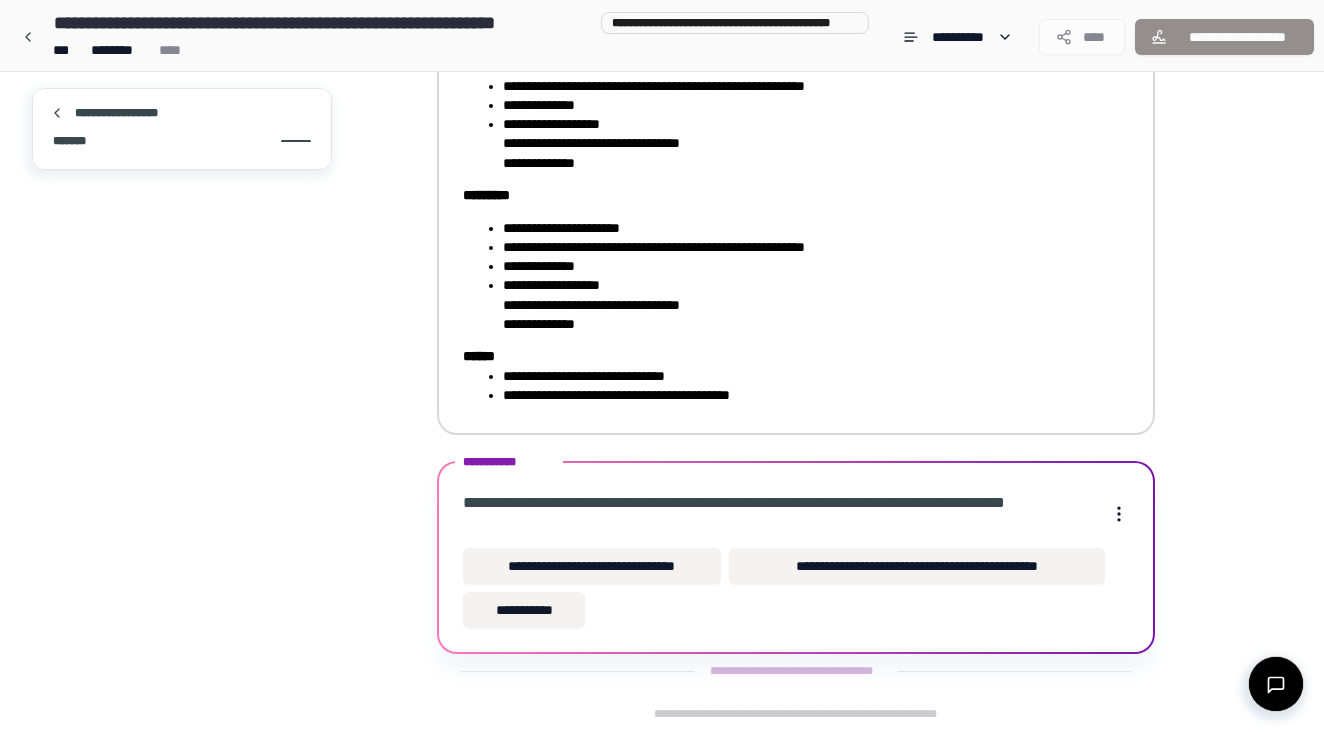 click on "*******" at bounding box center [182, 141] 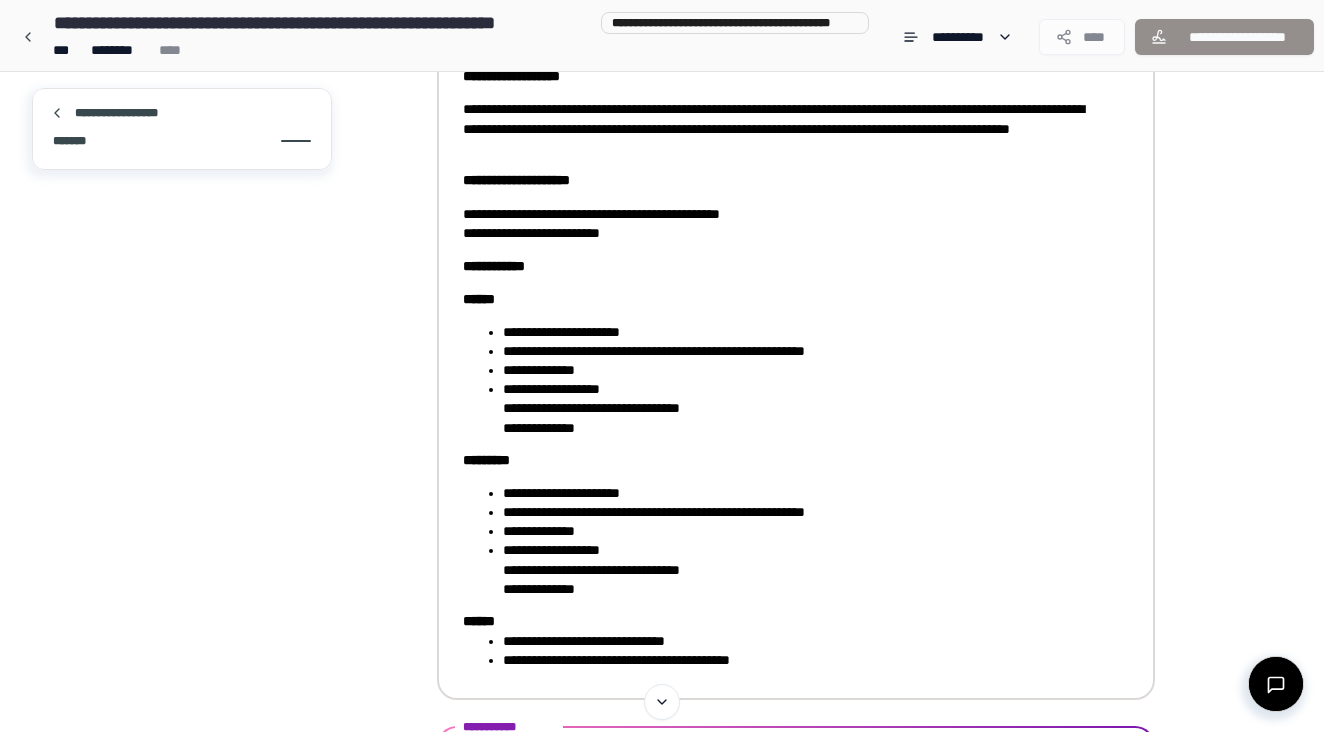 click on "*******" at bounding box center (75, 141) 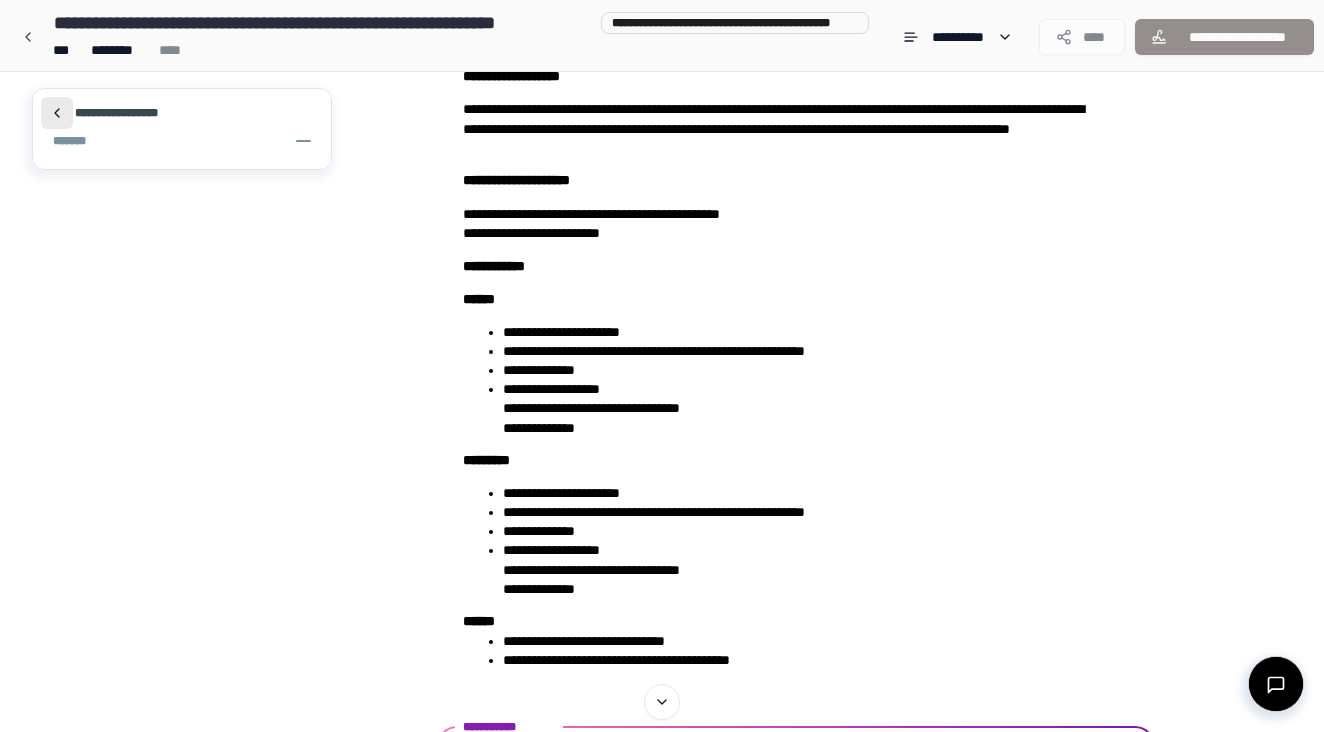 click at bounding box center [57, 113] 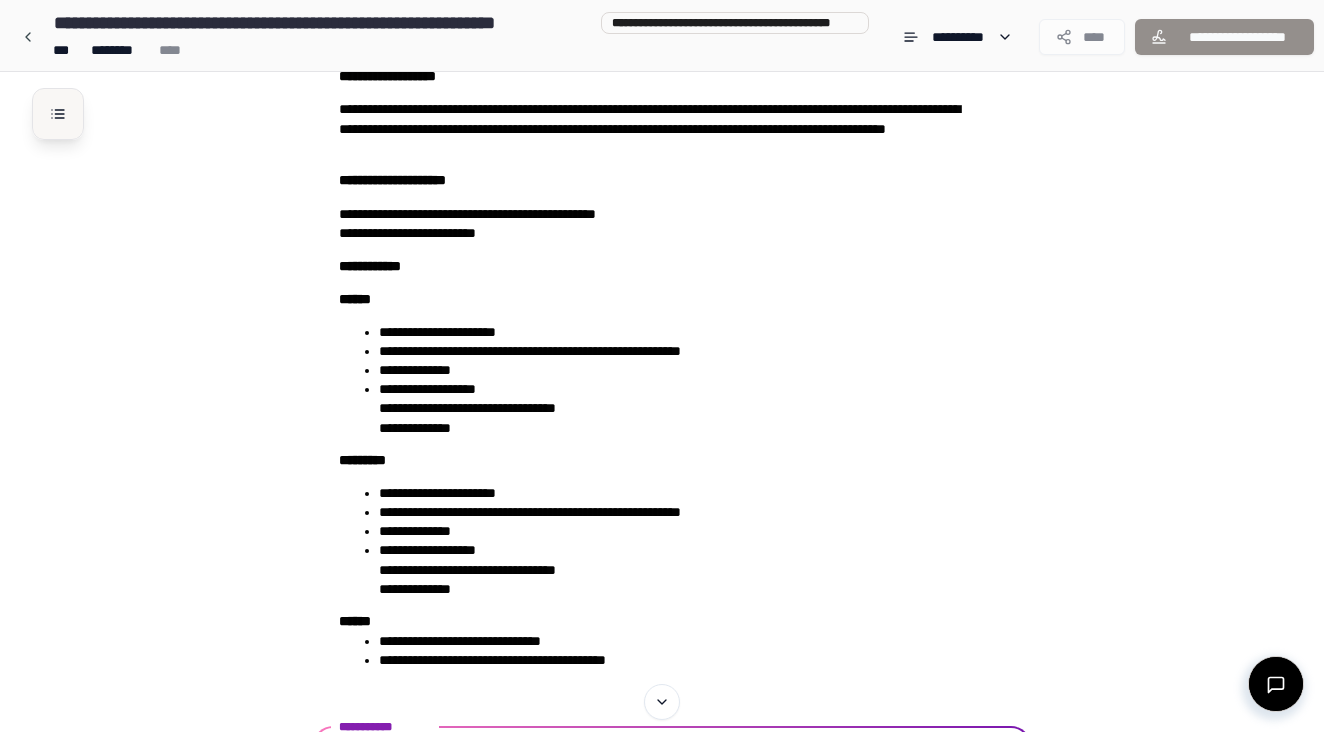 click at bounding box center [58, 114] 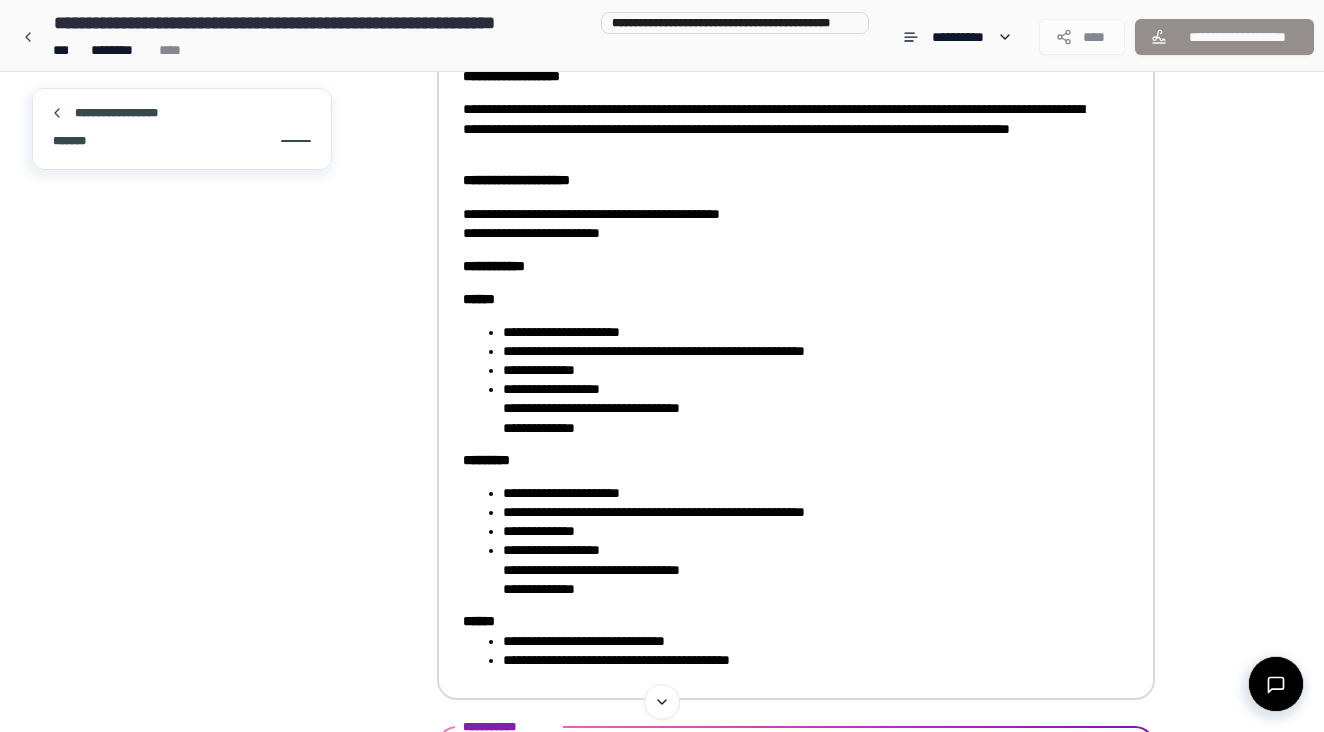 click on "*******" at bounding box center [75, 141] 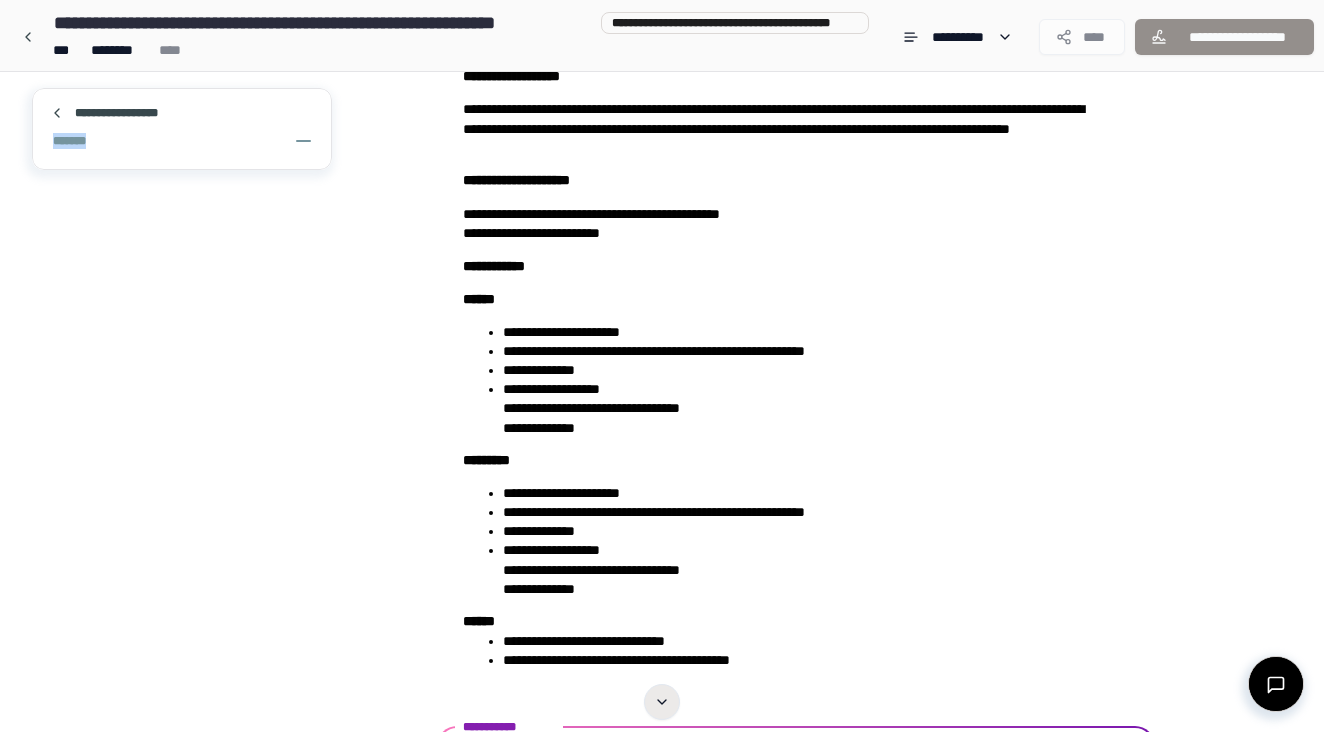 click at bounding box center [662, 702] 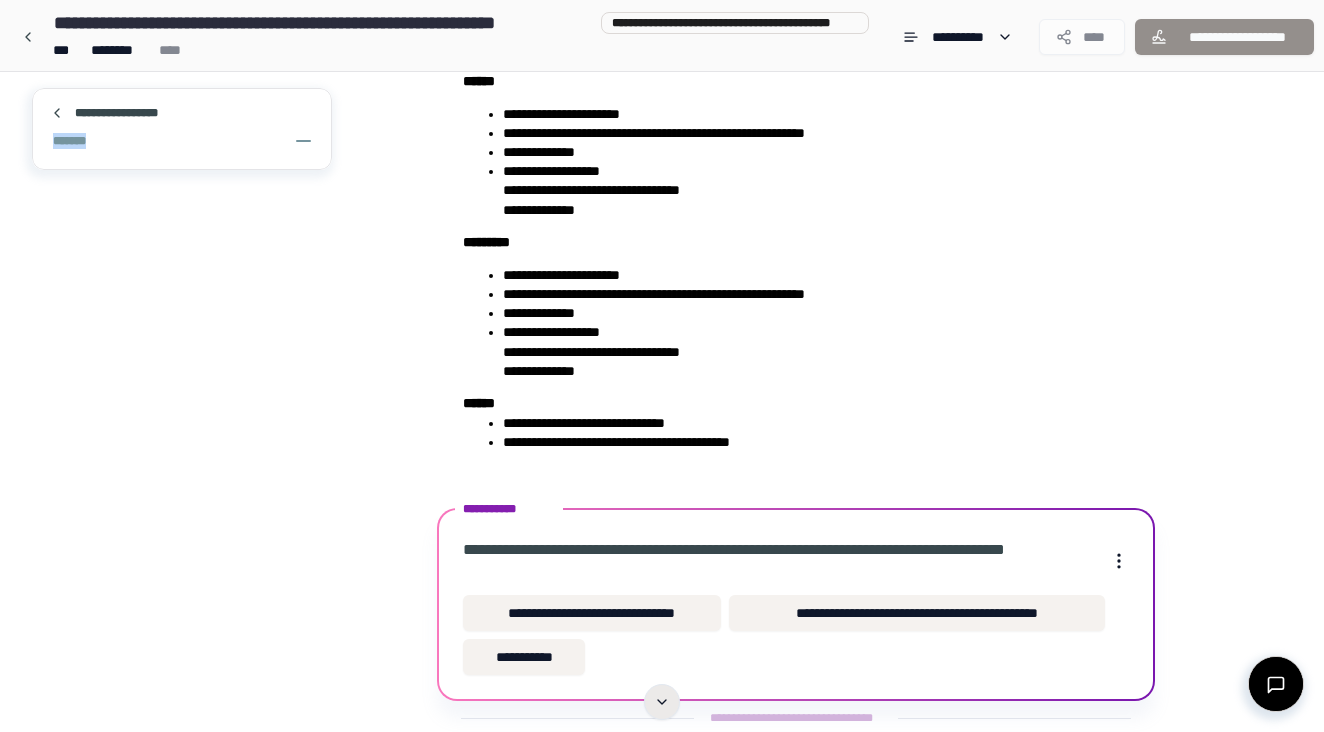 scroll, scrollTop: 372, scrollLeft: 0, axis: vertical 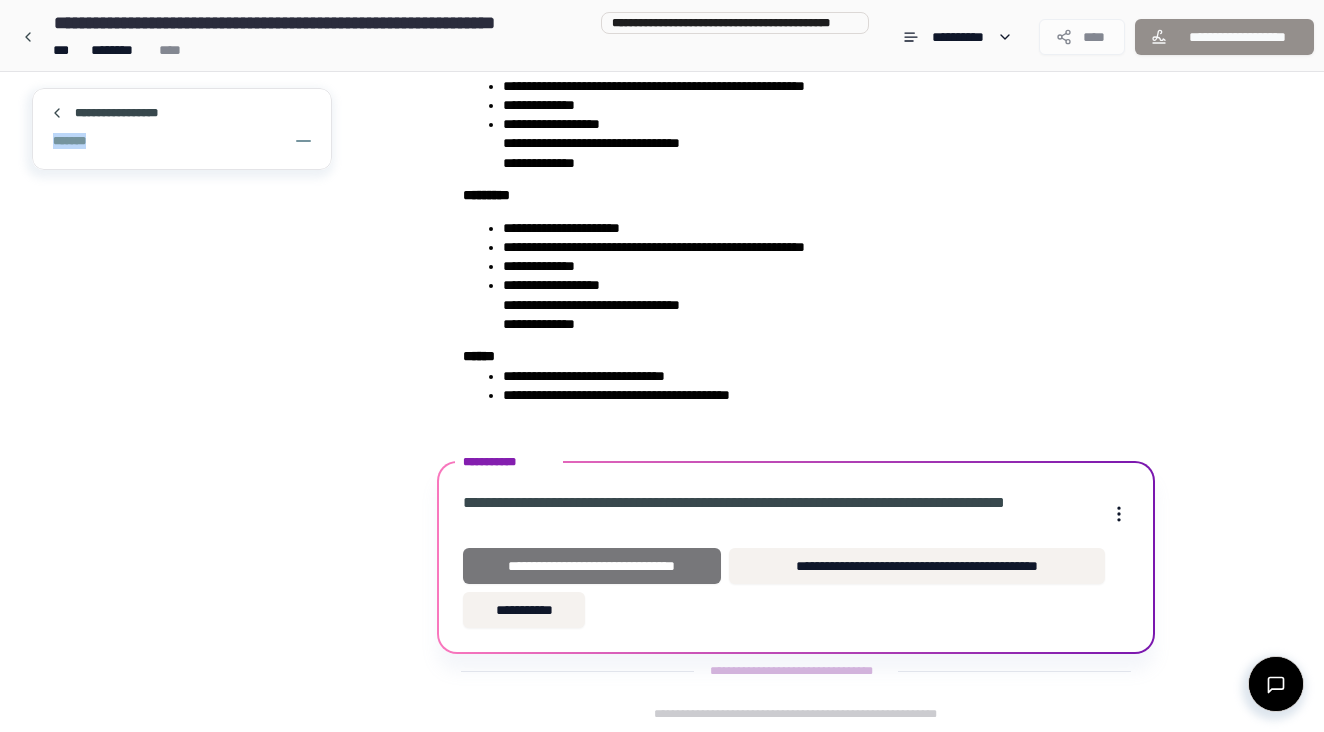 click on "**********" at bounding box center (592, 566) 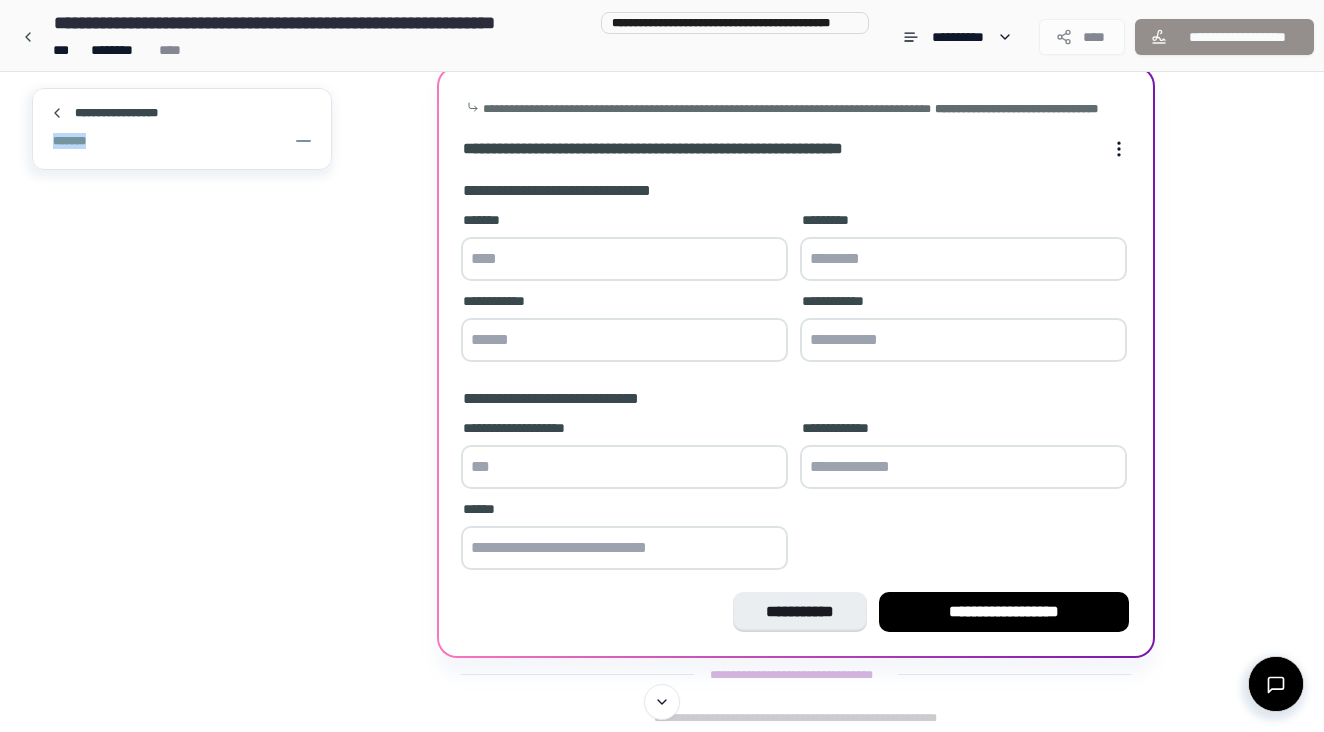 scroll, scrollTop: 773, scrollLeft: 0, axis: vertical 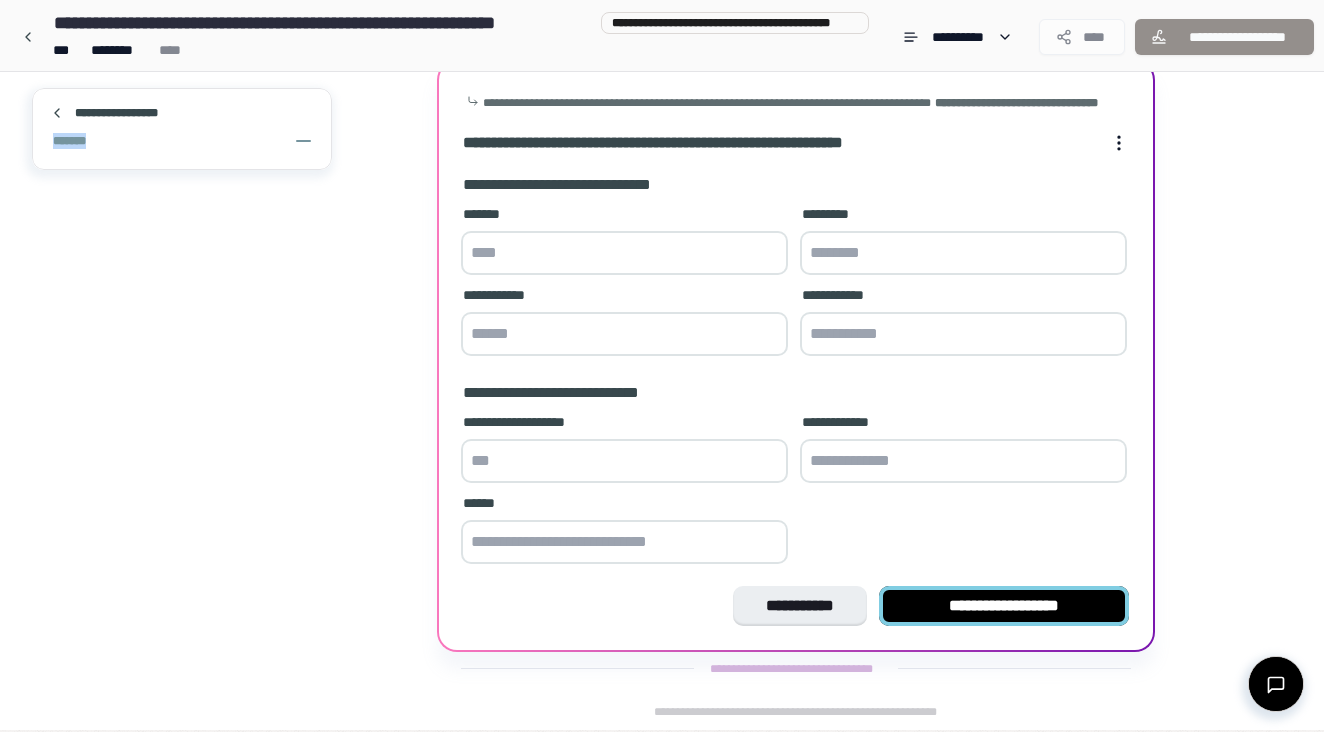 click on "**********" at bounding box center [1004, 606] 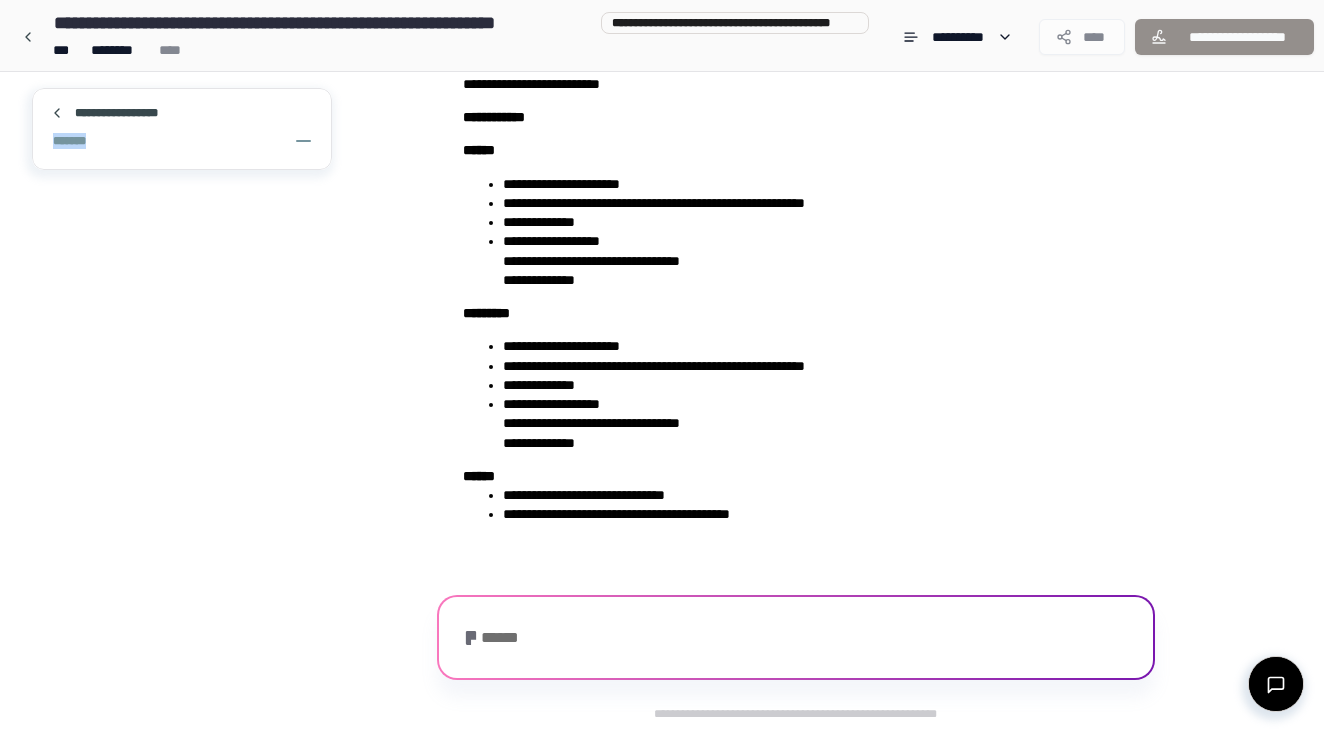 scroll, scrollTop: 237, scrollLeft: 0, axis: vertical 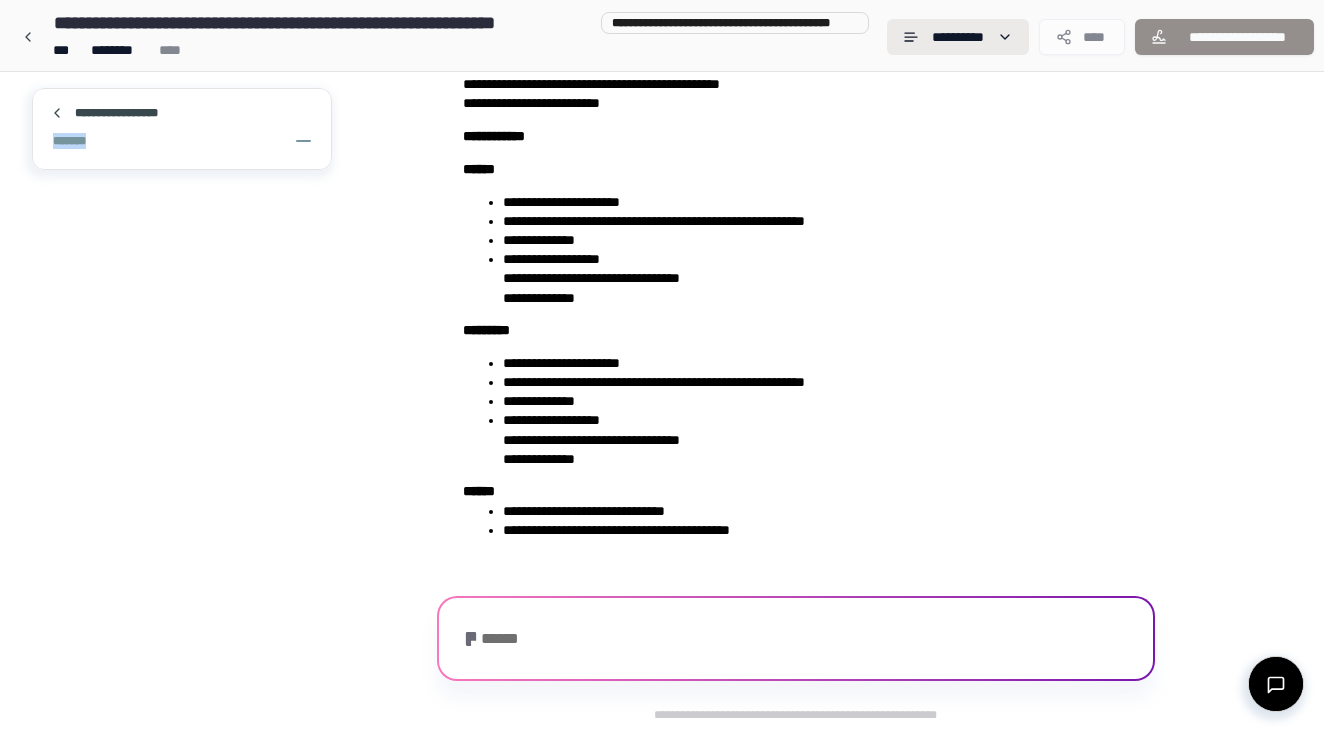 click on "**********" at bounding box center [662, 247] 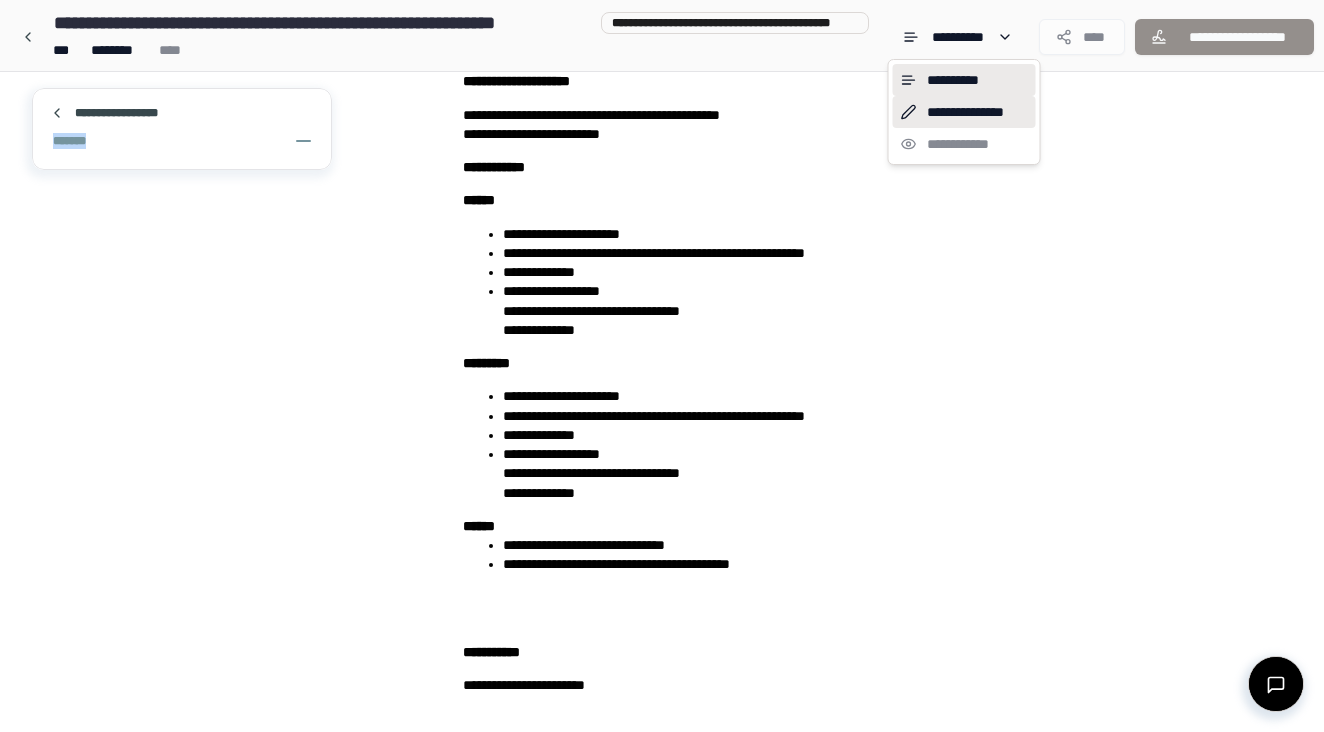 scroll, scrollTop: 254, scrollLeft: 0, axis: vertical 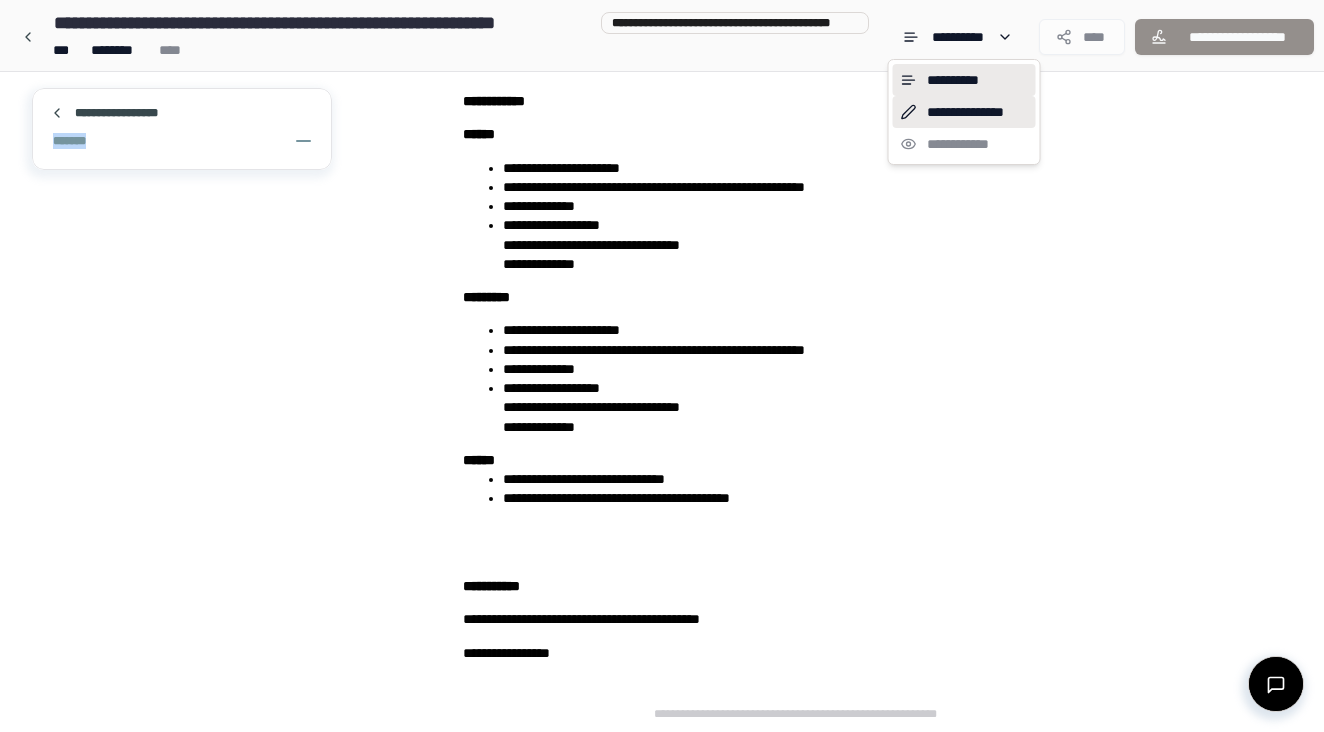 click on "**********" at bounding box center [964, 112] 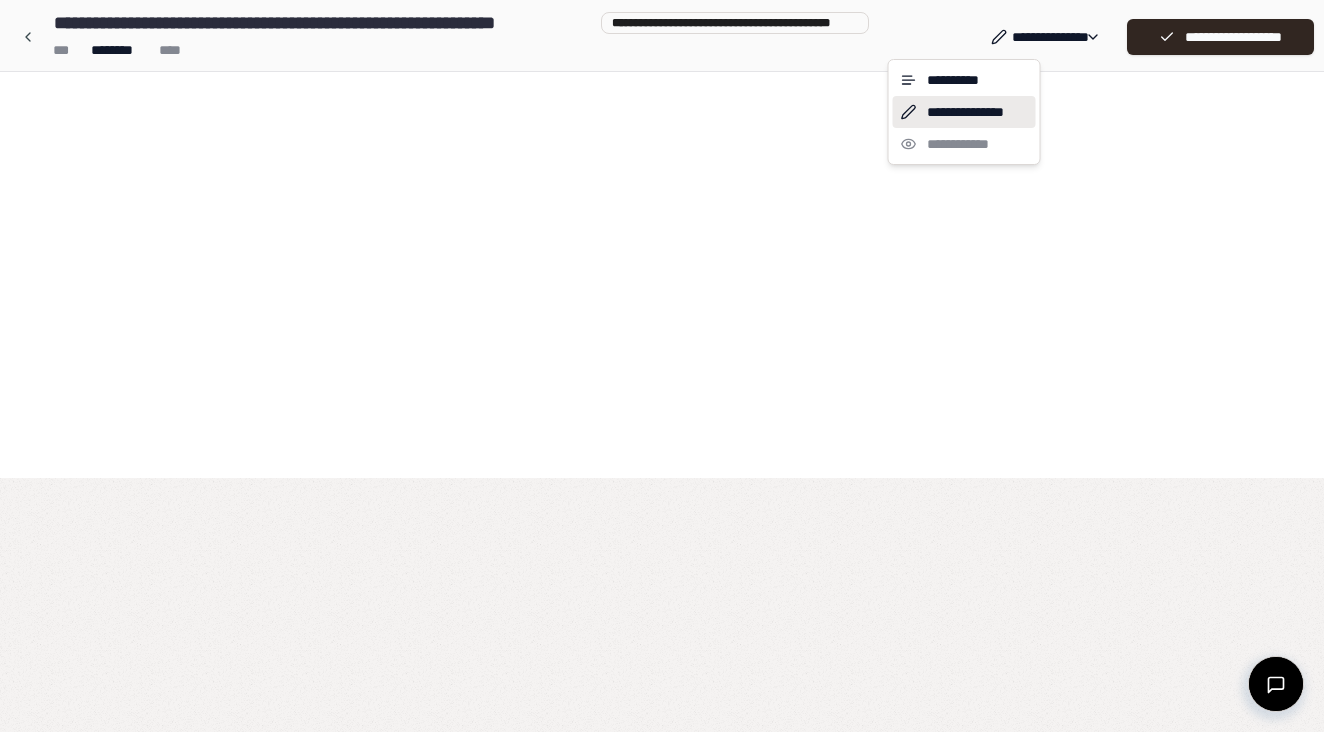 scroll, scrollTop: 0, scrollLeft: 0, axis: both 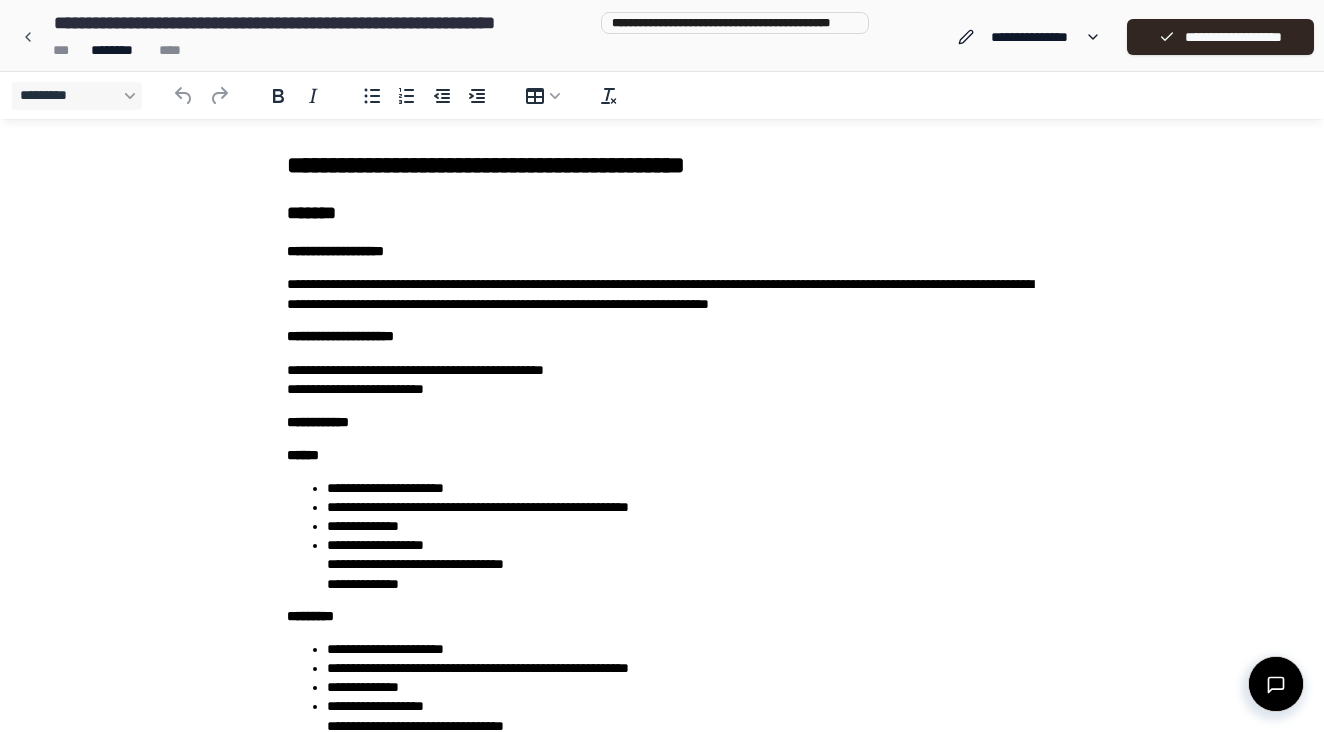 click on "*** ******** ****" at bounding box center [457, 50] 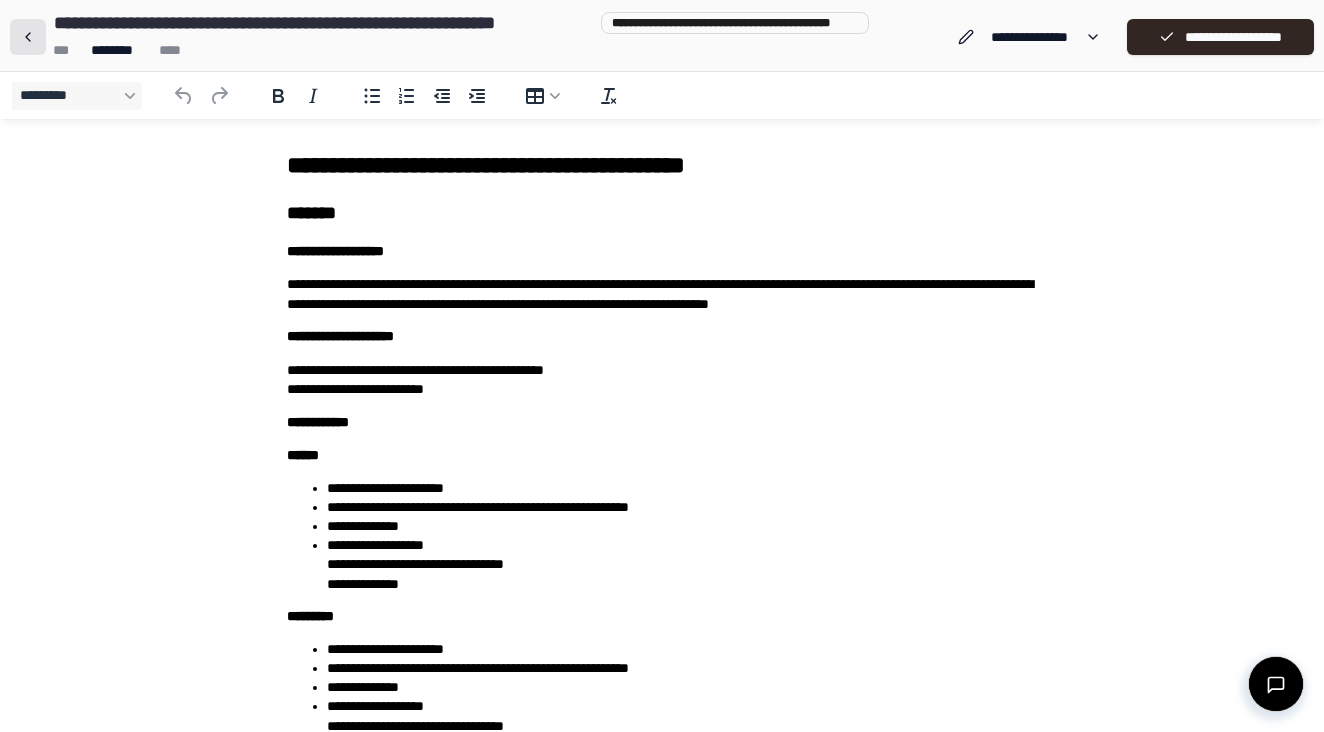 click at bounding box center [28, 37] 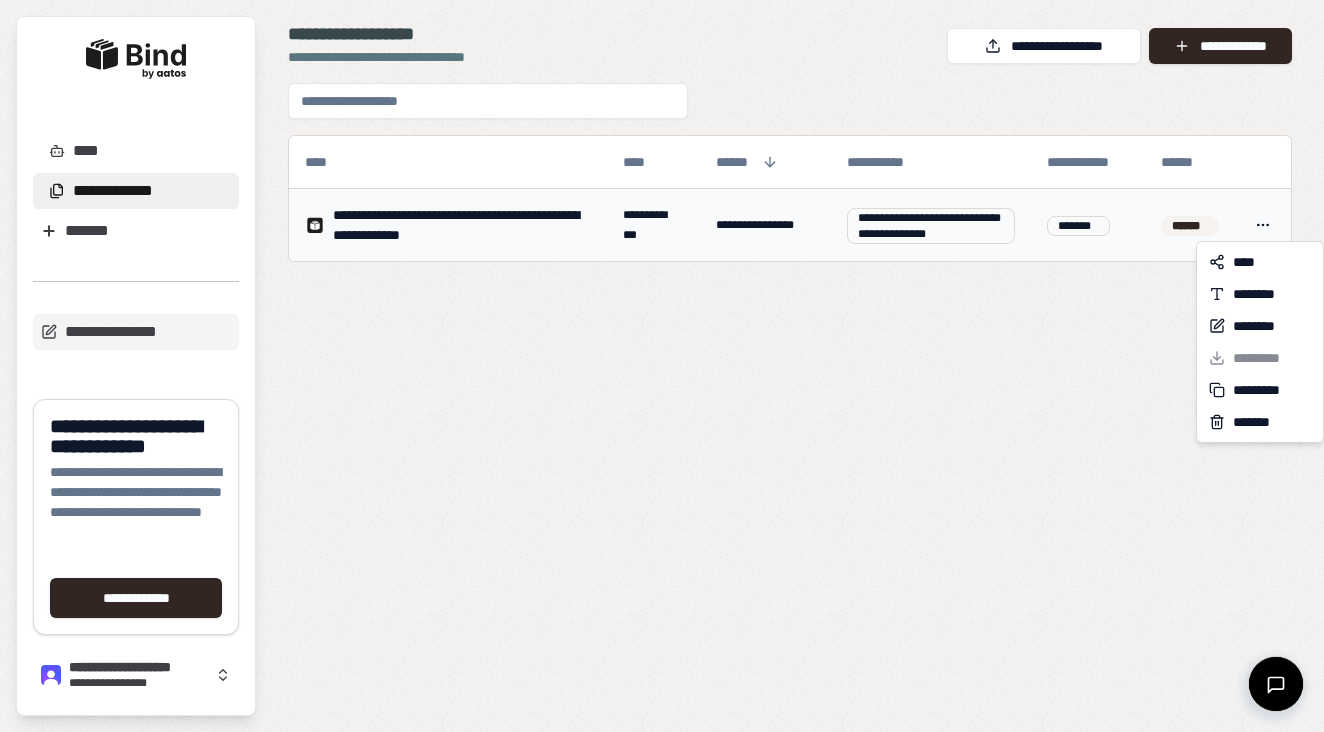 click on "**********" at bounding box center [662, 366] 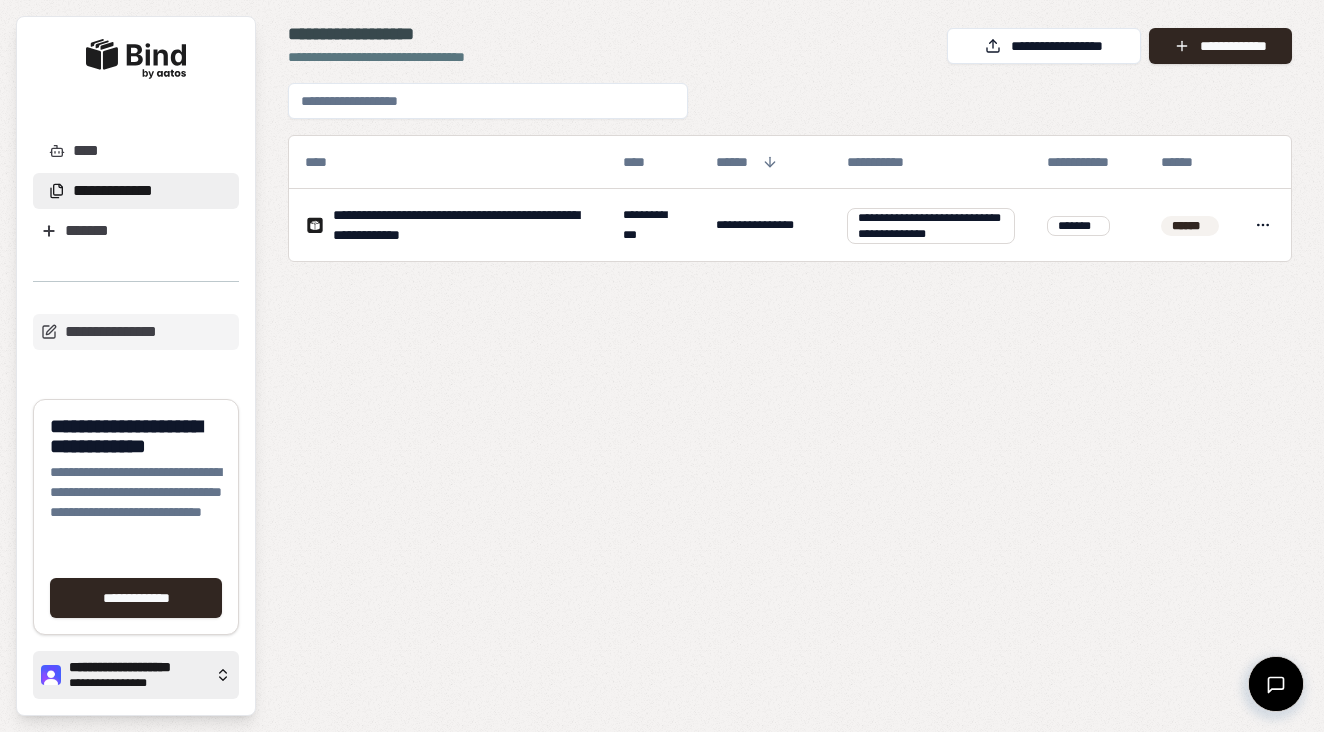 click on "**********" at bounding box center (138, 667) 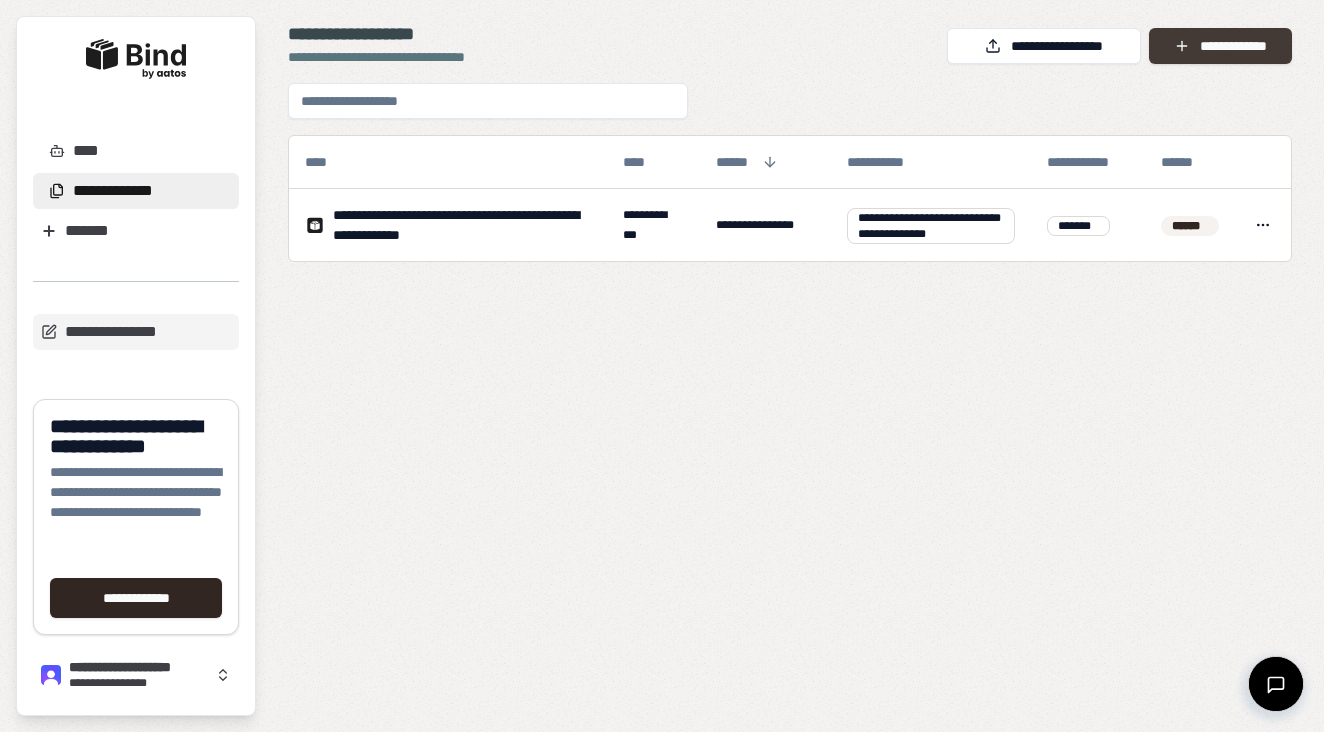 click on "**********" at bounding box center (1220, 46) 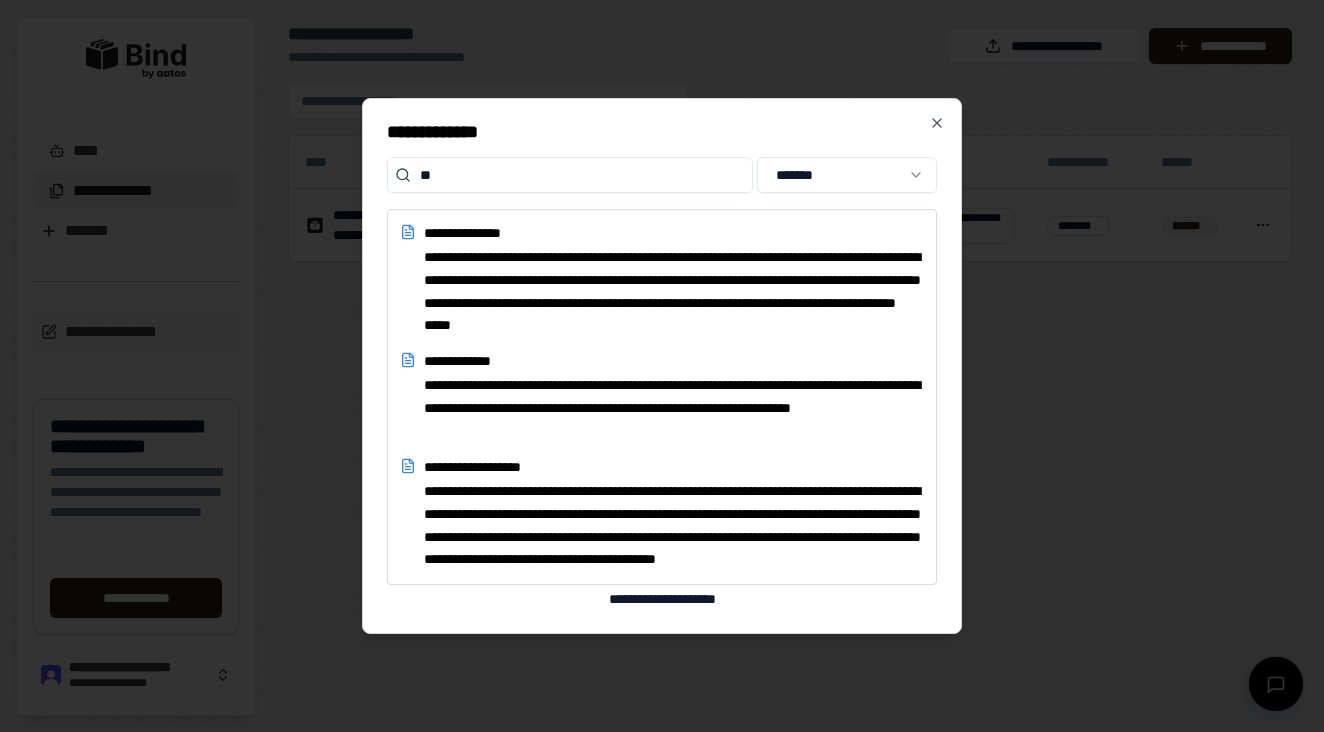 type on "*" 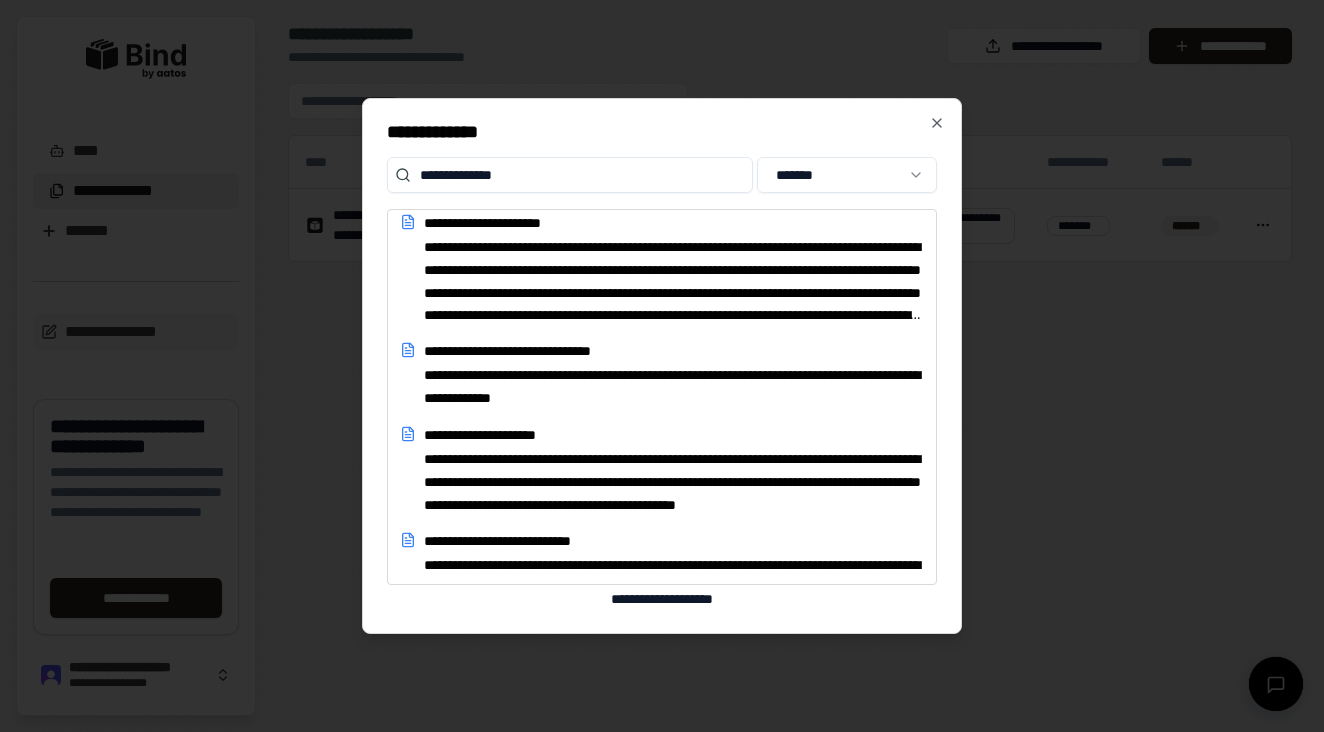 scroll, scrollTop: 971, scrollLeft: 0, axis: vertical 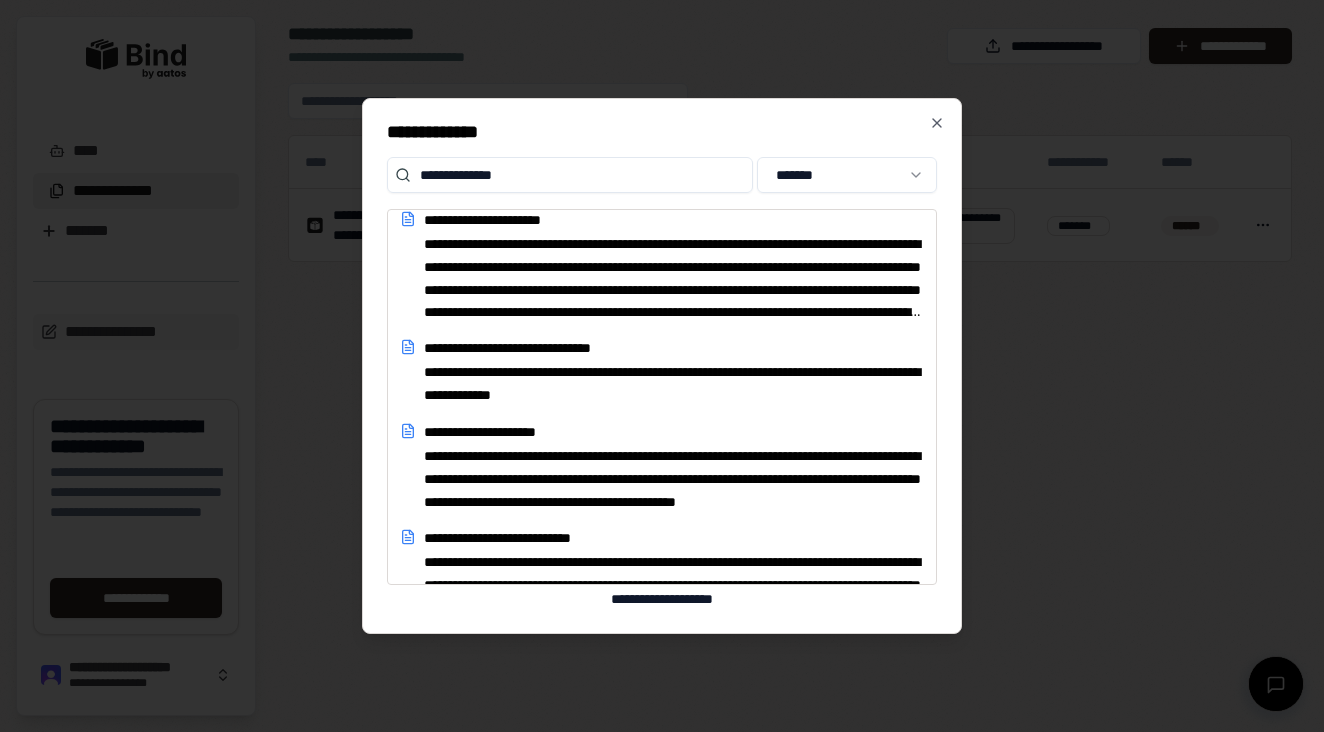 type on "**********" 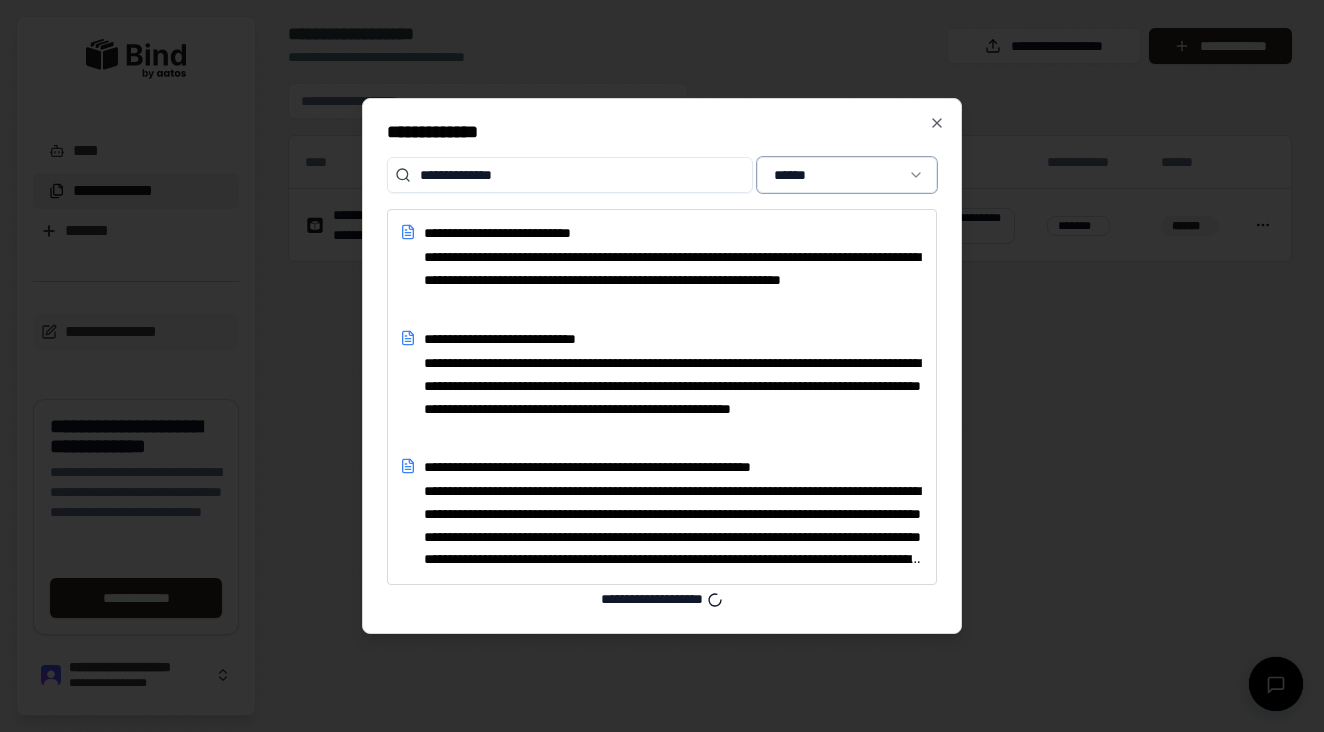 scroll, scrollTop: 0, scrollLeft: 0, axis: both 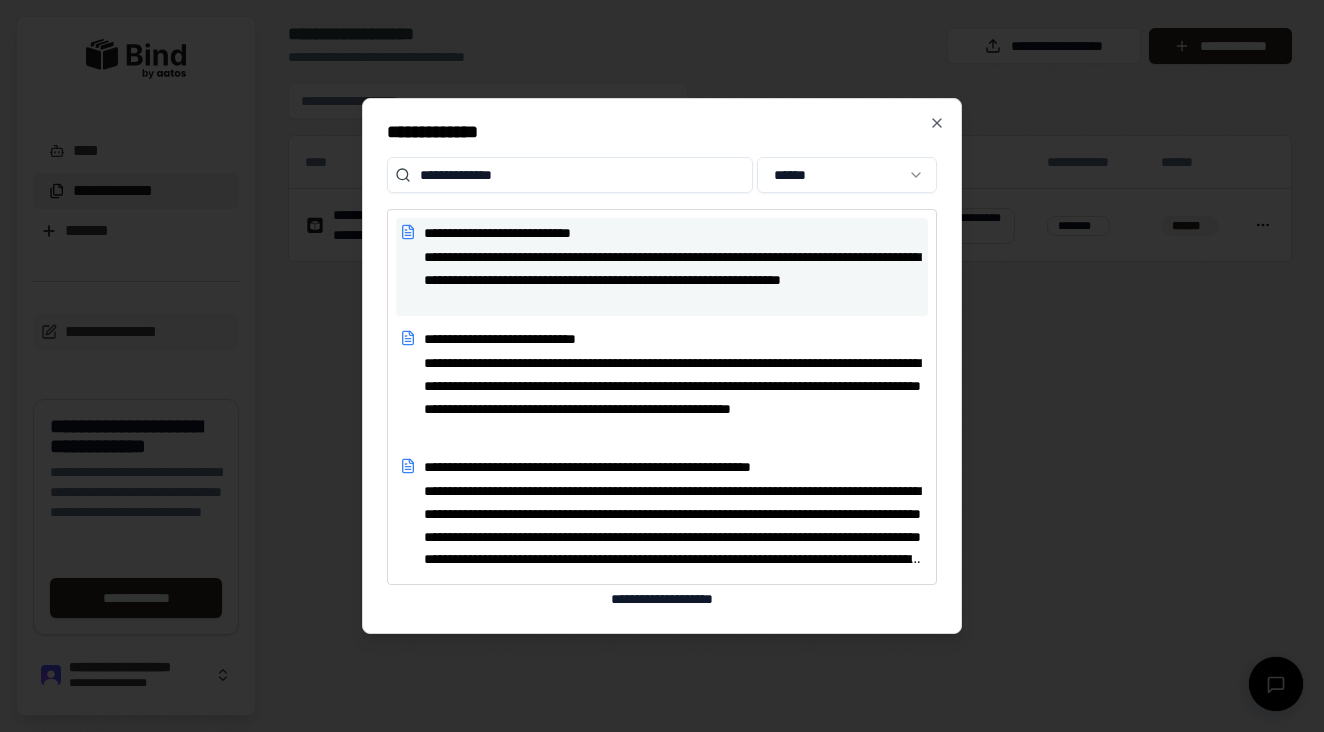 click on "**********" at bounding box center [674, 233] 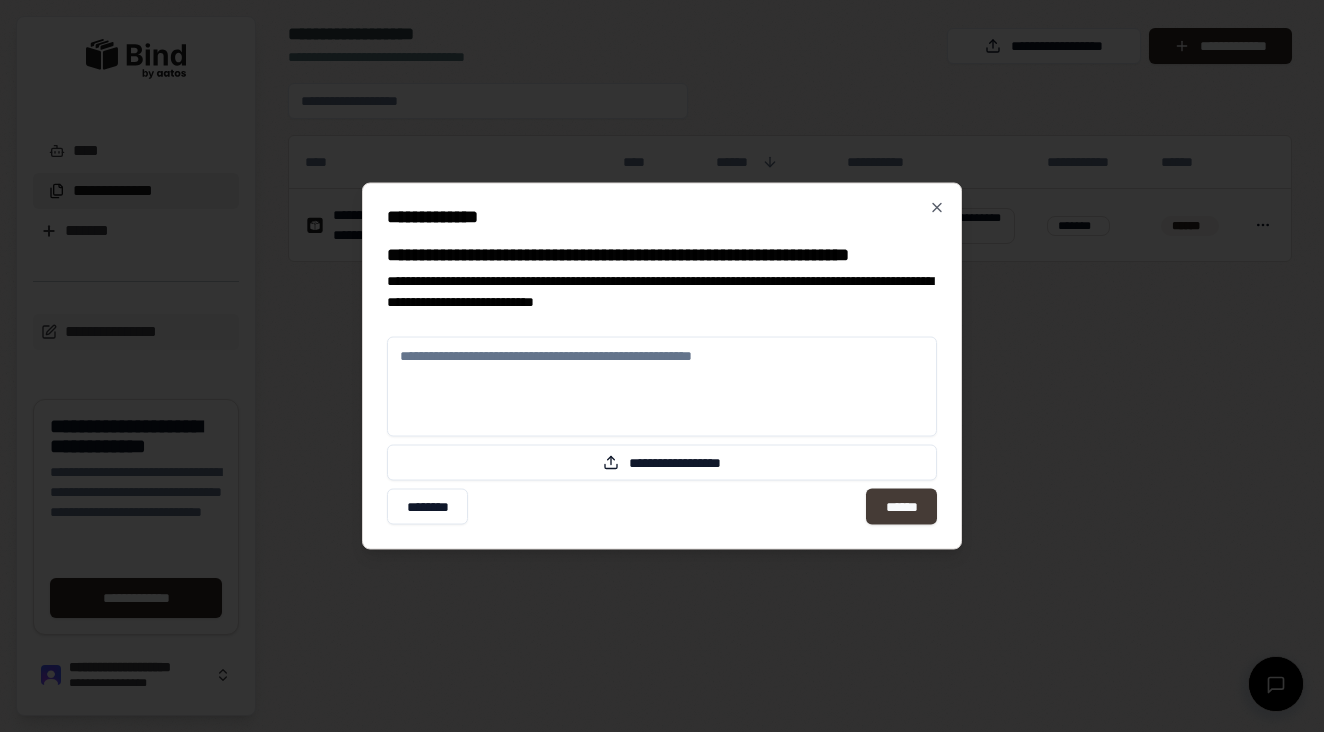 click on "******" at bounding box center [901, 507] 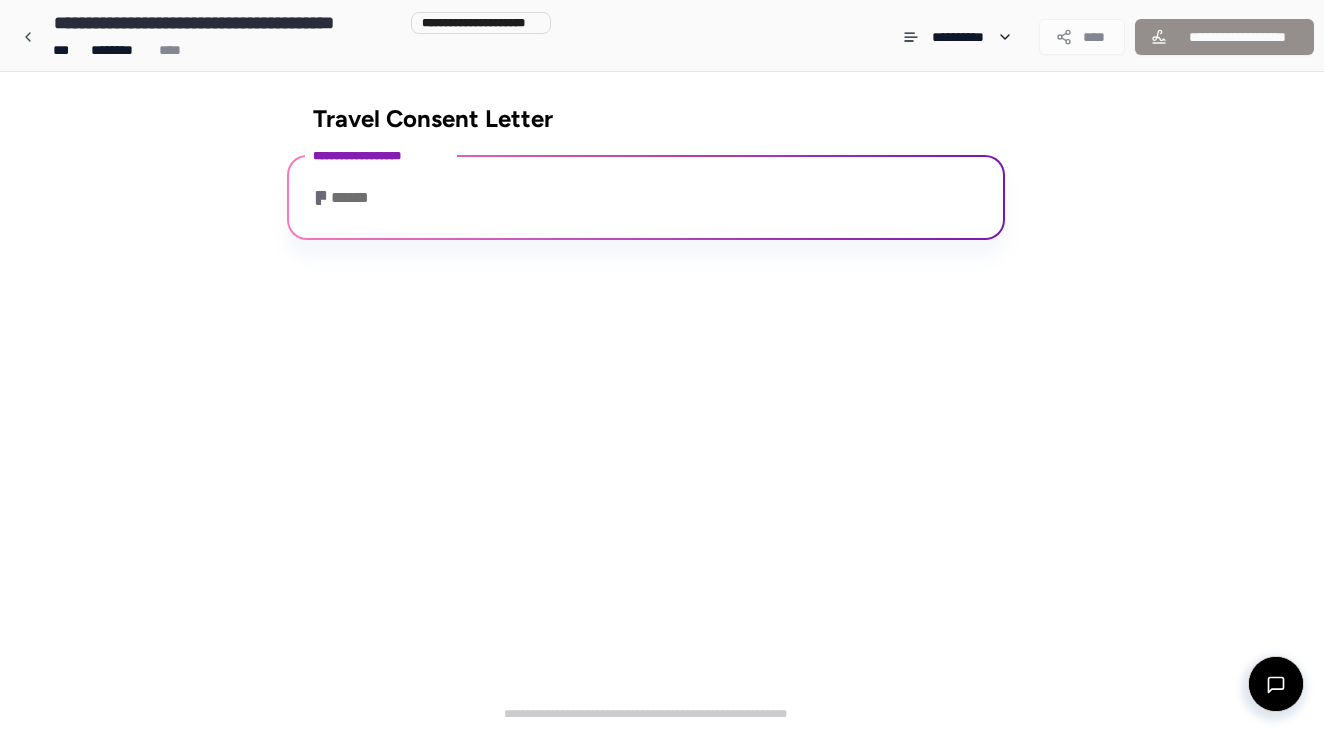click on "******" at bounding box center [346, 198] 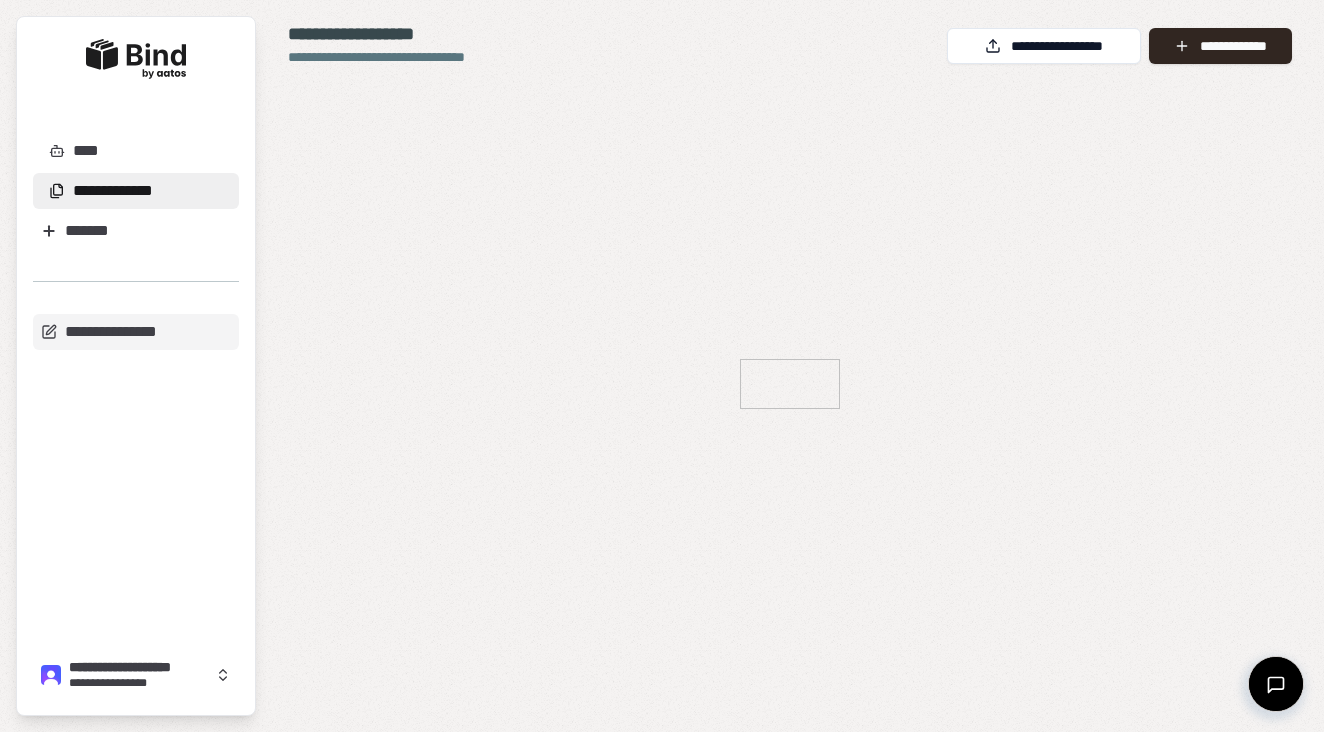 scroll, scrollTop: 0, scrollLeft: 0, axis: both 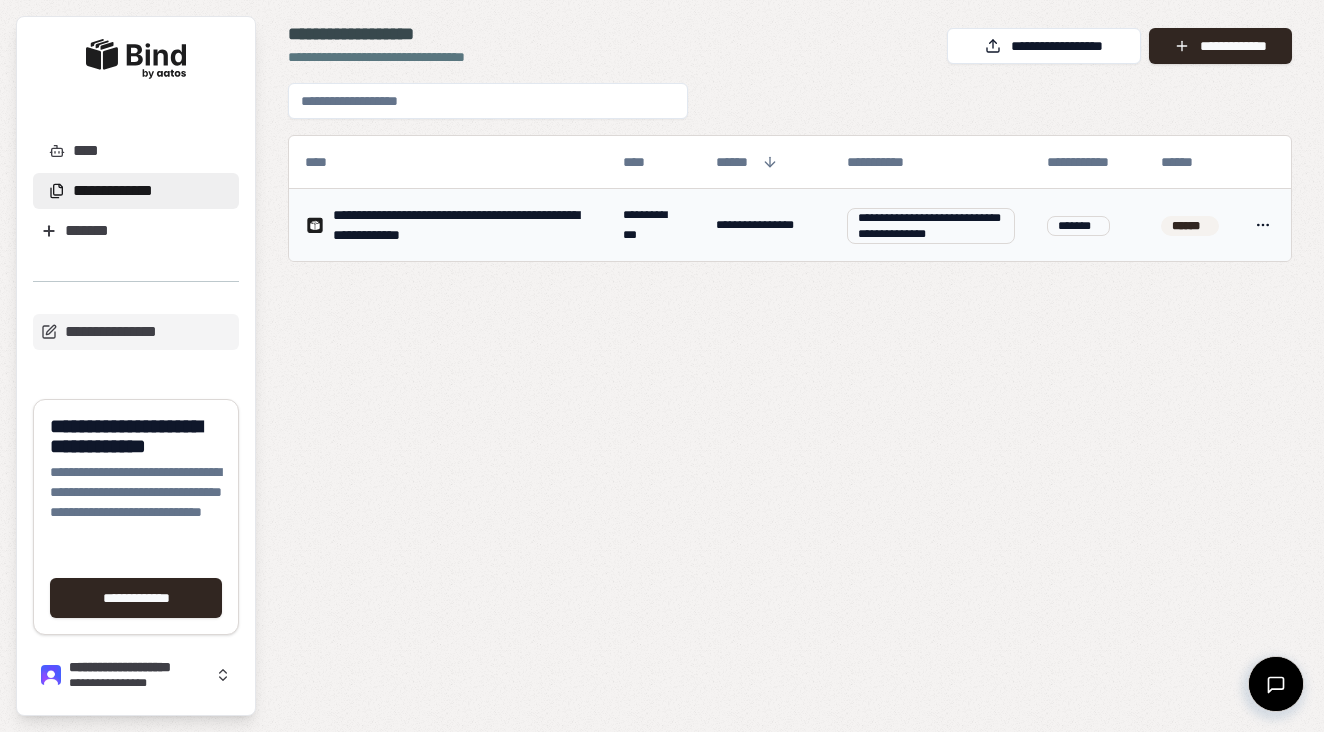 click on "**********" at bounding box center [662, 366] 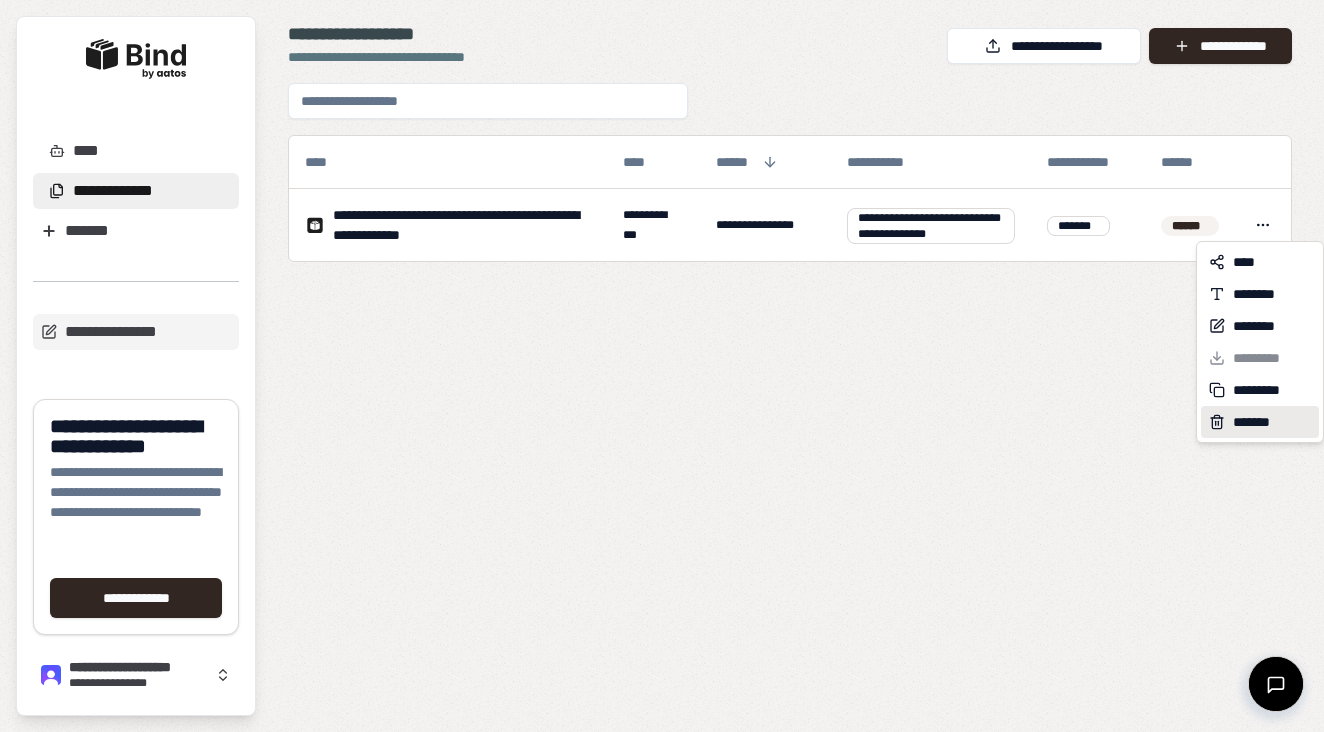 click on "*******" at bounding box center (1260, 422) 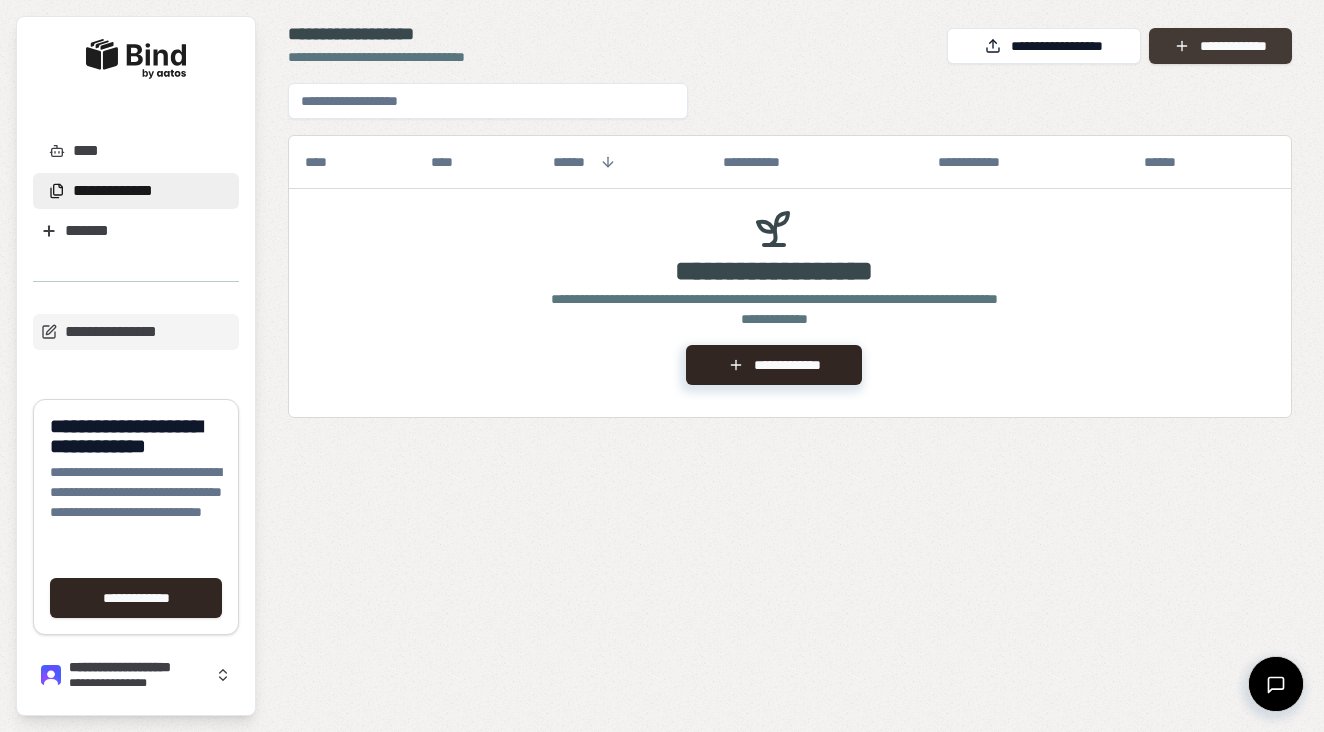click on "**********" at bounding box center [1220, 46] 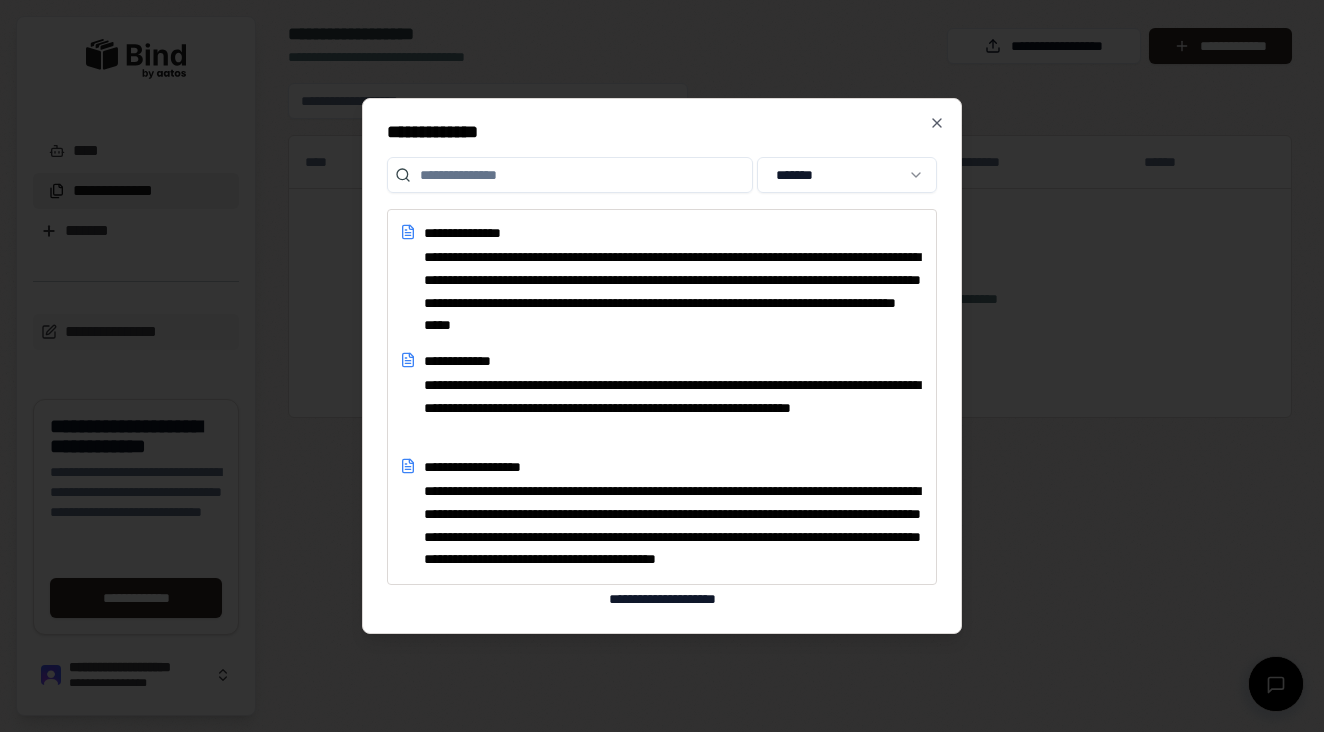click on "**********" at bounding box center [662, 366] 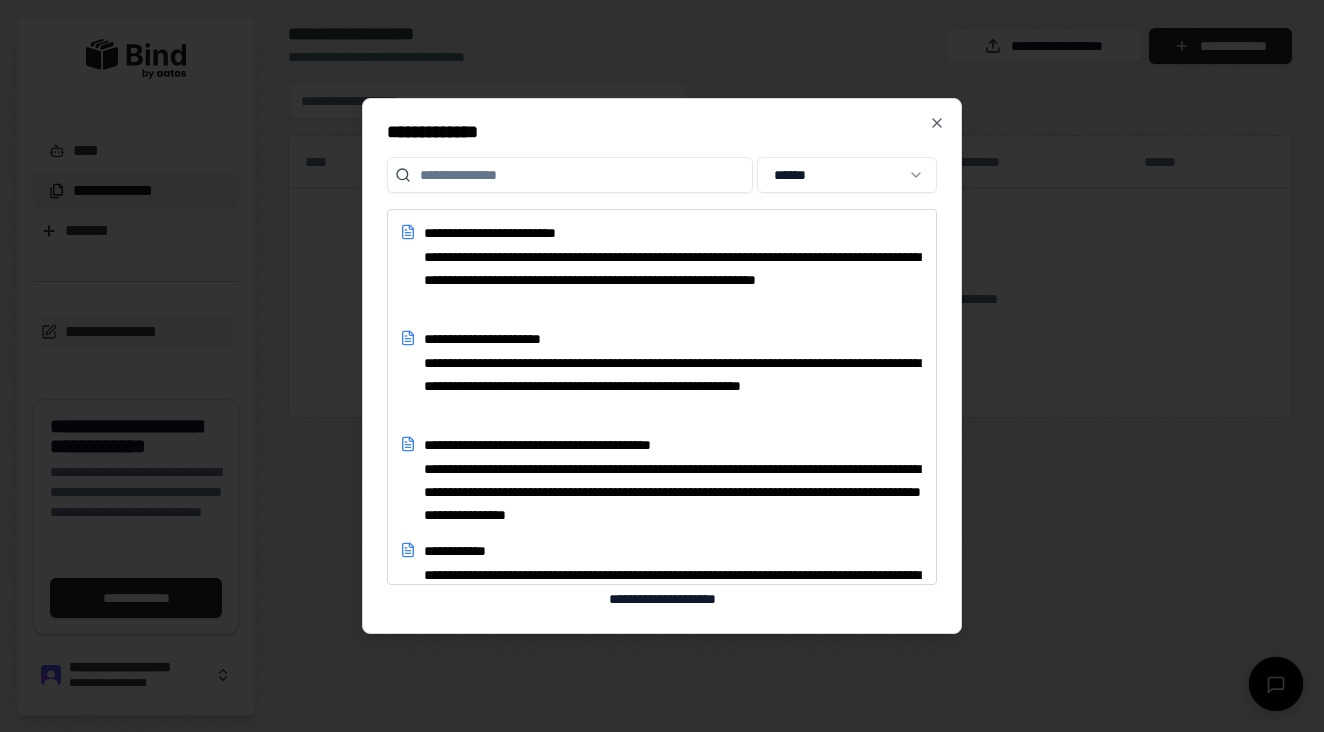click at bounding box center (570, 175) 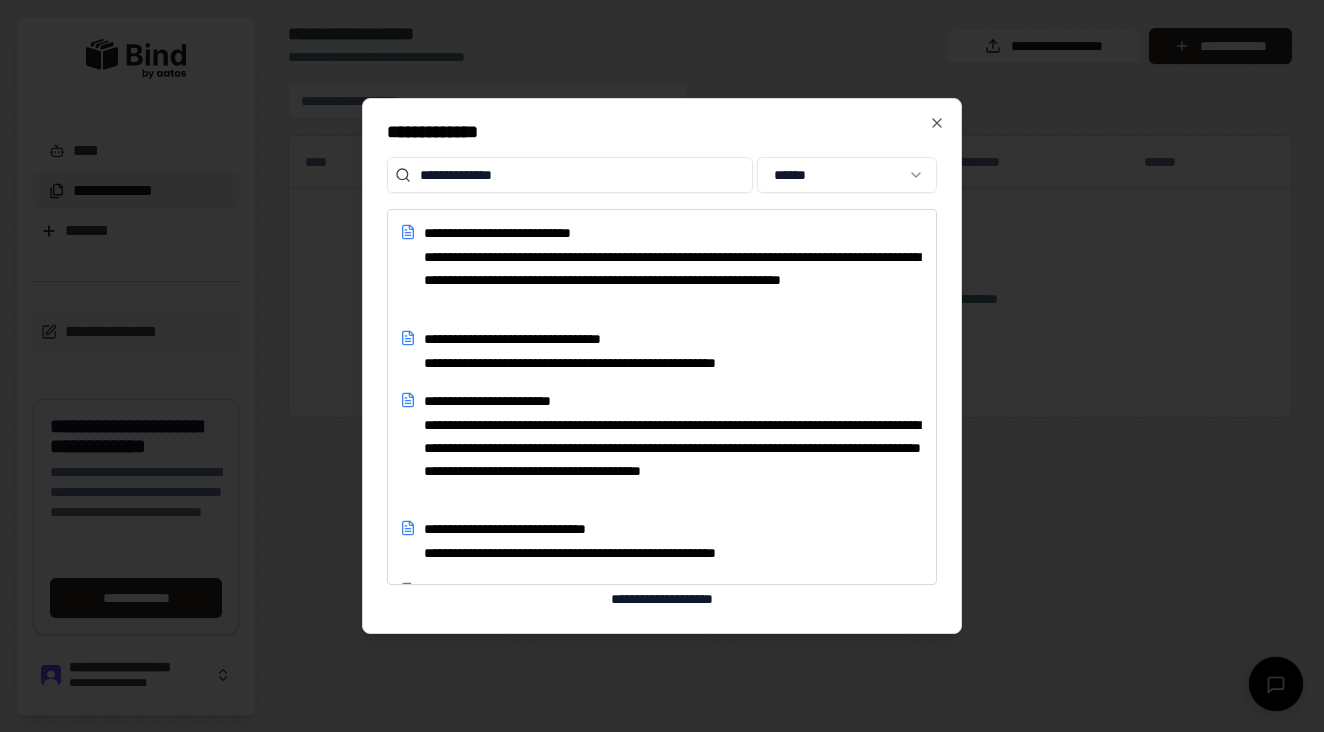 type on "**********" 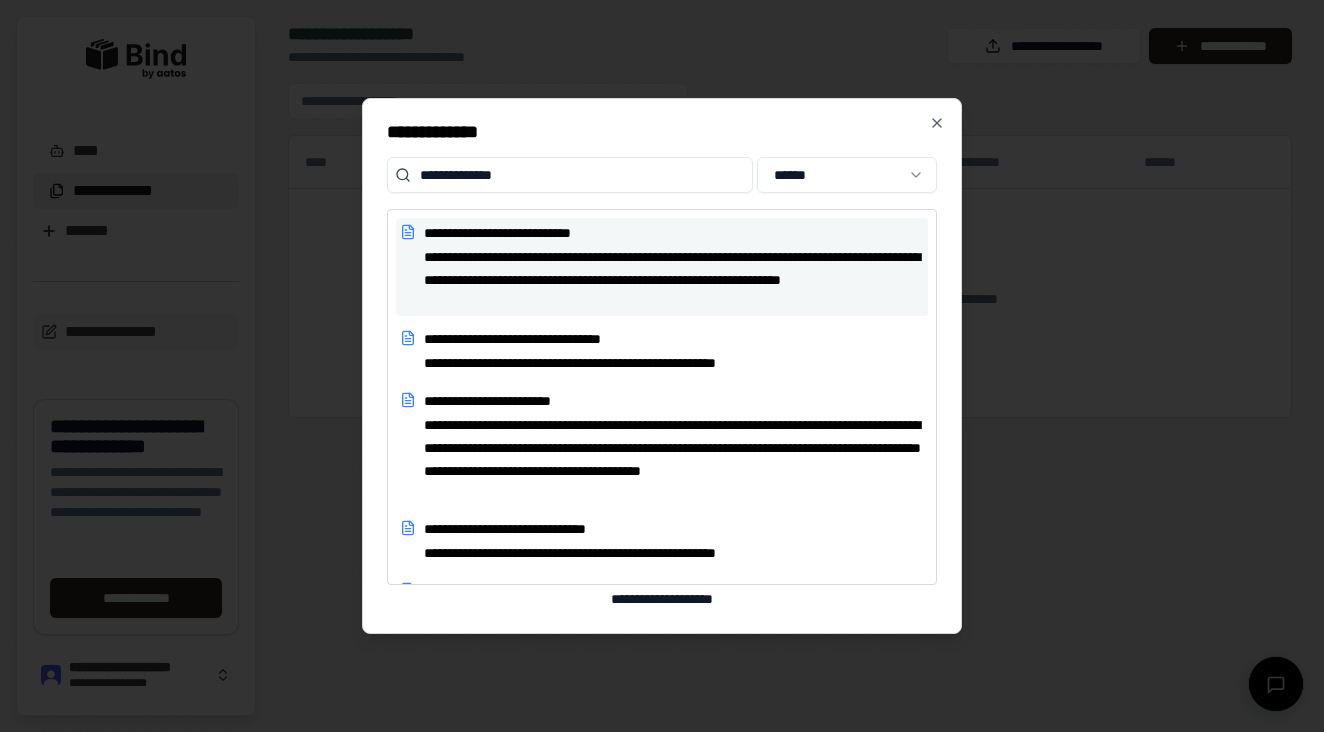 drag, startPoint x: 631, startPoint y: 163, endPoint x: 469, endPoint y: 261, distance: 189.33568 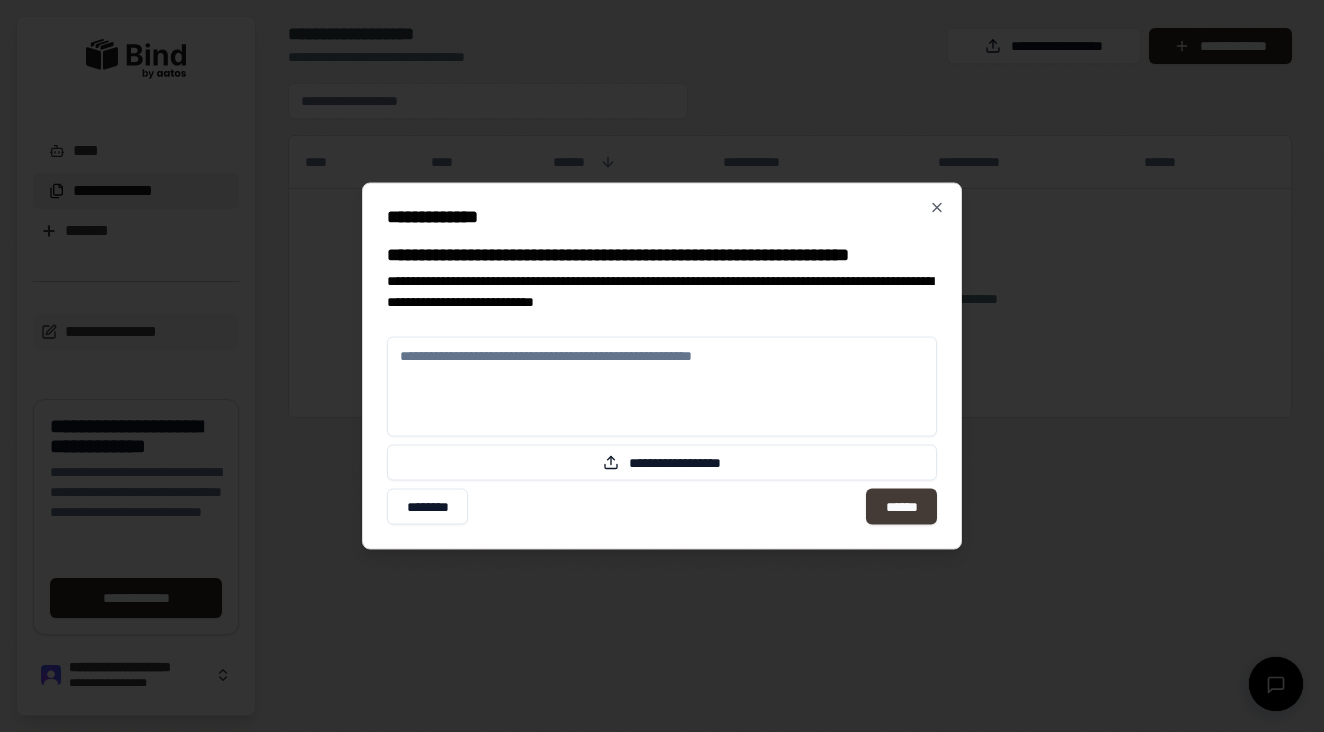 click on "******" at bounding box center (901, 507) 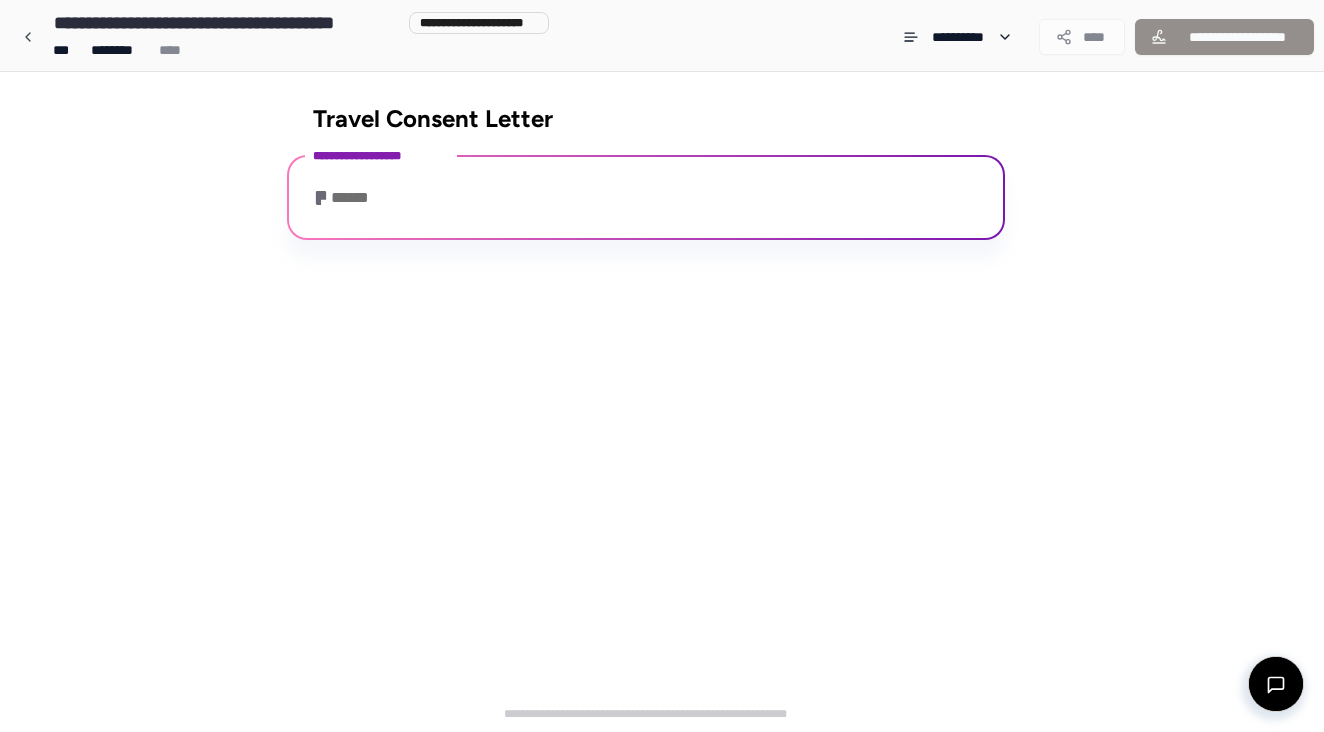 scroll, scrollTop: 41, scrollLeft: 0, axis: vertical 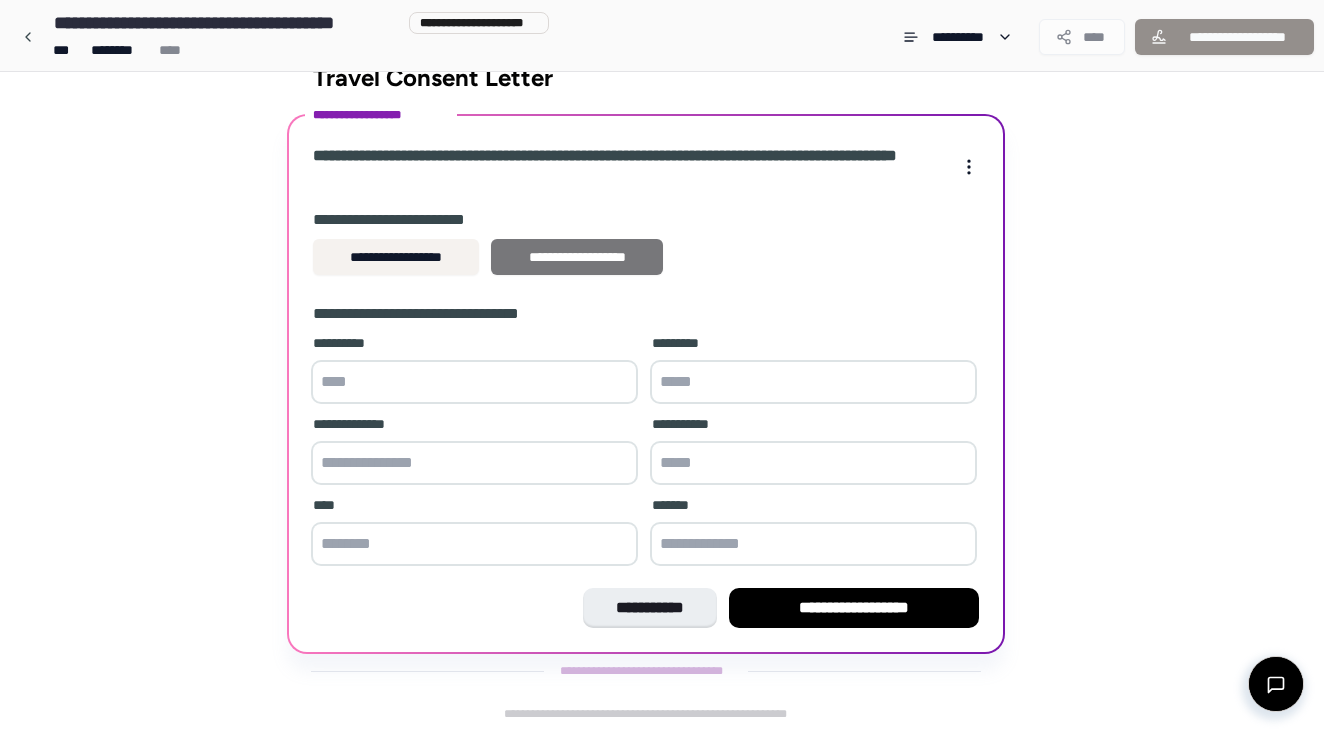 click on "**********" at bounding box center [577, 257] 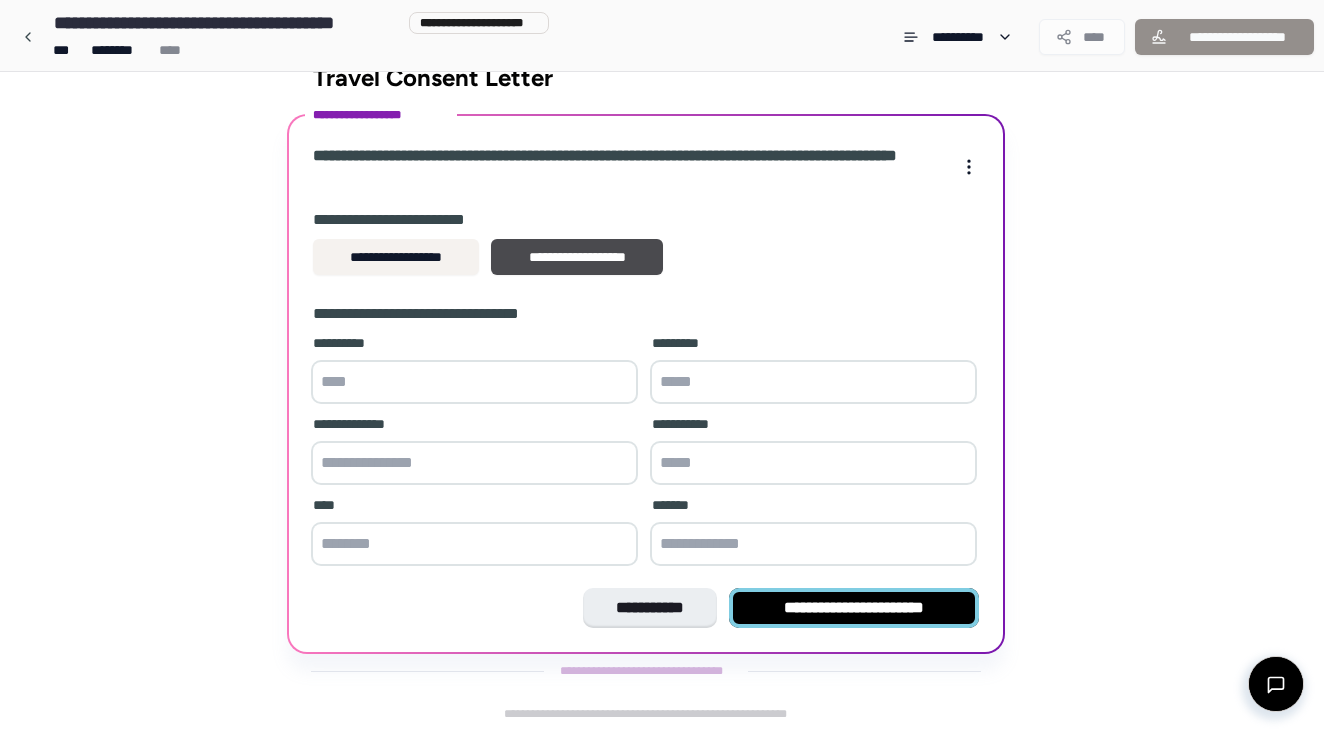 click on "**********" at bounding box center (854, 608) 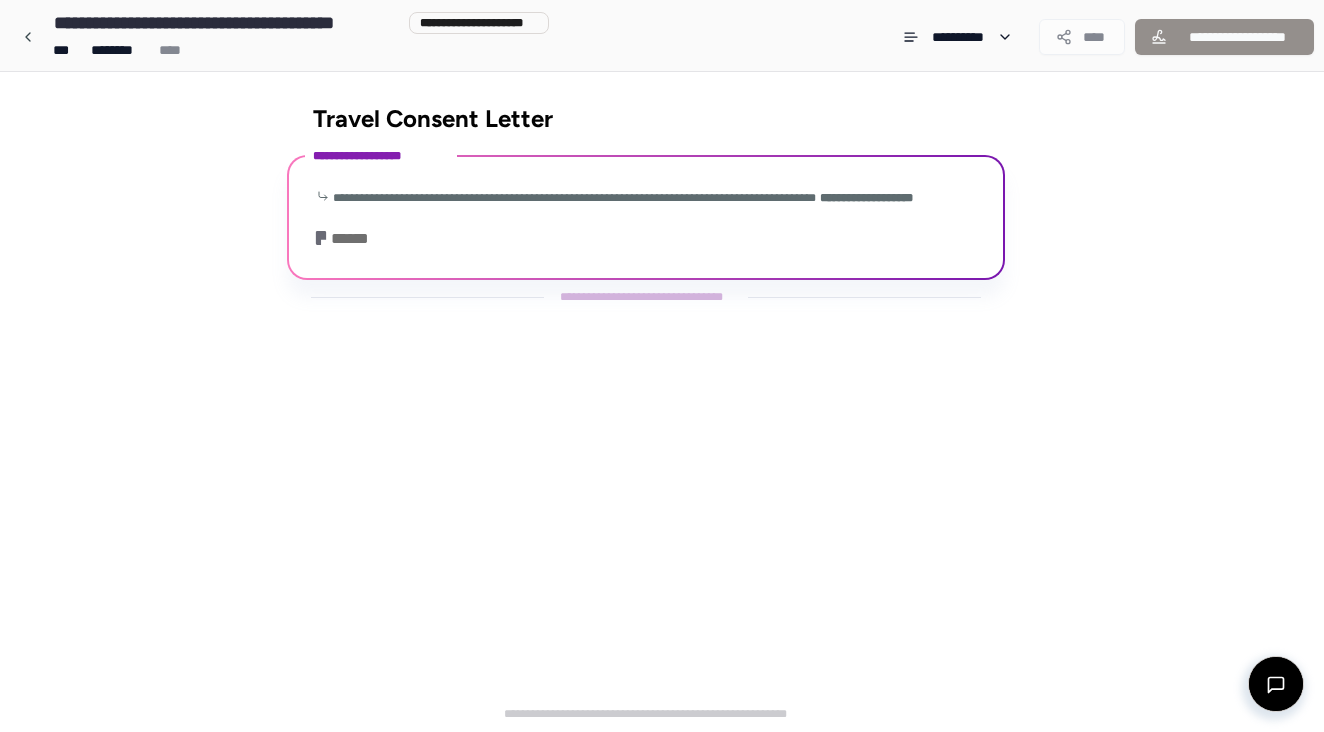 scroll, scrollTop: 0, scrollLeft: 0, axis: both 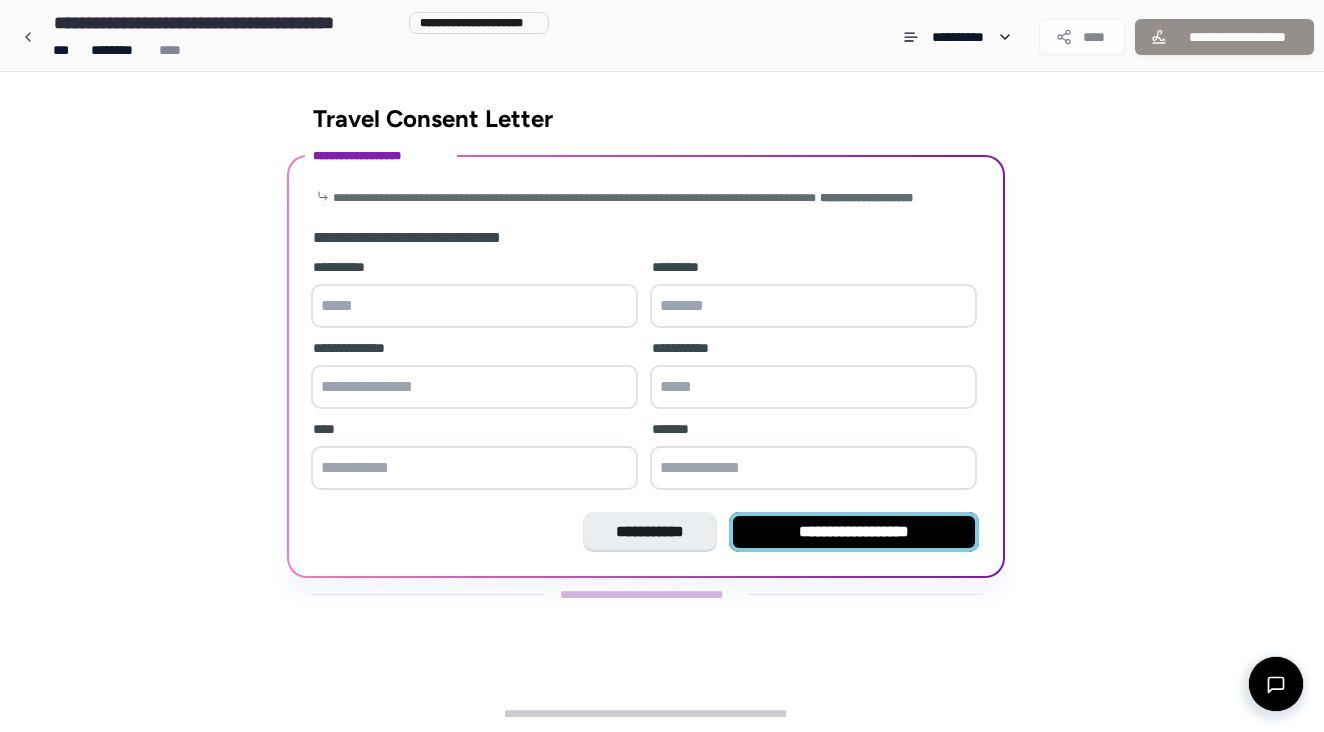click on "**********" at bounding box center [854, 532] 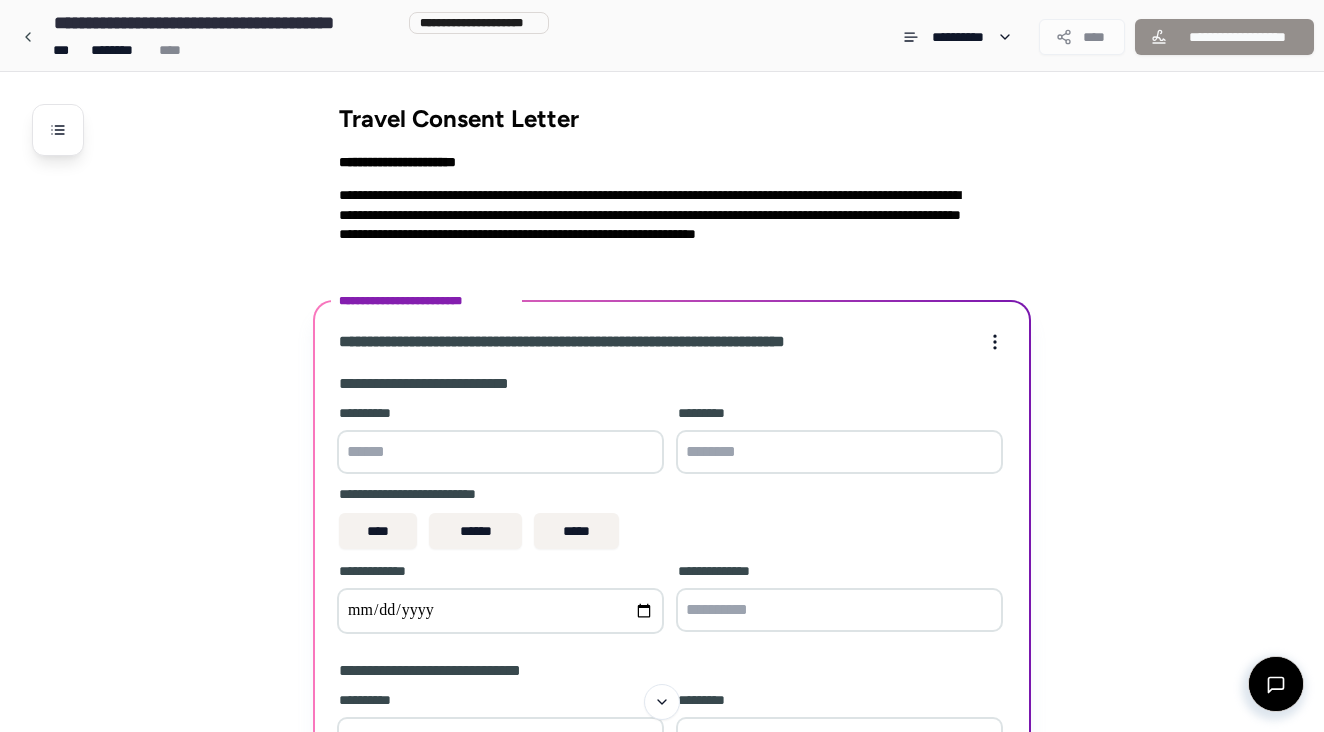 scroll, scrollTop: 0, scrollLeft: 0, axis: both 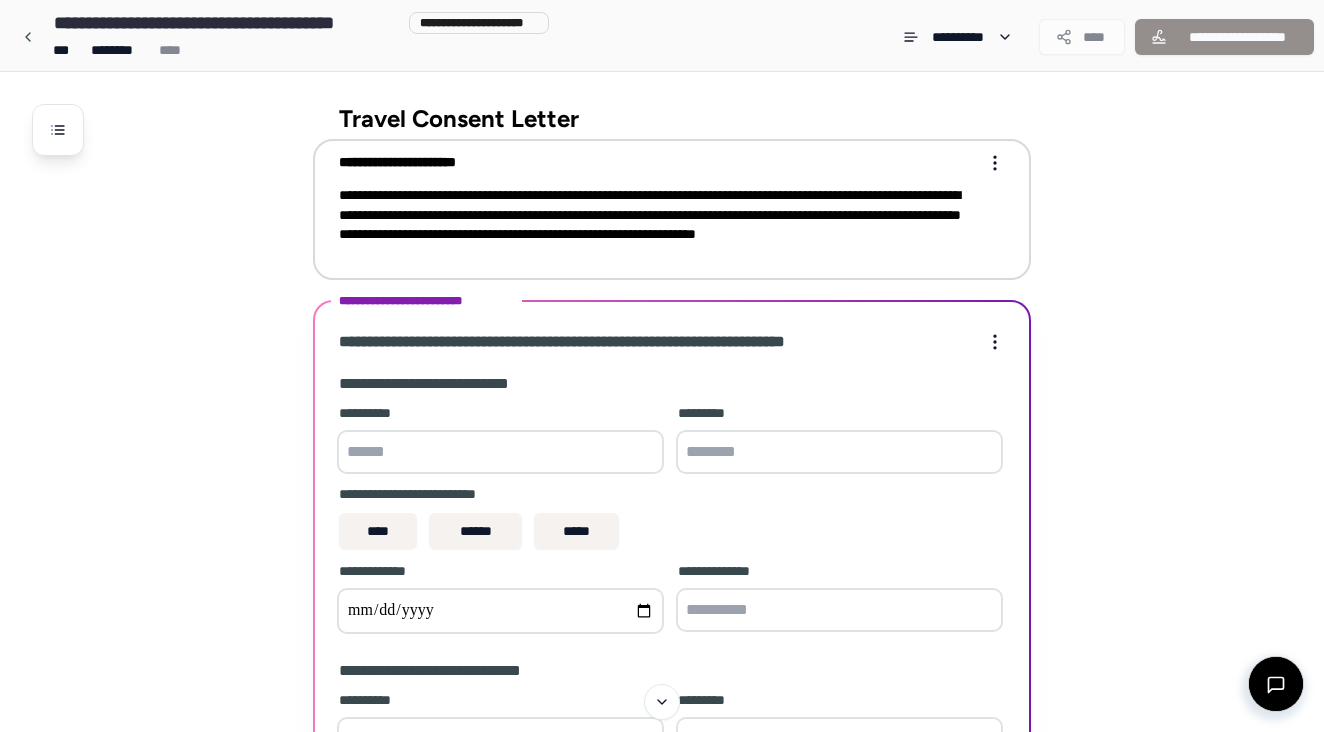 click on "**********" at bounding box center [658, 224] 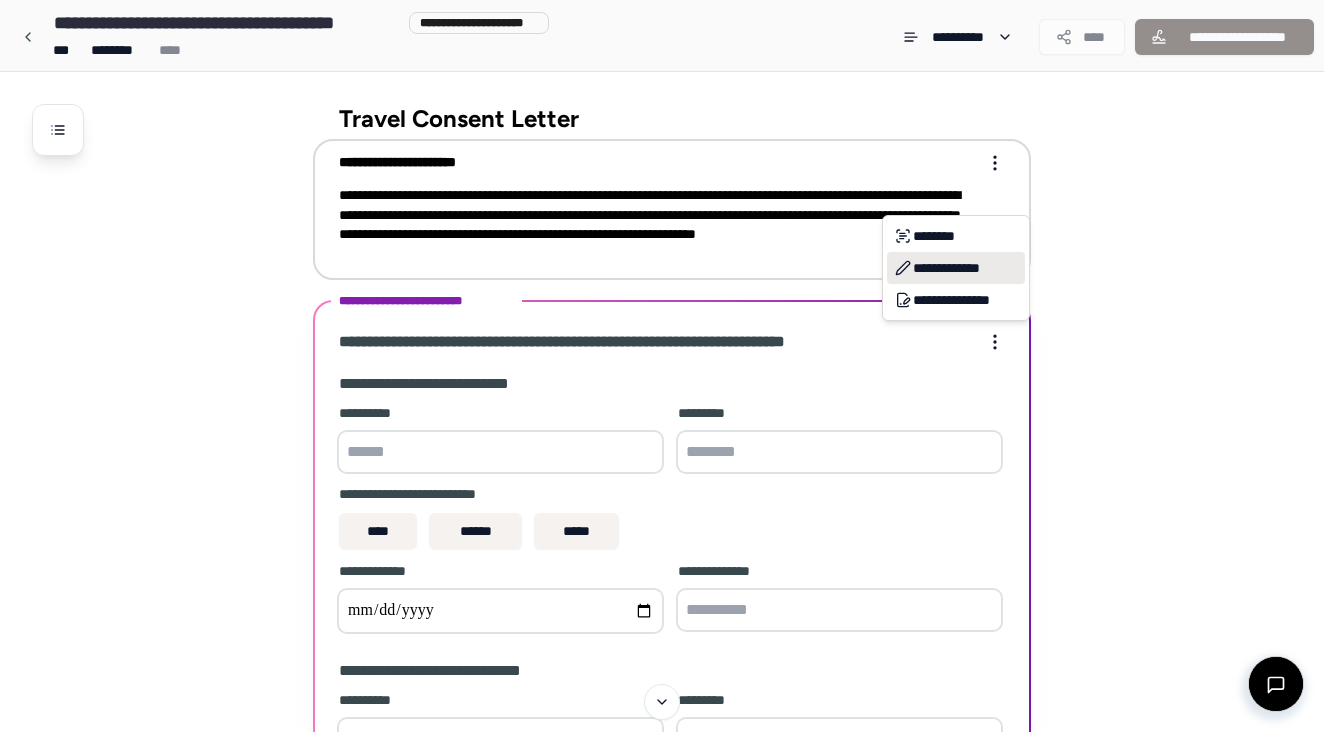click on "**********" at bounding box center [956, 268] 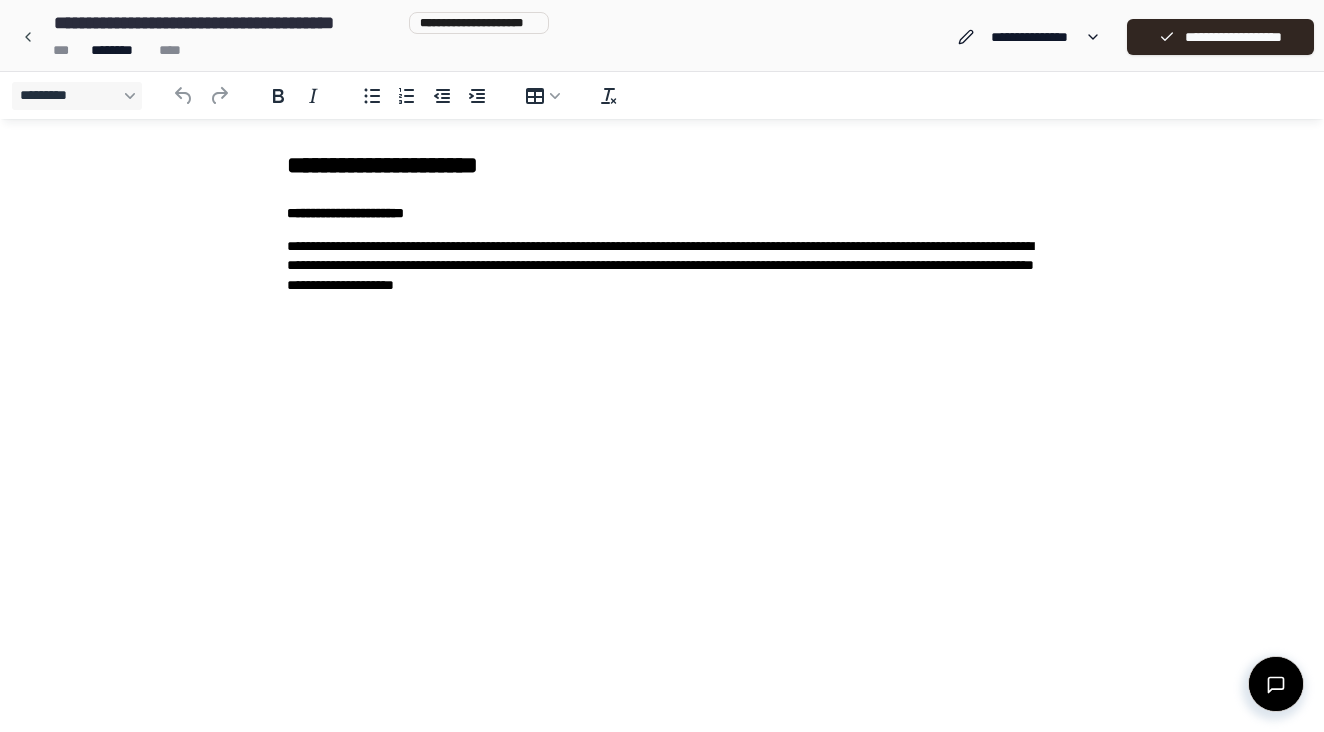 scroll, scrollTop: 0, scrollLeft: 0, axis: both 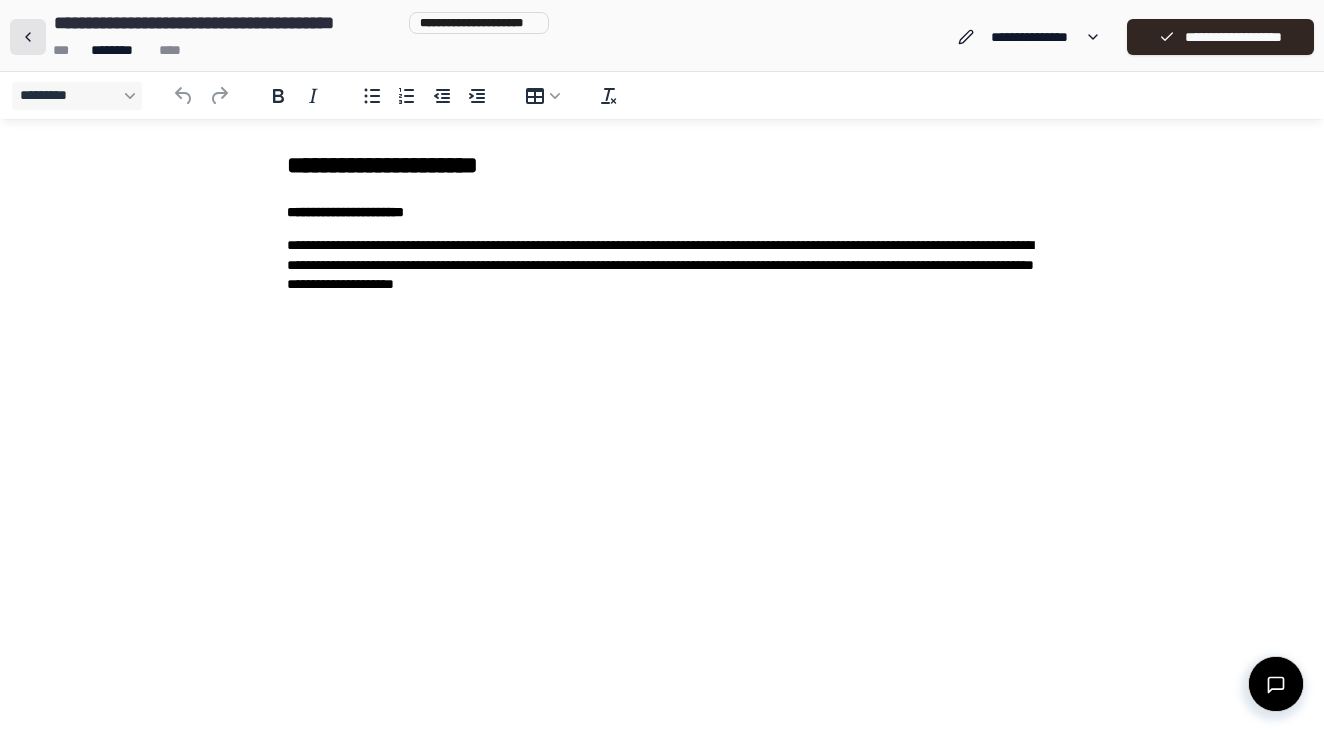 click at bounding box center [28, 37] 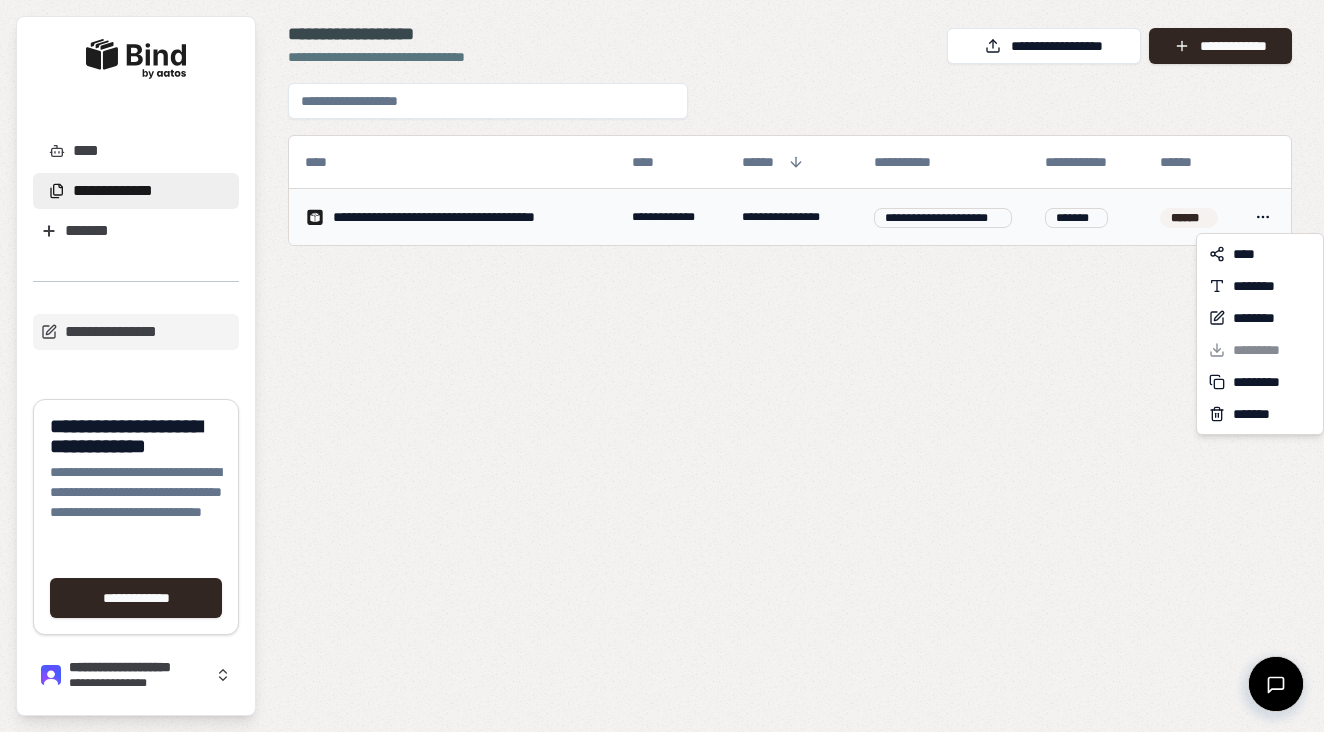 click on "**********" at bounding box center [662, 366] 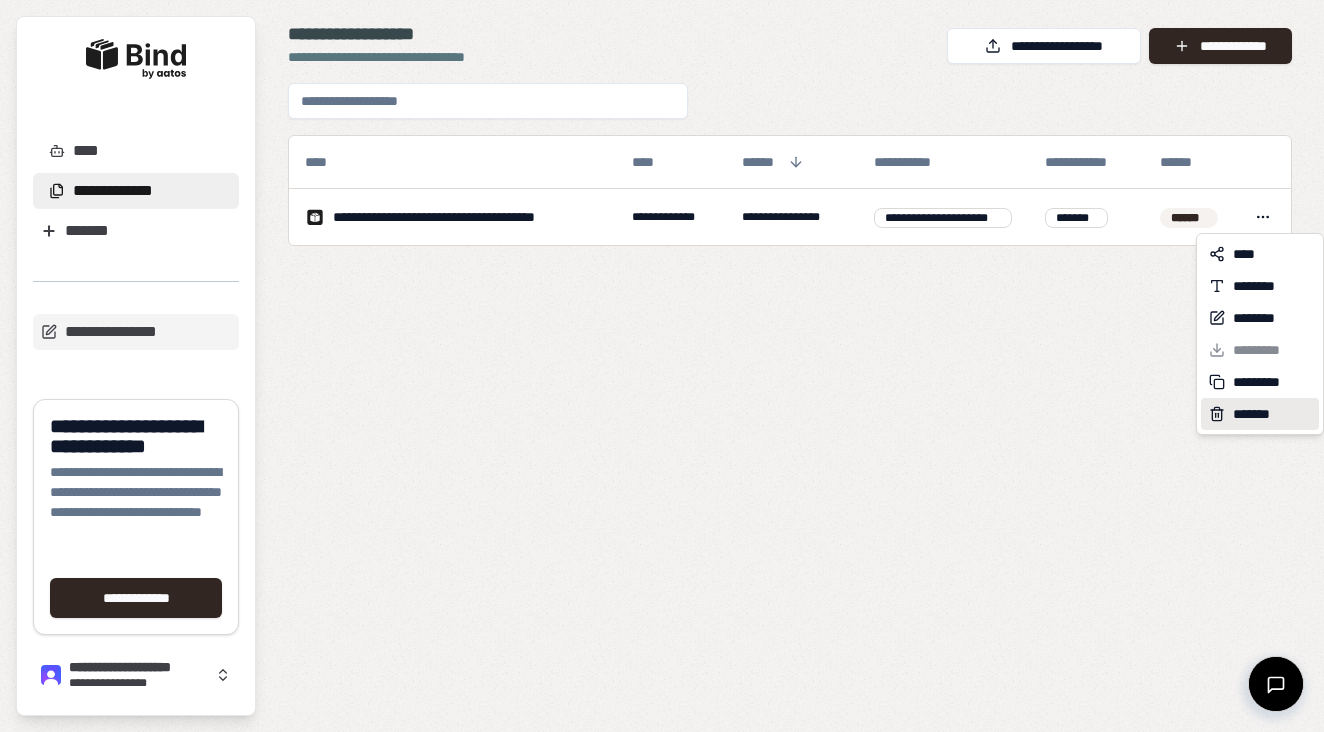 click on "*******" at bounding box center (1255, 414) 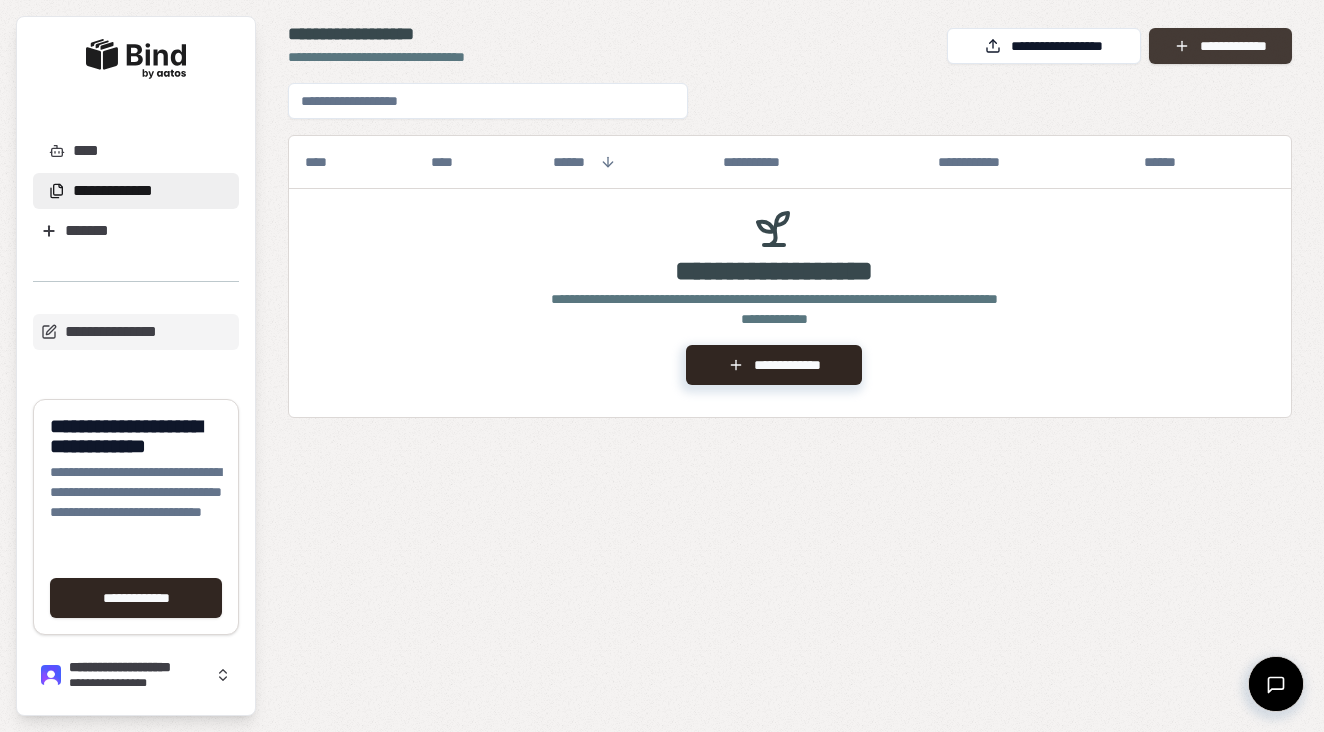 click on "**********" at bounding box center [1220, 46] 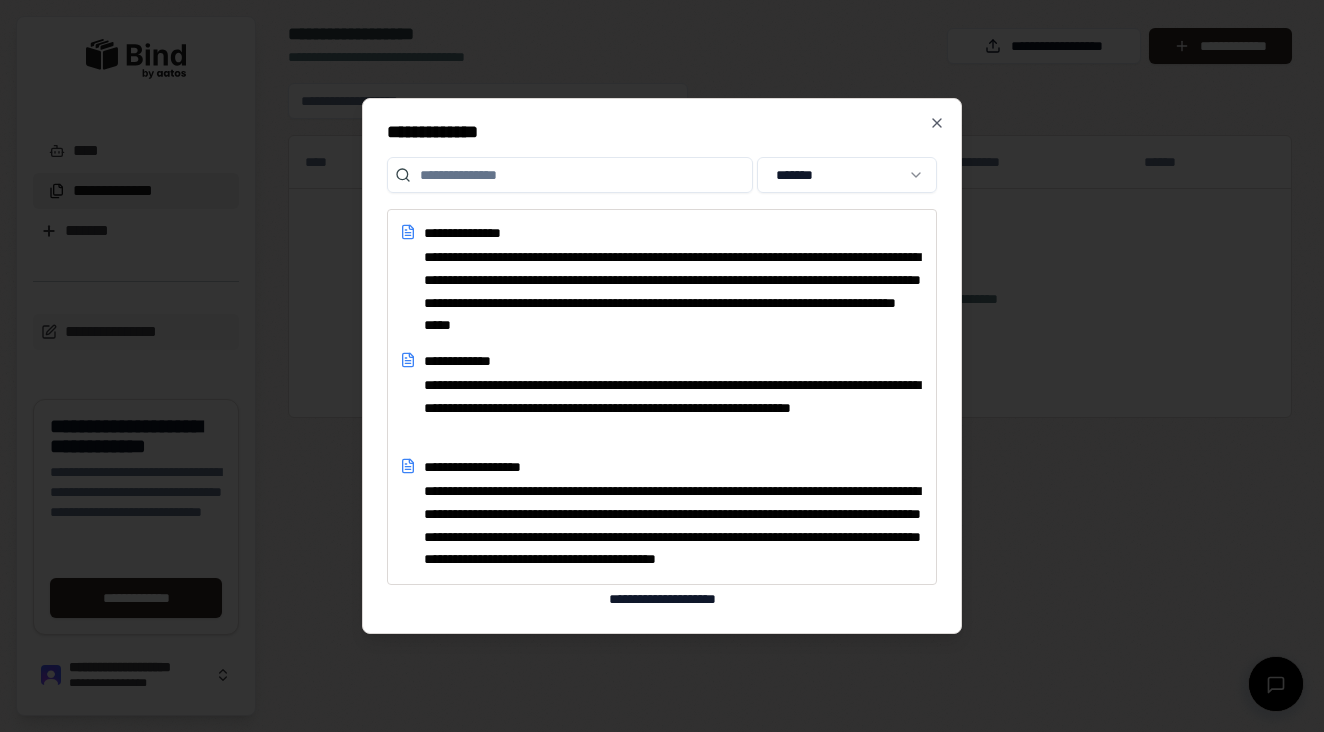 click on "**********" at bounding box center (662, 366) 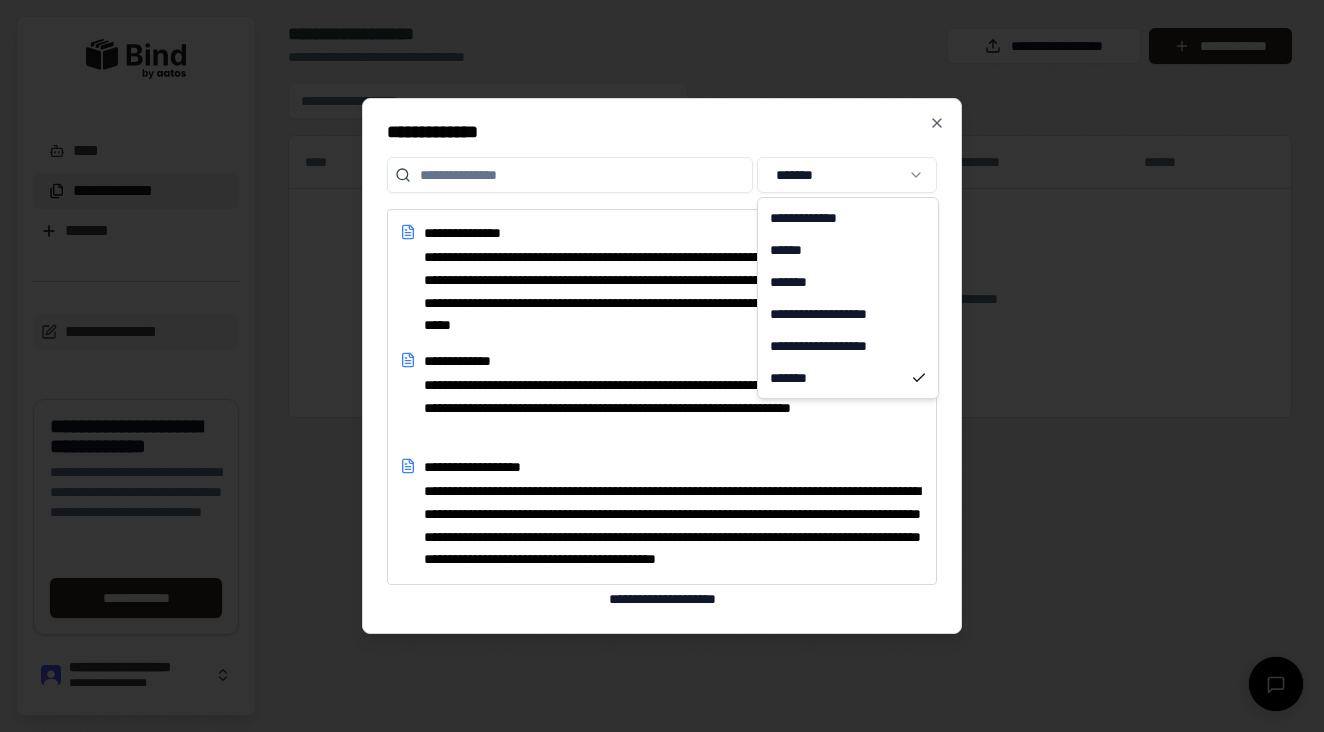 click on "**********" at bounding box center (662, 366) 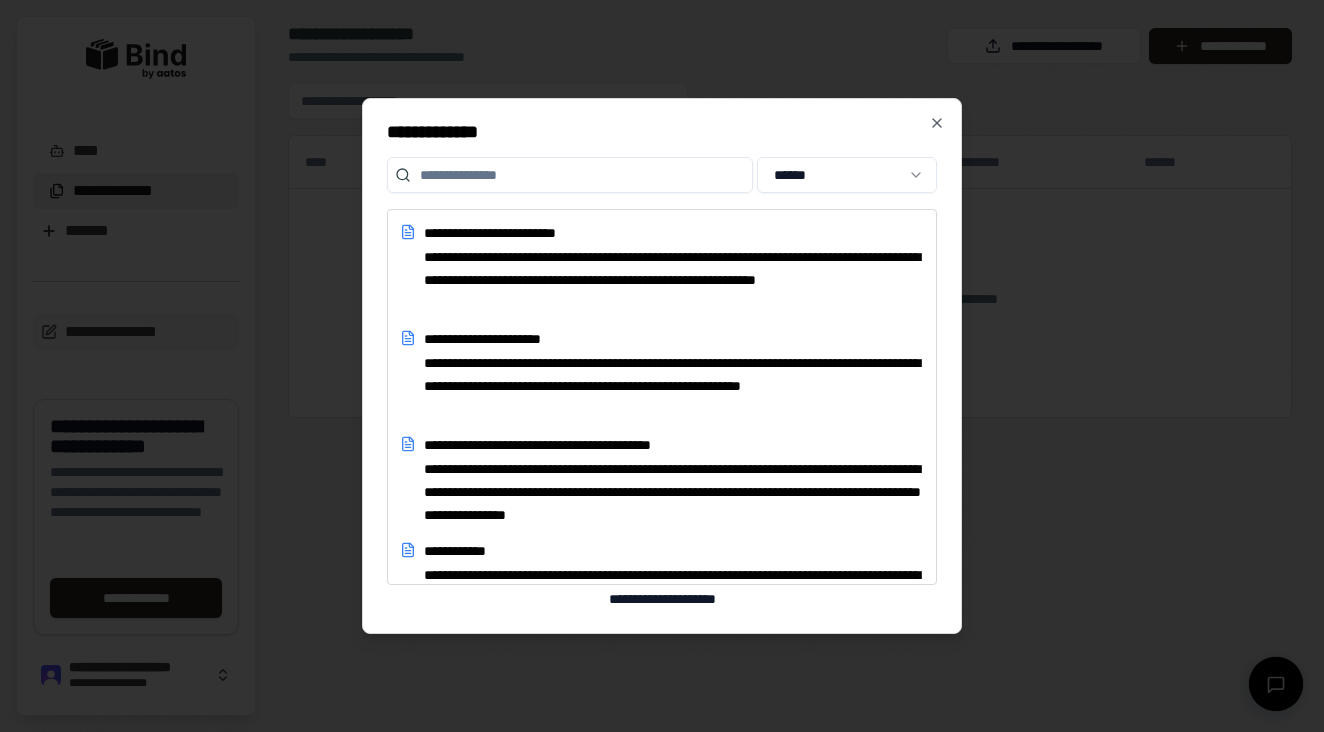 click on "**********" at bounding box center [662, 366] 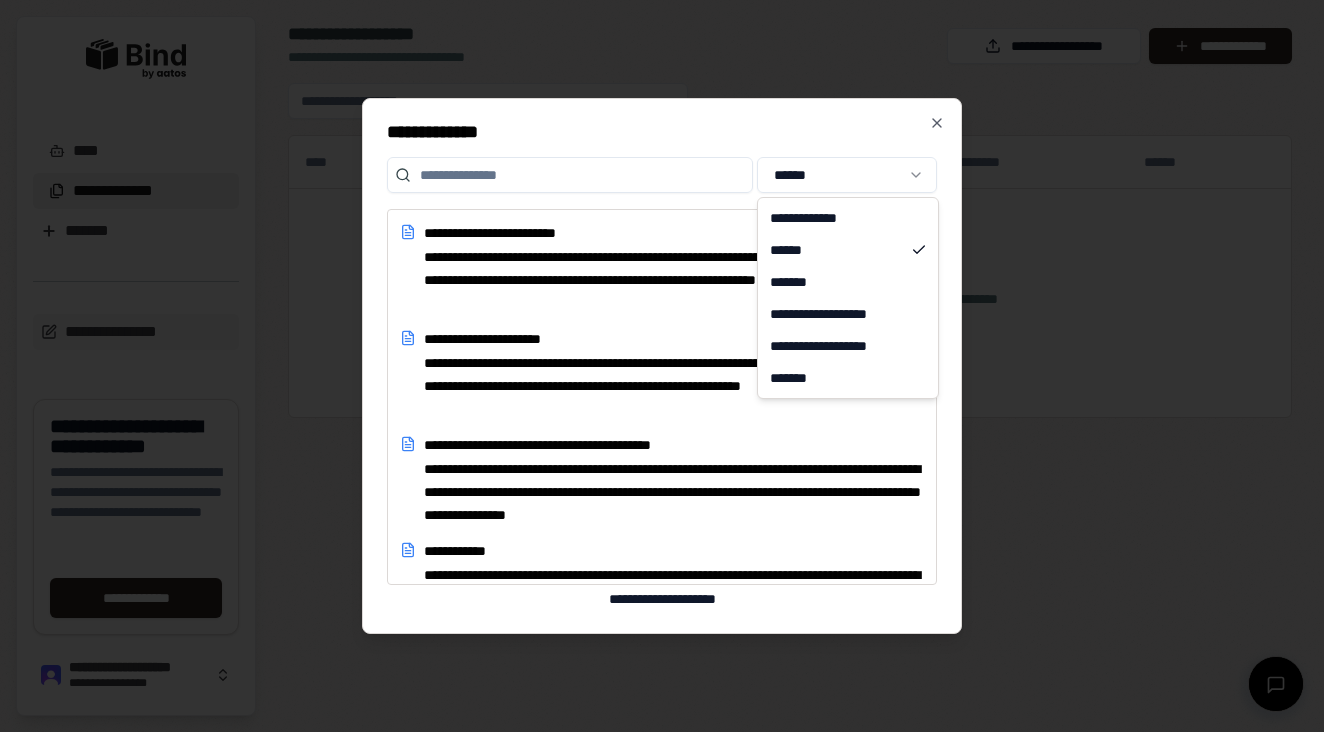 click on "**********" at bounding box center [662, 366] 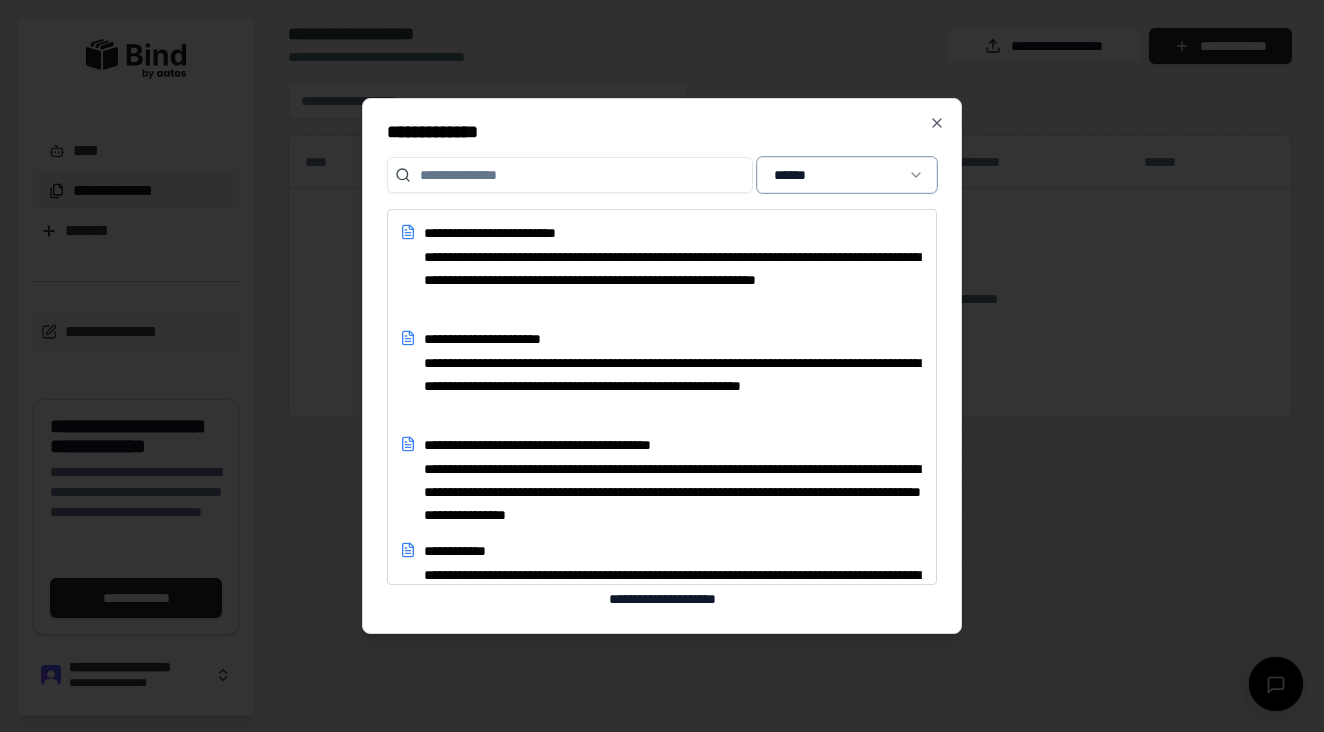click on "**********" at bounding box center (662, 366) 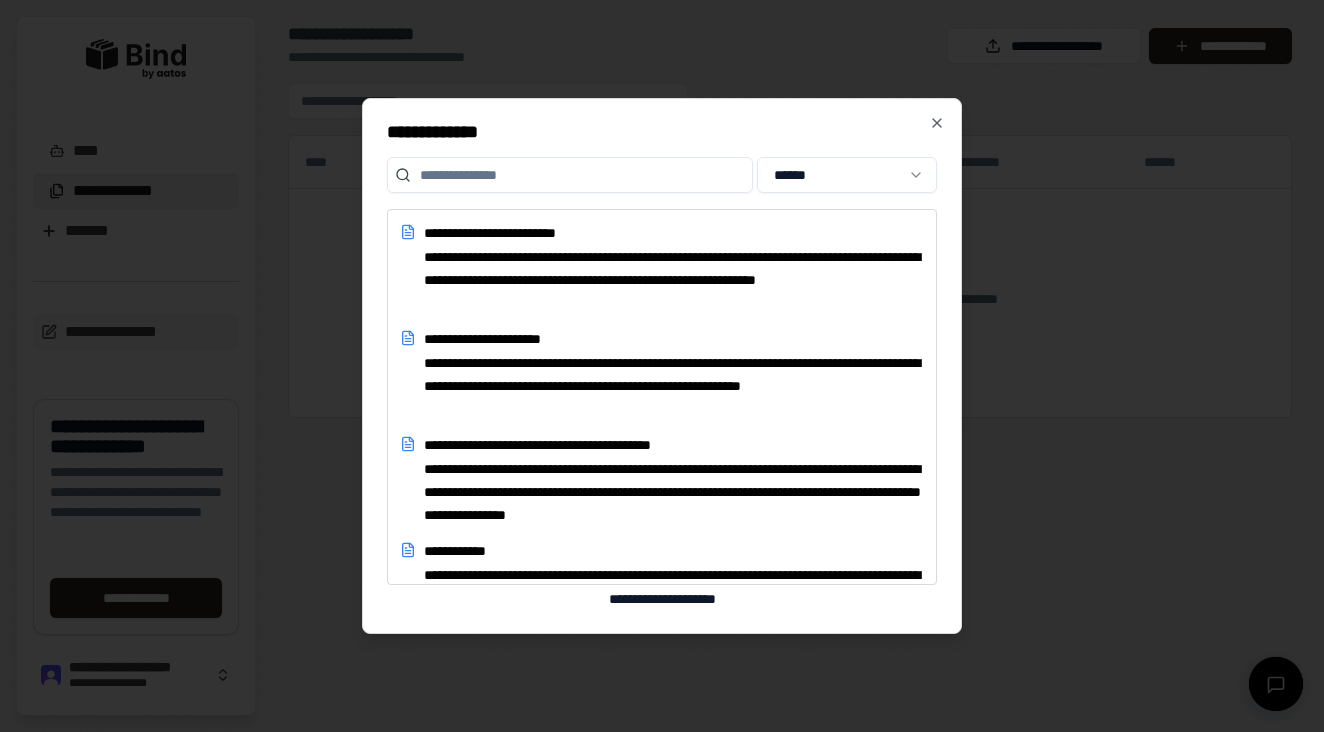 click at bounding box center (570, 175) 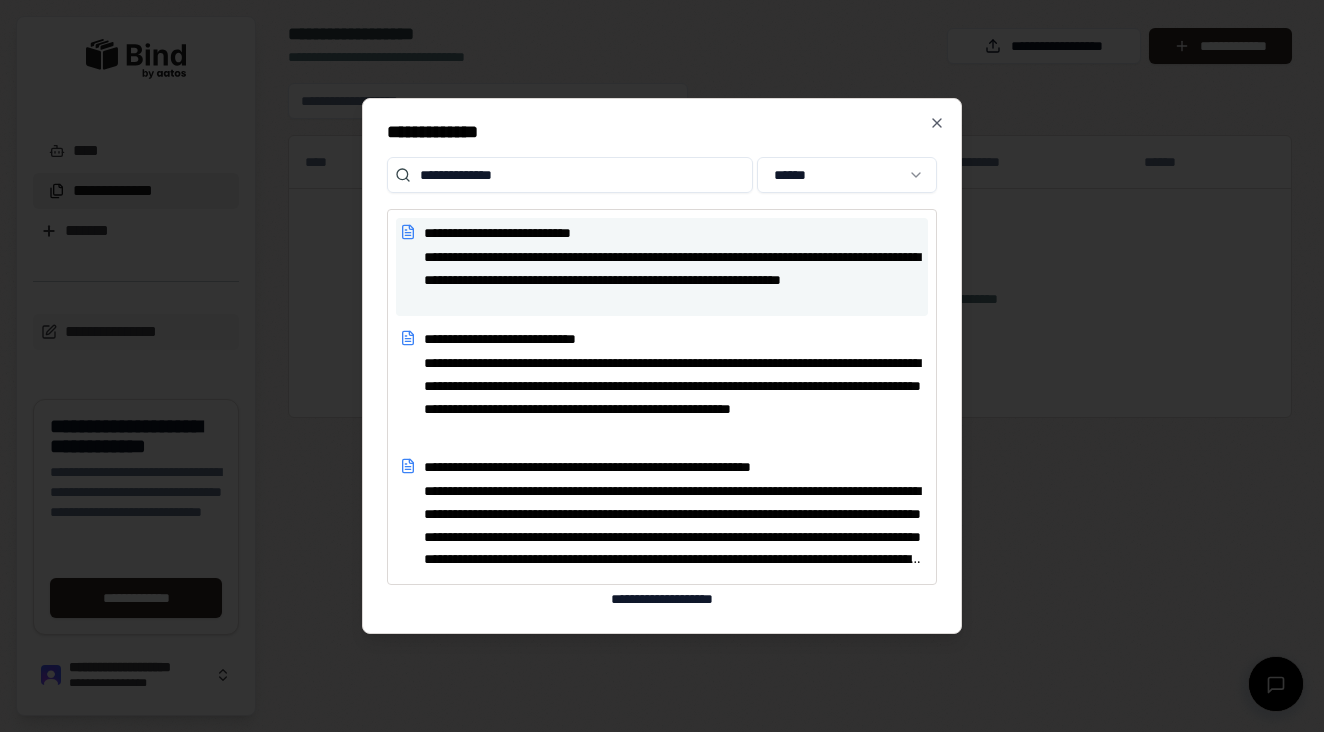 scroll, scrollTop: 0, scrollLeft: 0, axis: both 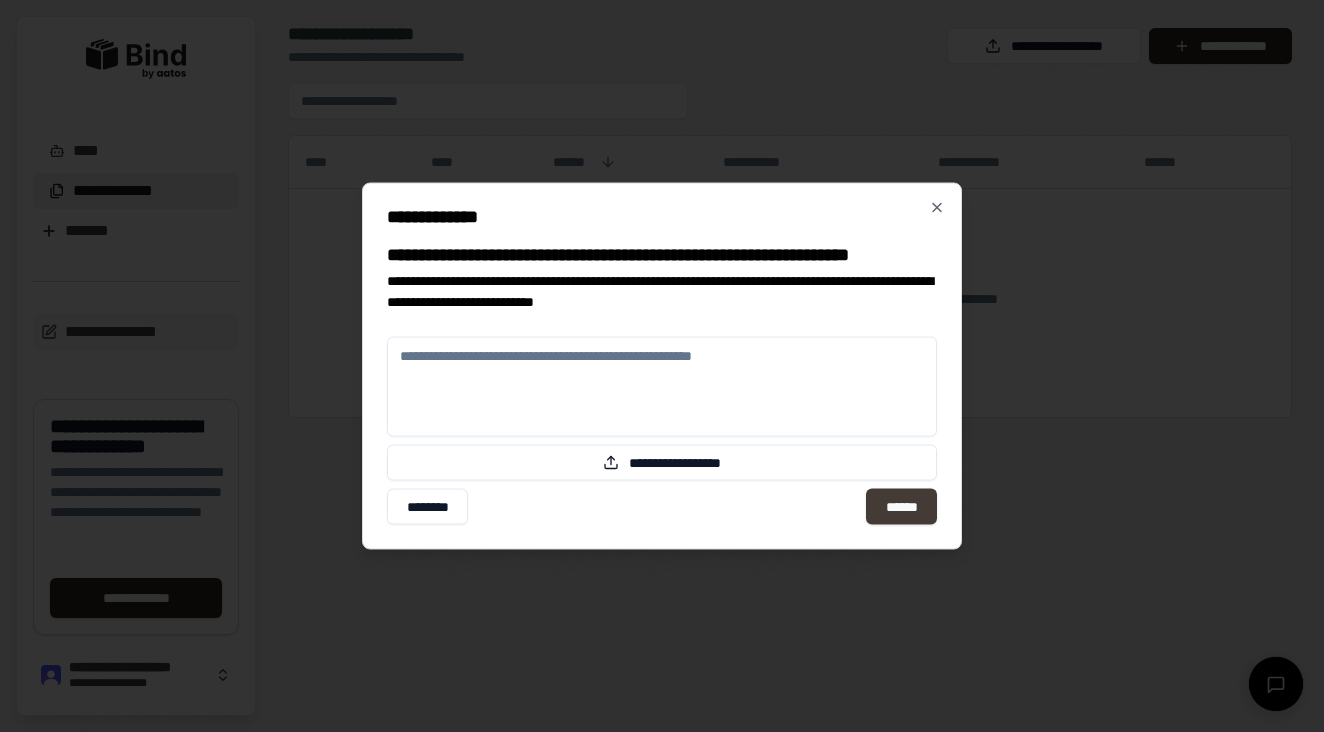 click on "******" at bounding box center (901, 507) 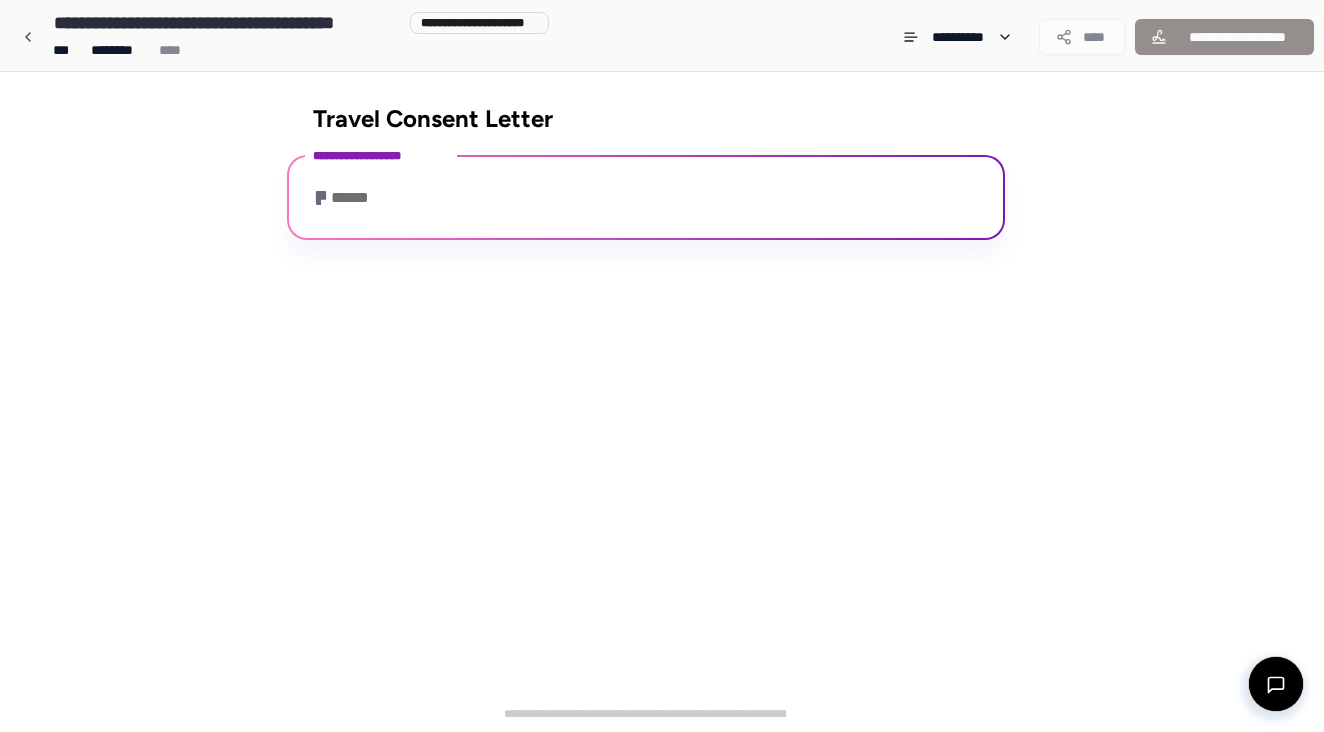 click on "******" at bounding box center (646, 200) 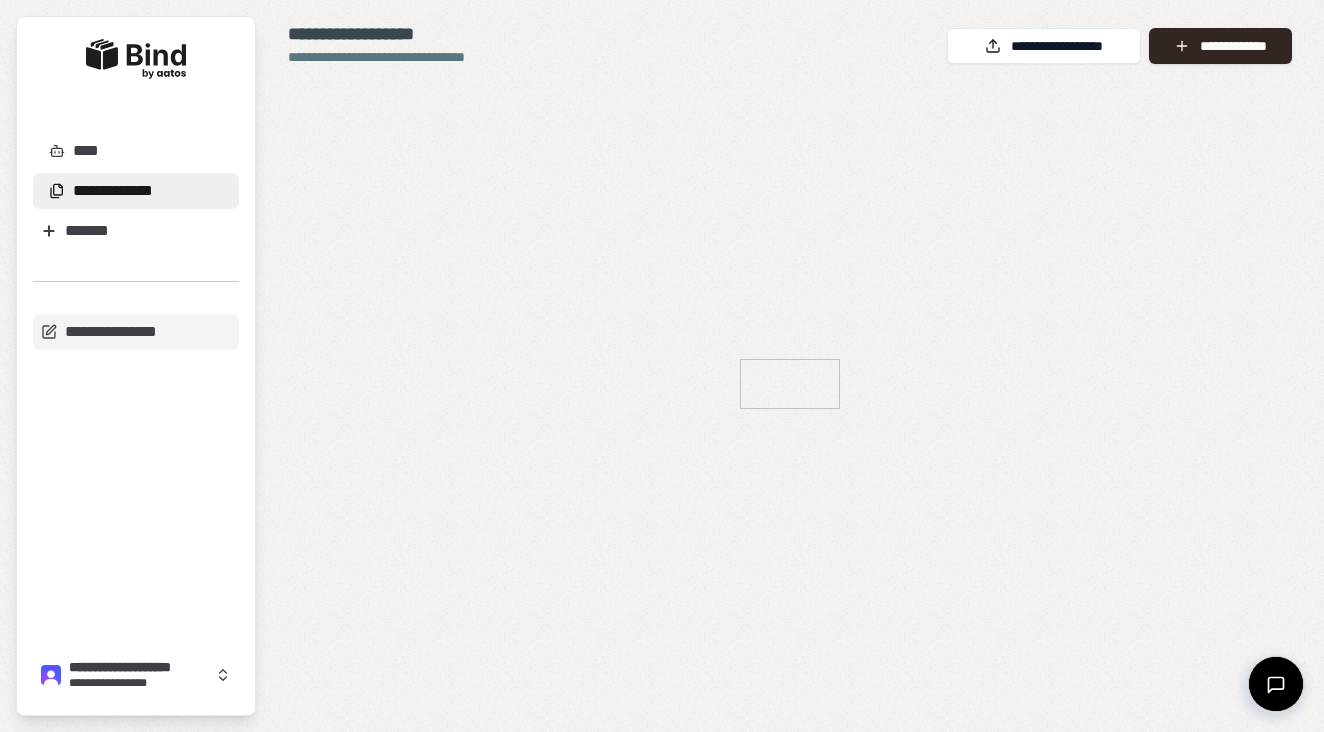 scroll, scrollTop: 0, scrollLeft: 0, axis: both 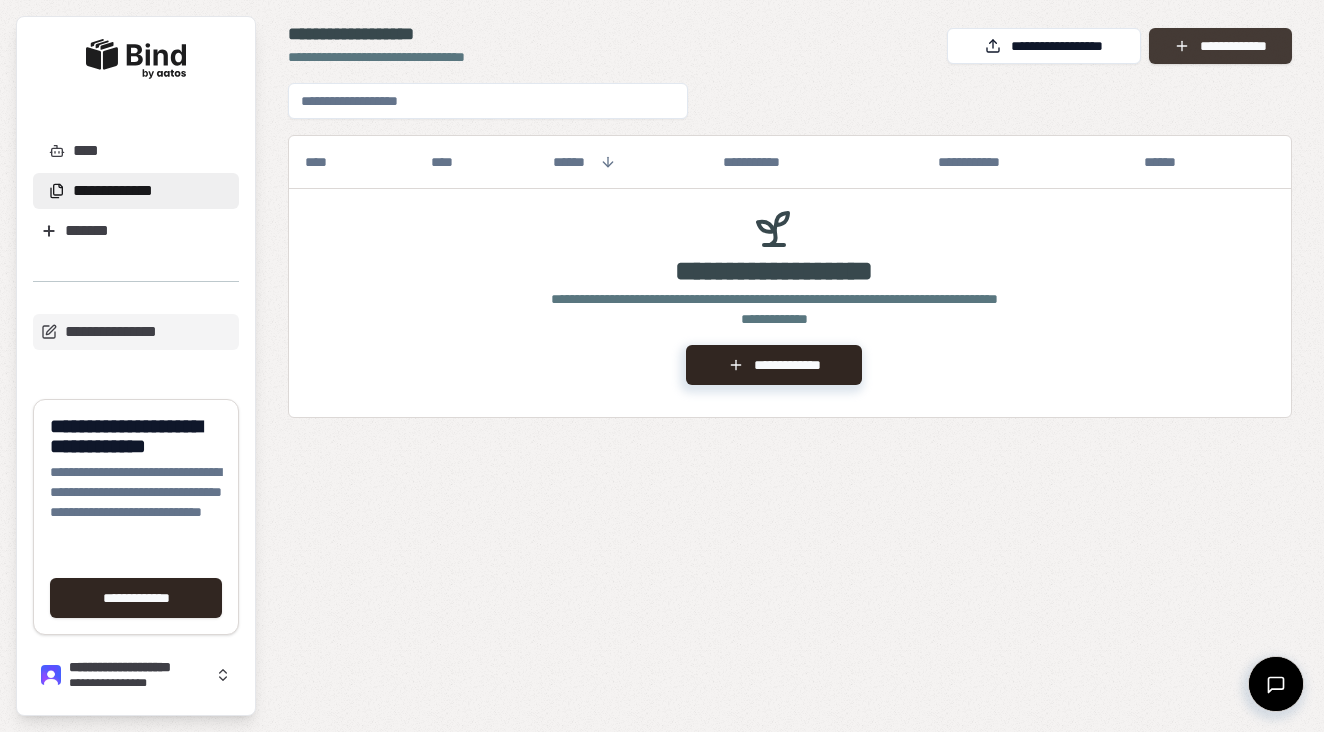 click on "**********" at bounding box center [1220, 46] 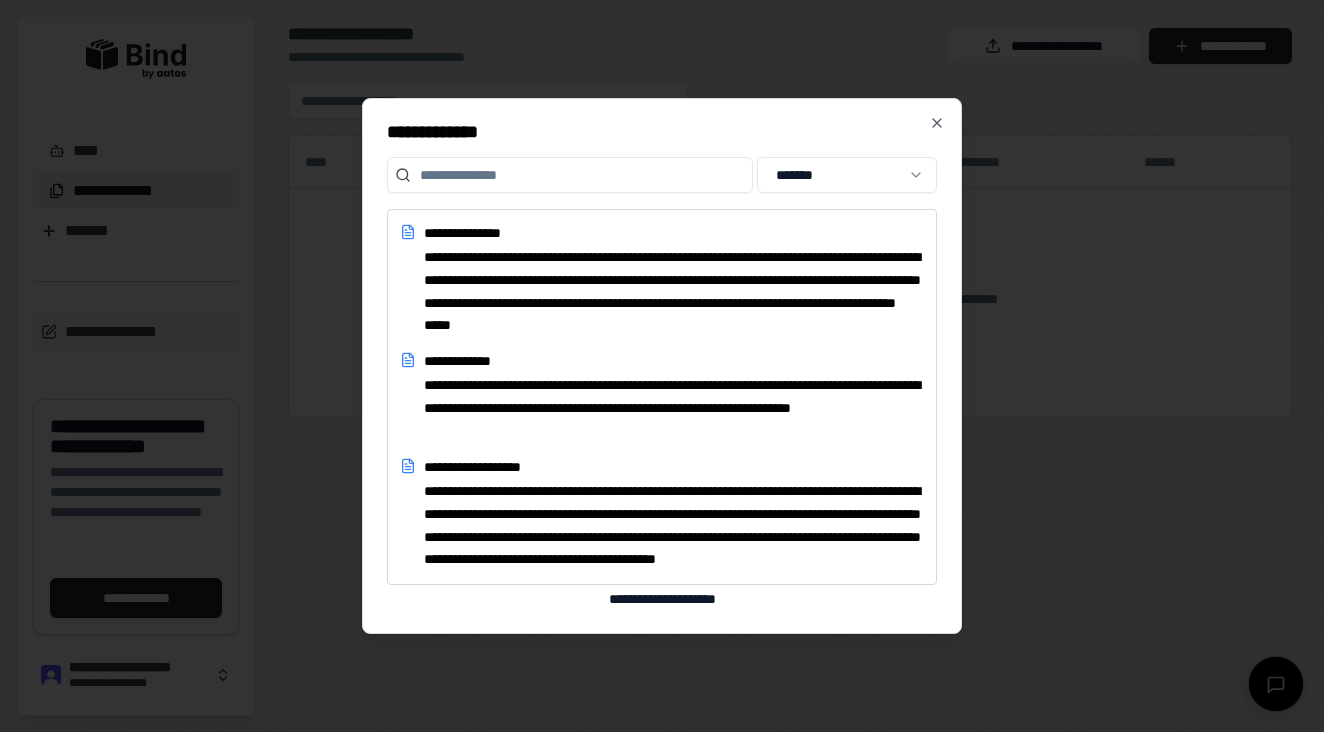 click on "**********" at bounding box center [662, 366] 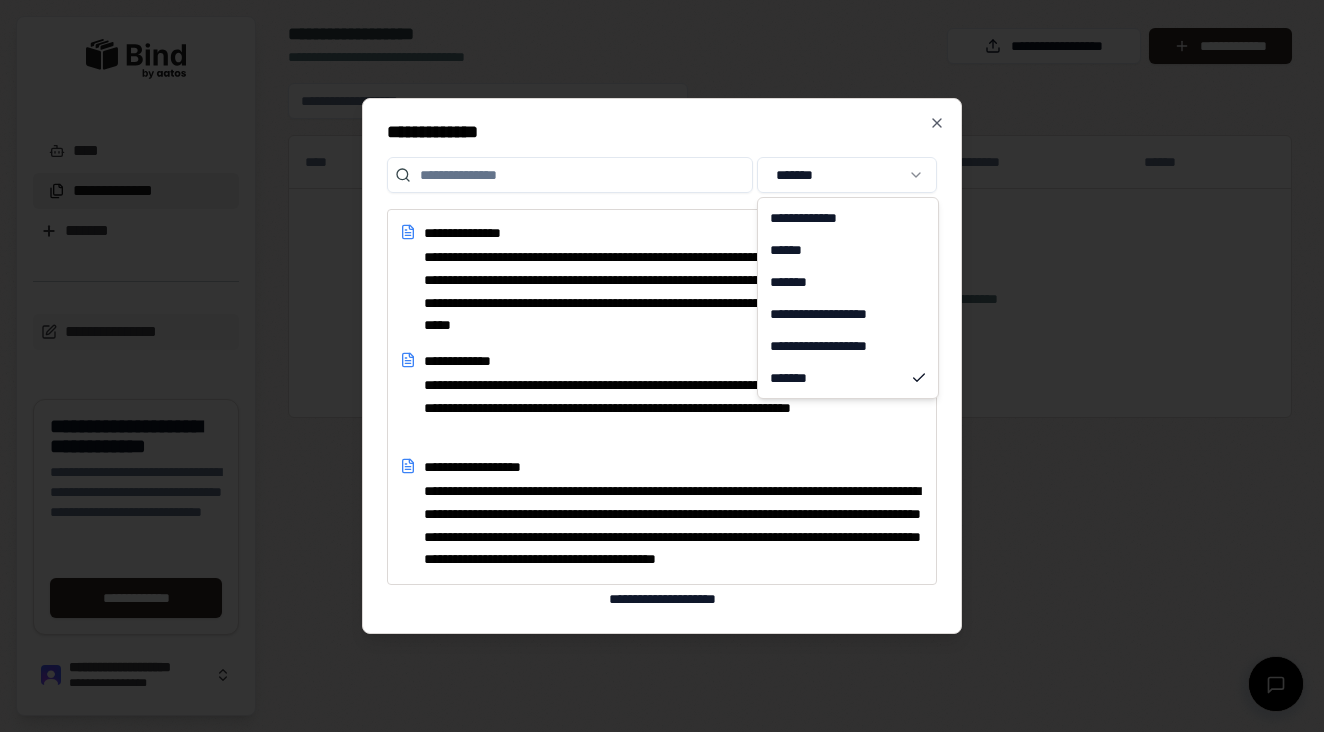 click on "**********" at bounding box center (662, 366) 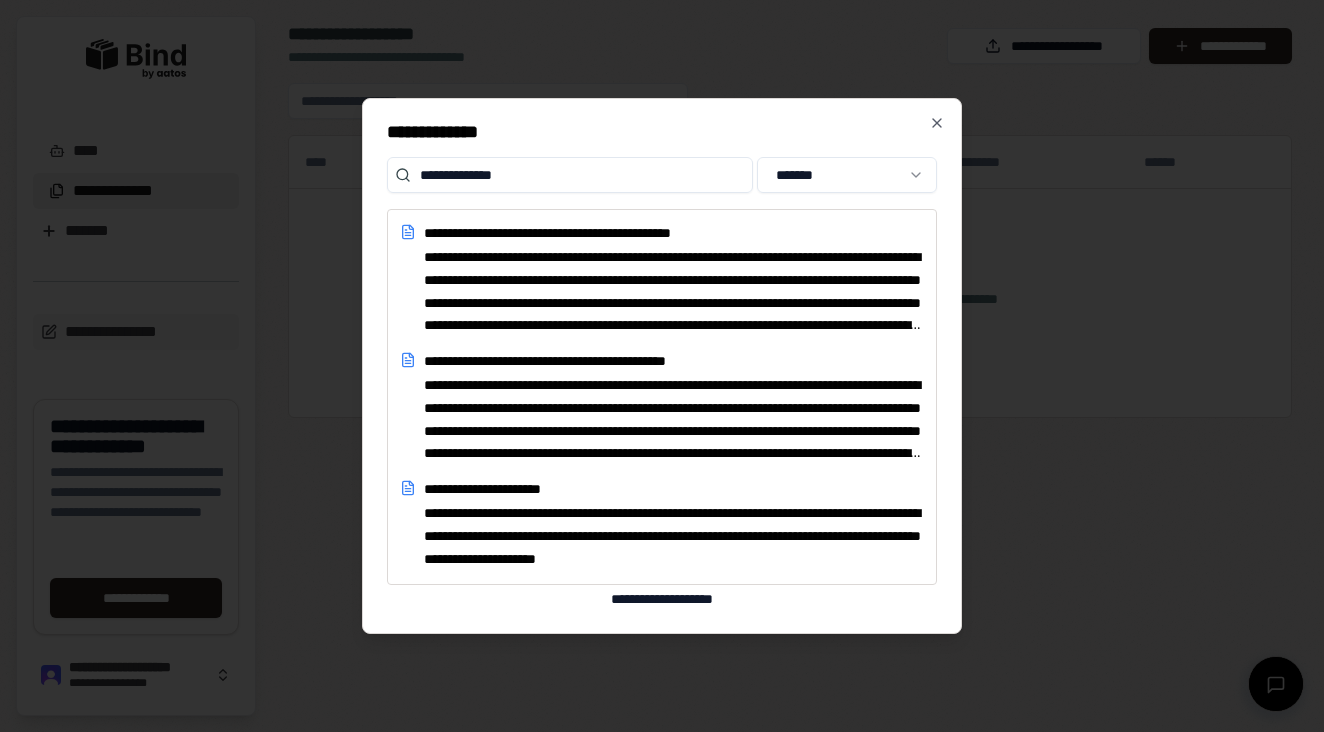 type on "**********" 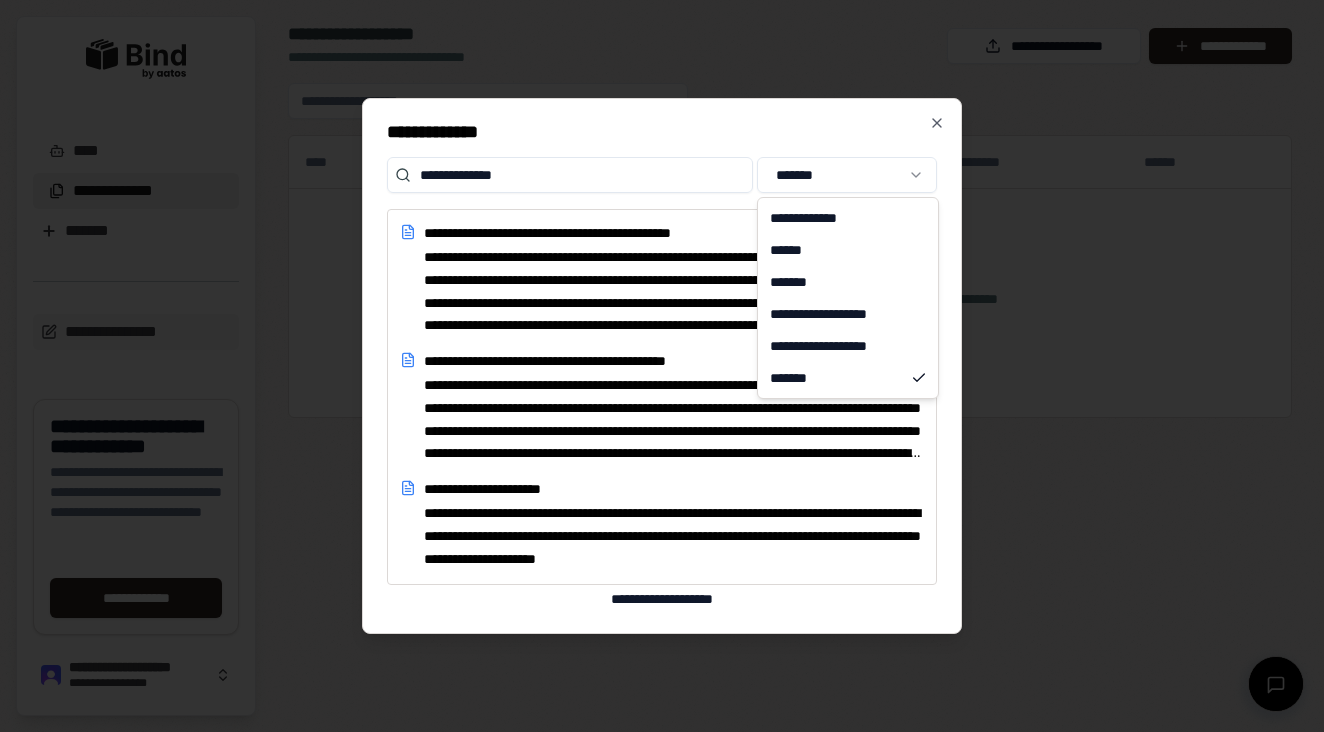 click on "**********" at bounding box center (662, 366) 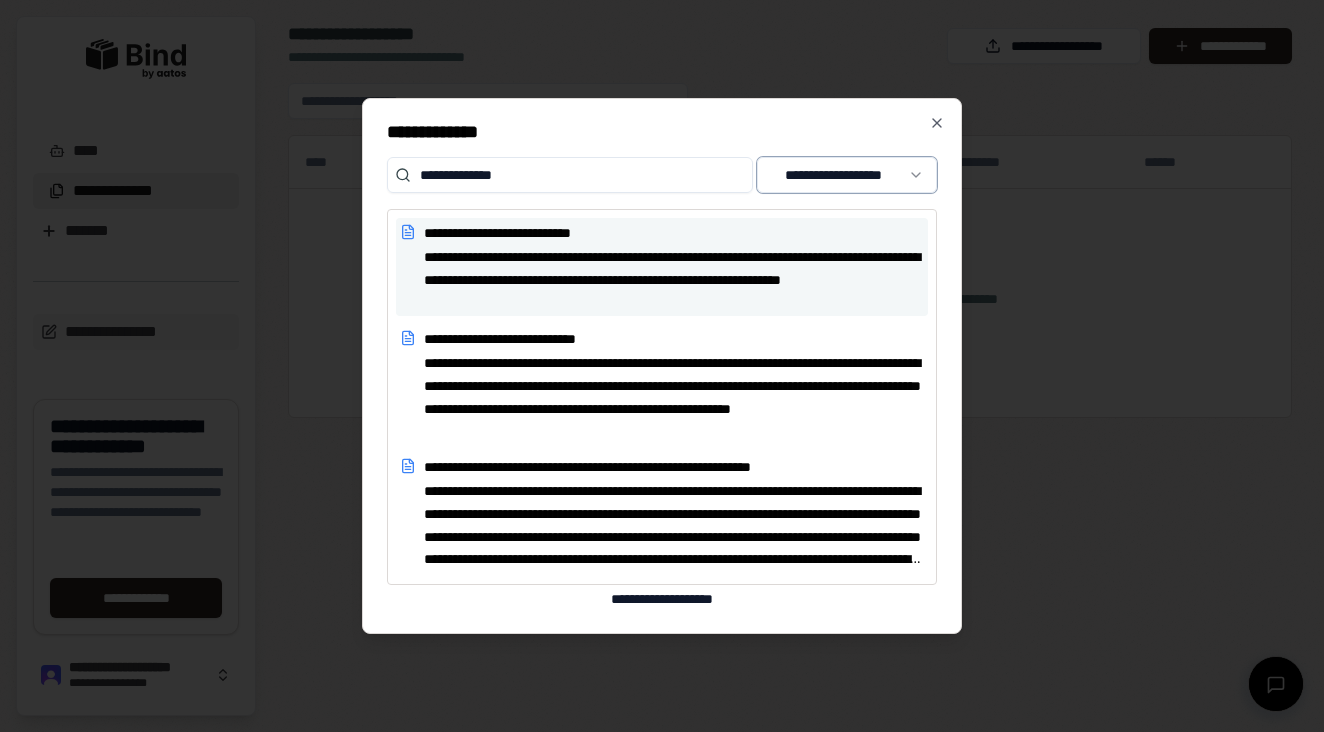 scroll, scrollTop: 0, scrollLeft: 0, axis: both 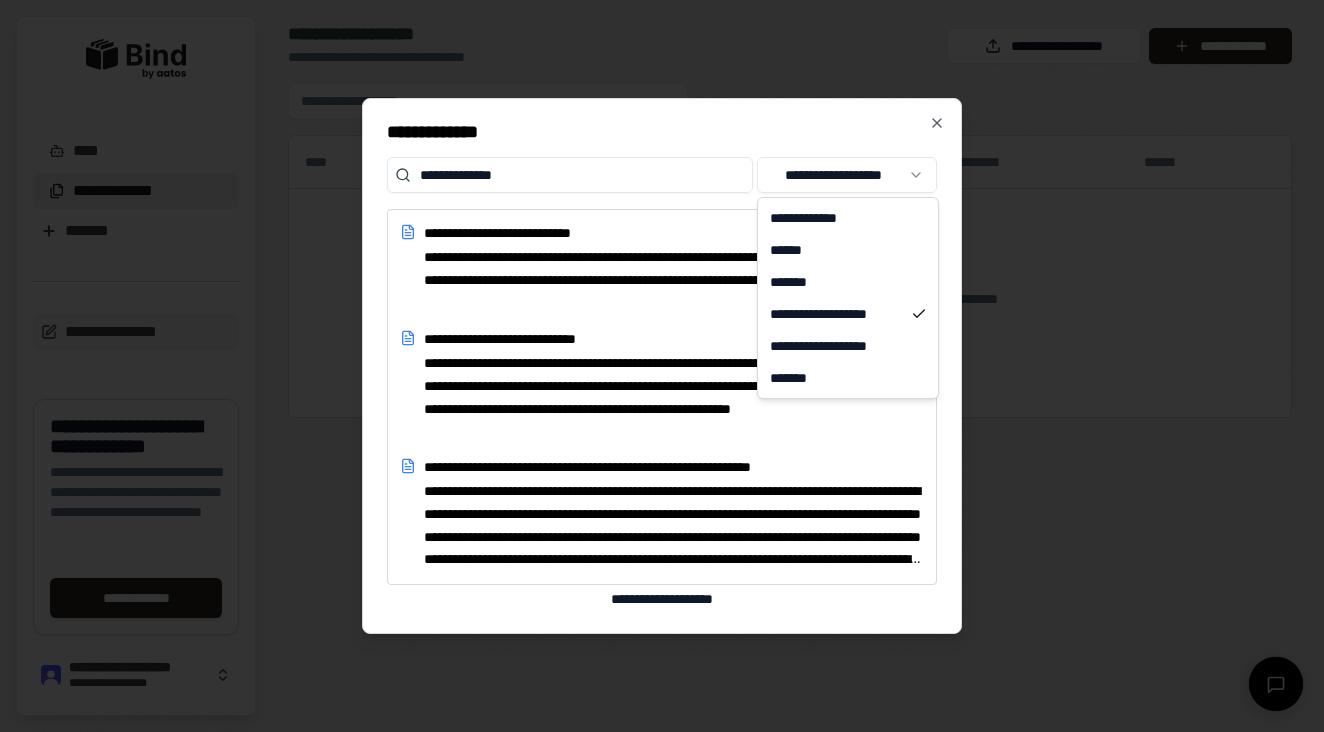 click on "**********" at bounding box center [662, 366] 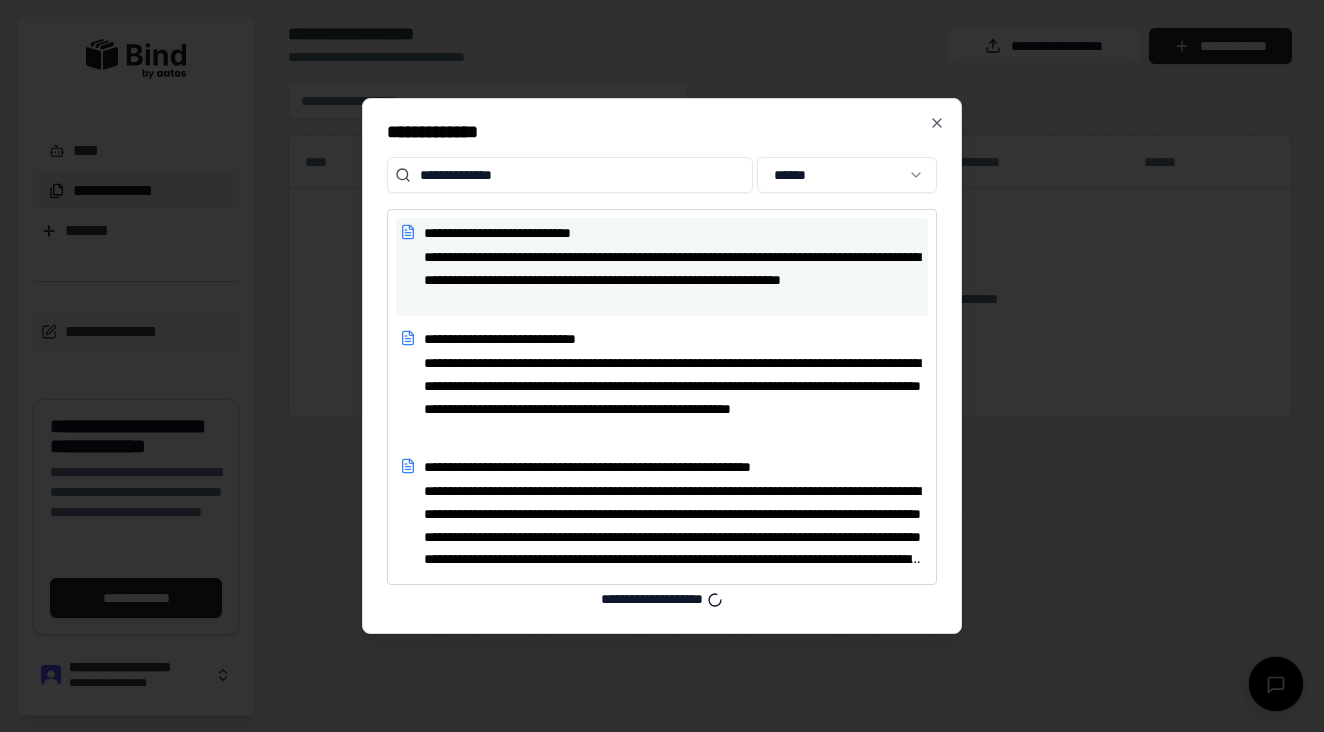 click on "**********" at bounding box center (674, 233) 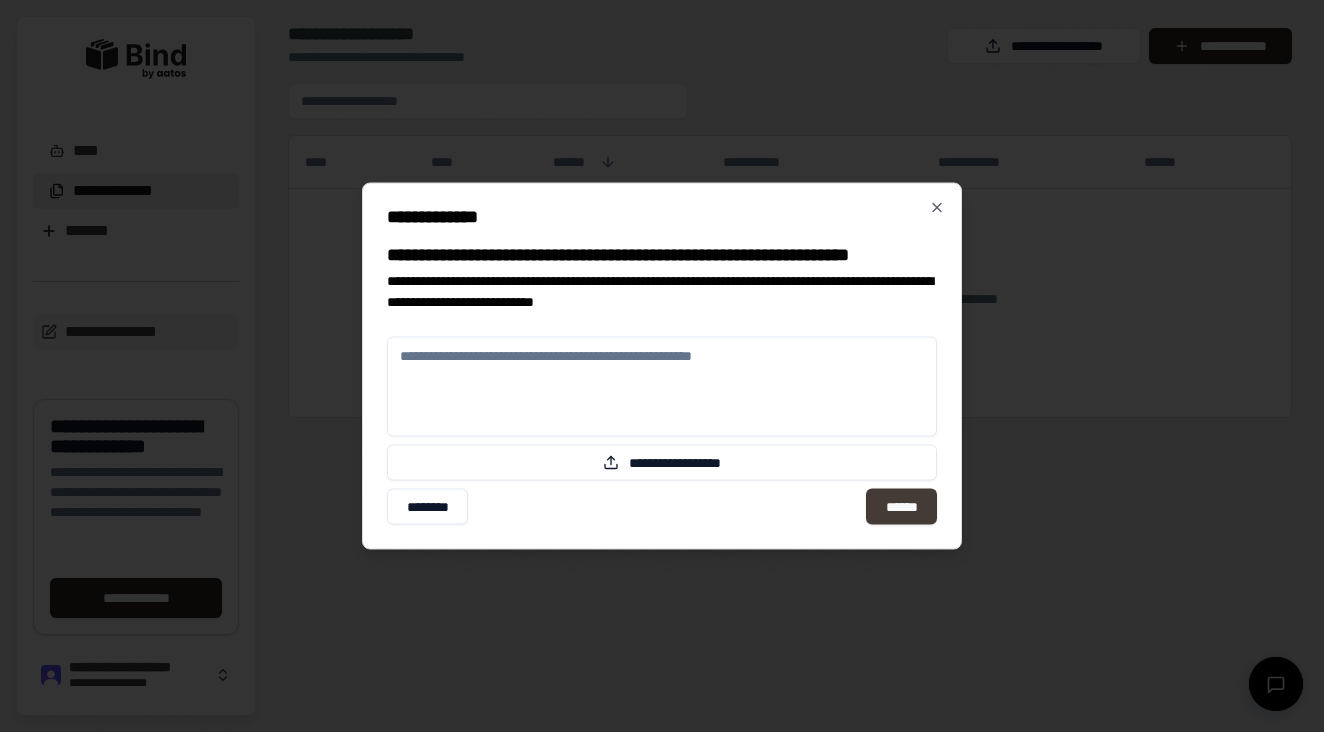 click on "******" at bounding box center [901, 507] 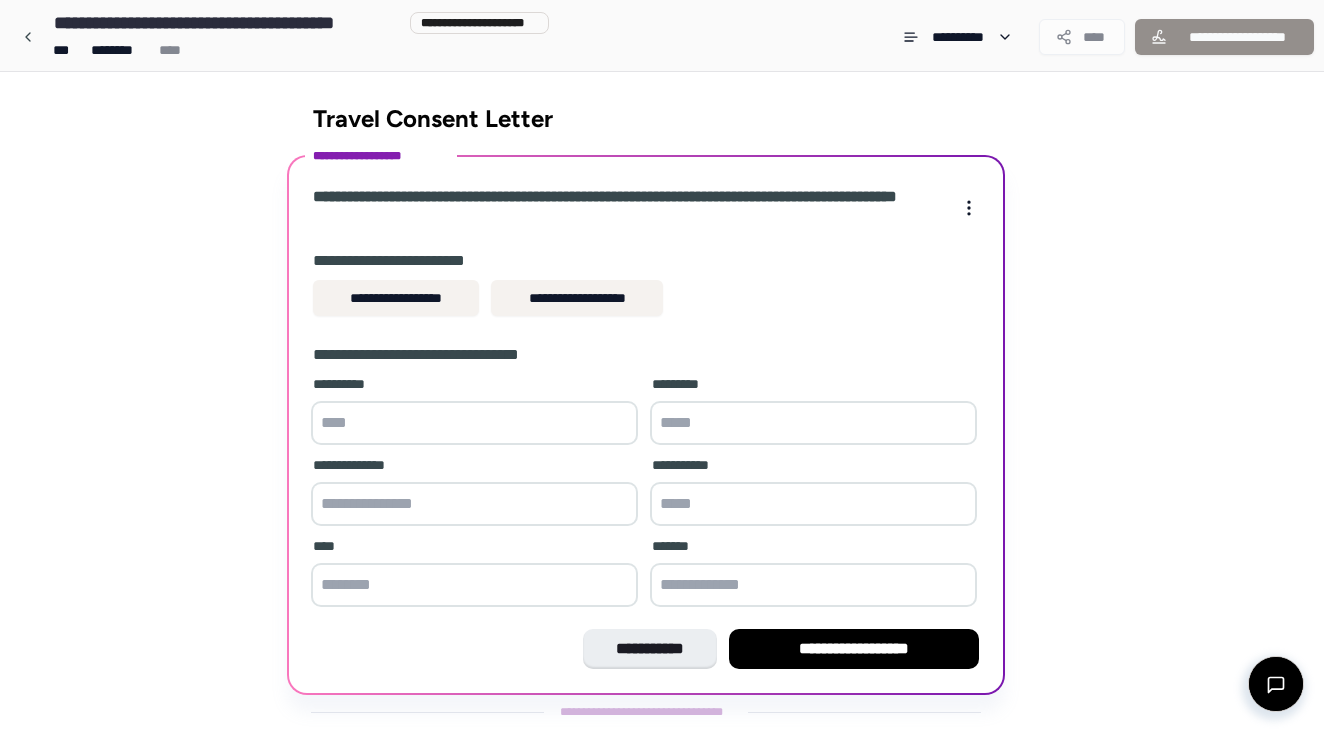 scroll, scrollTop: 41, scrollLeft: 0, axis: vertical 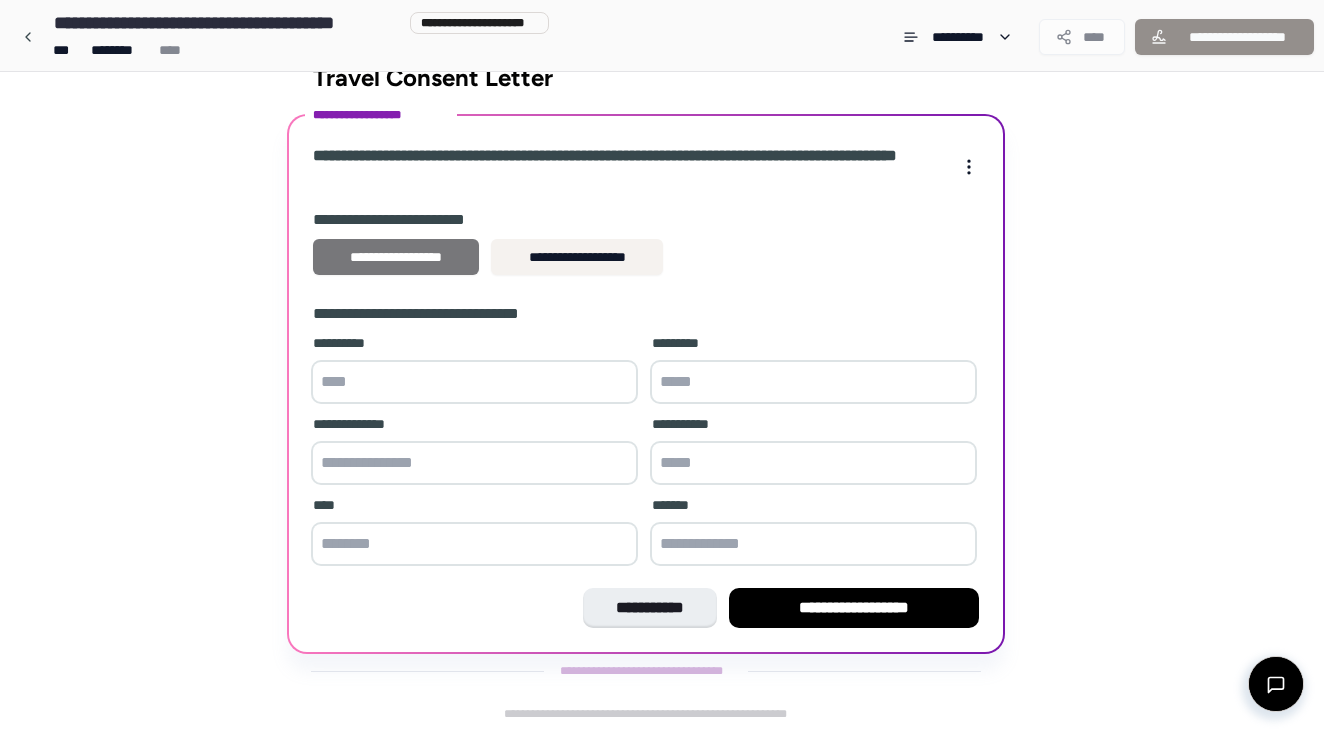 click on "**********" at bounding box center (396, 257) 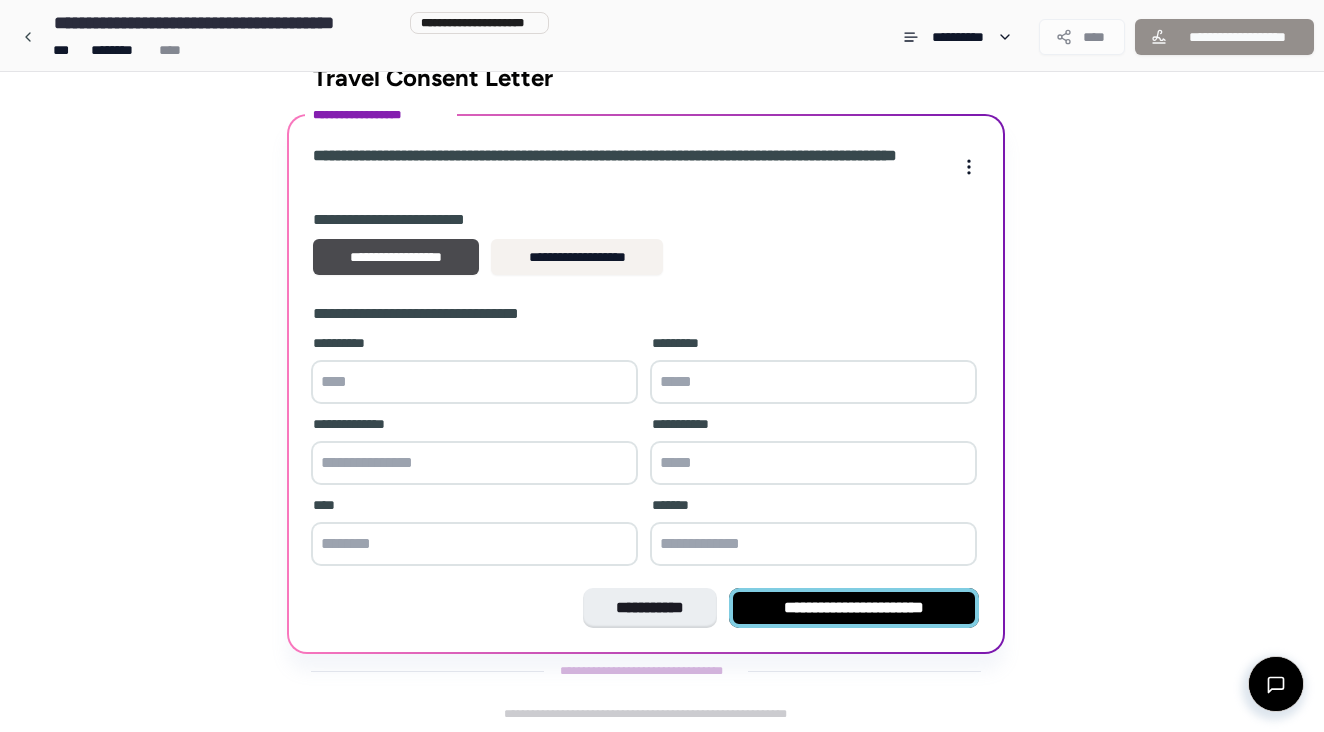 click on "**********" at bounding box center (854, 608) 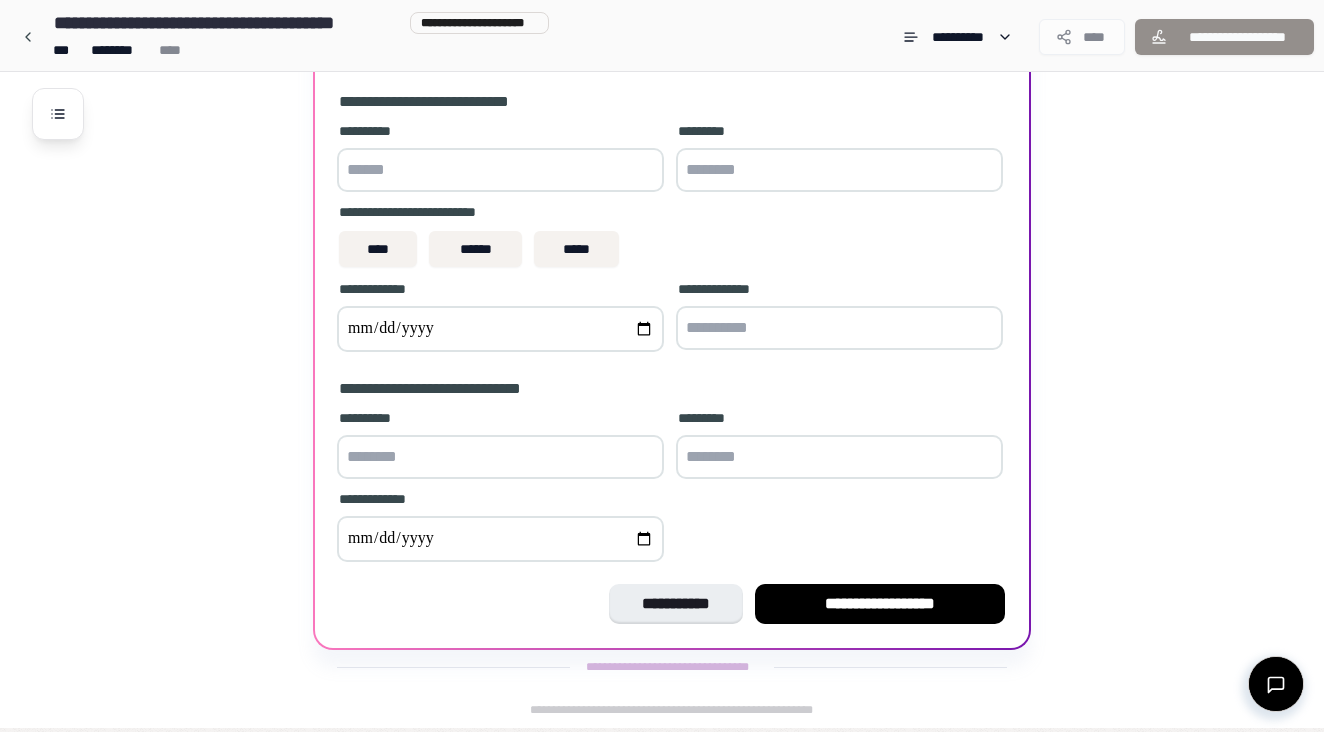 scroll, scrollTop: 263, scrollLeft: 0, axis: vertical 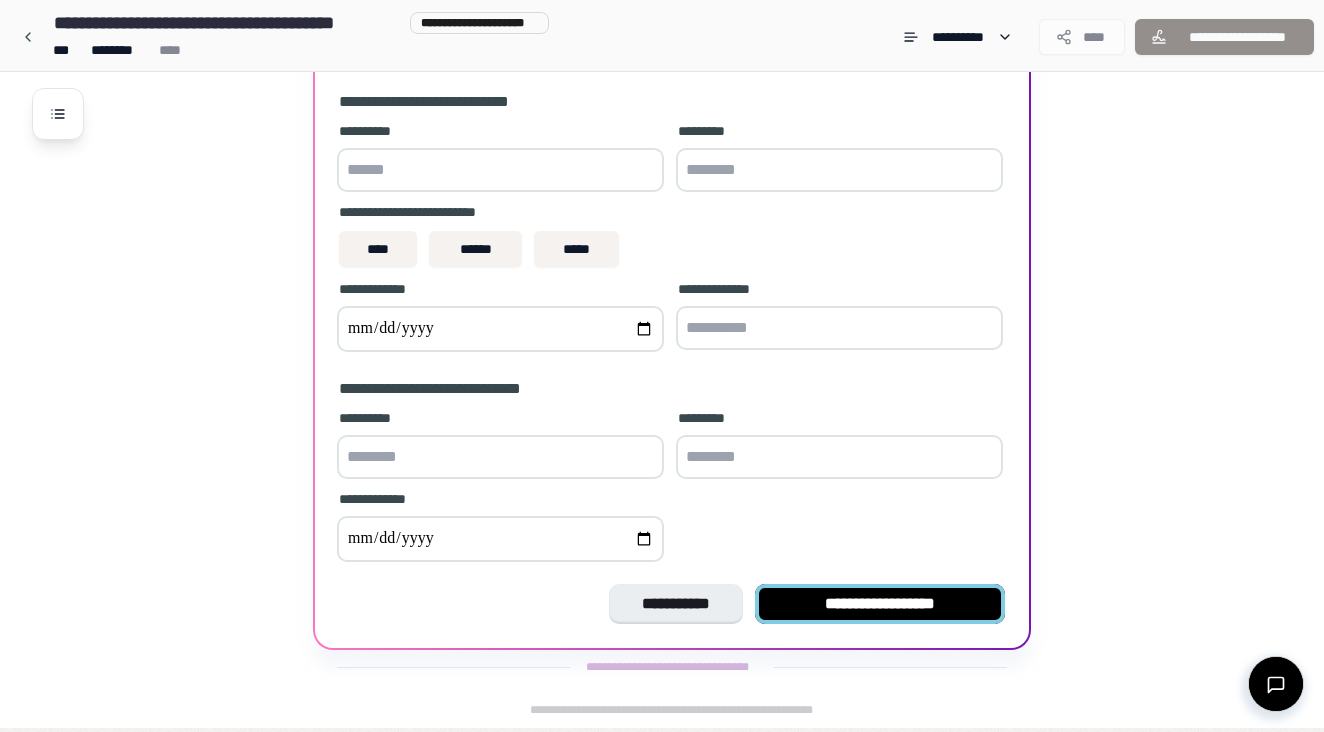 click on "**********" at bounding box center (880, 604) 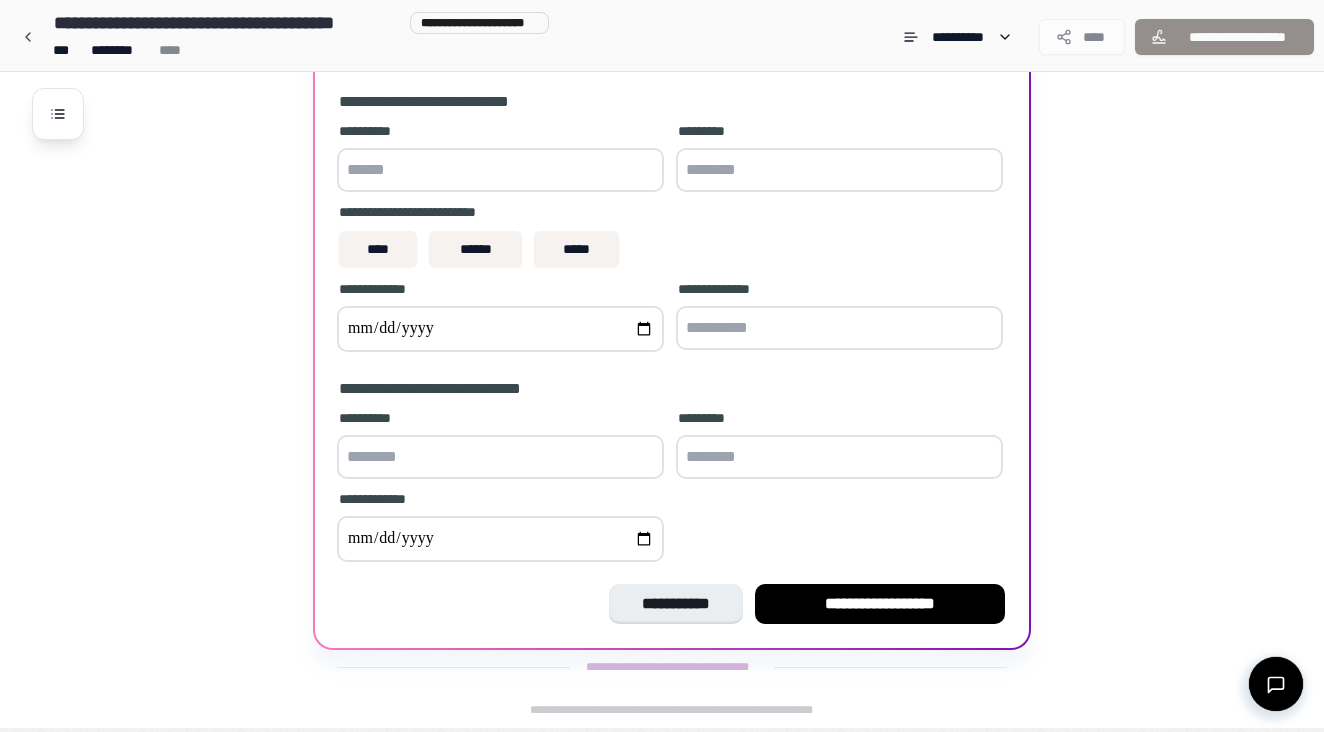 scroll, scrollTop: 0, scrollLeft: 0, axis: both 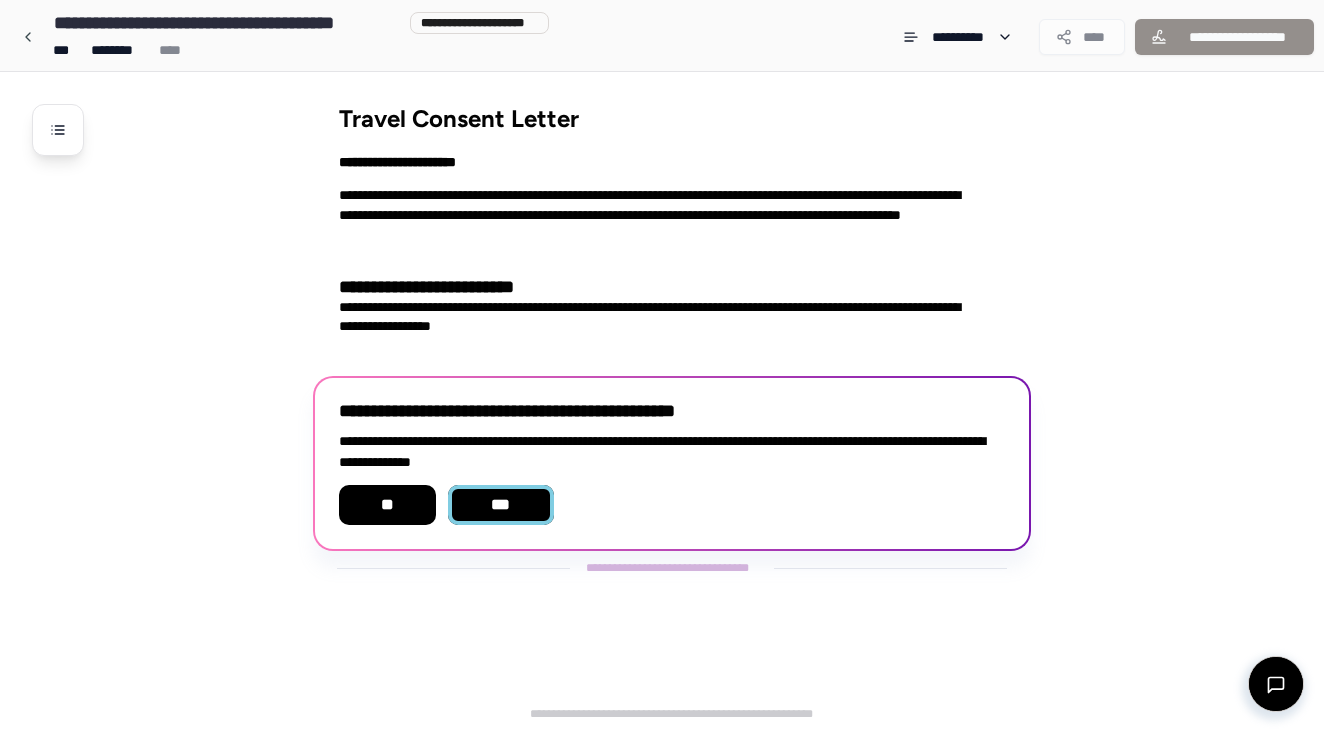 click on "***" at bounding box center [501, 505] 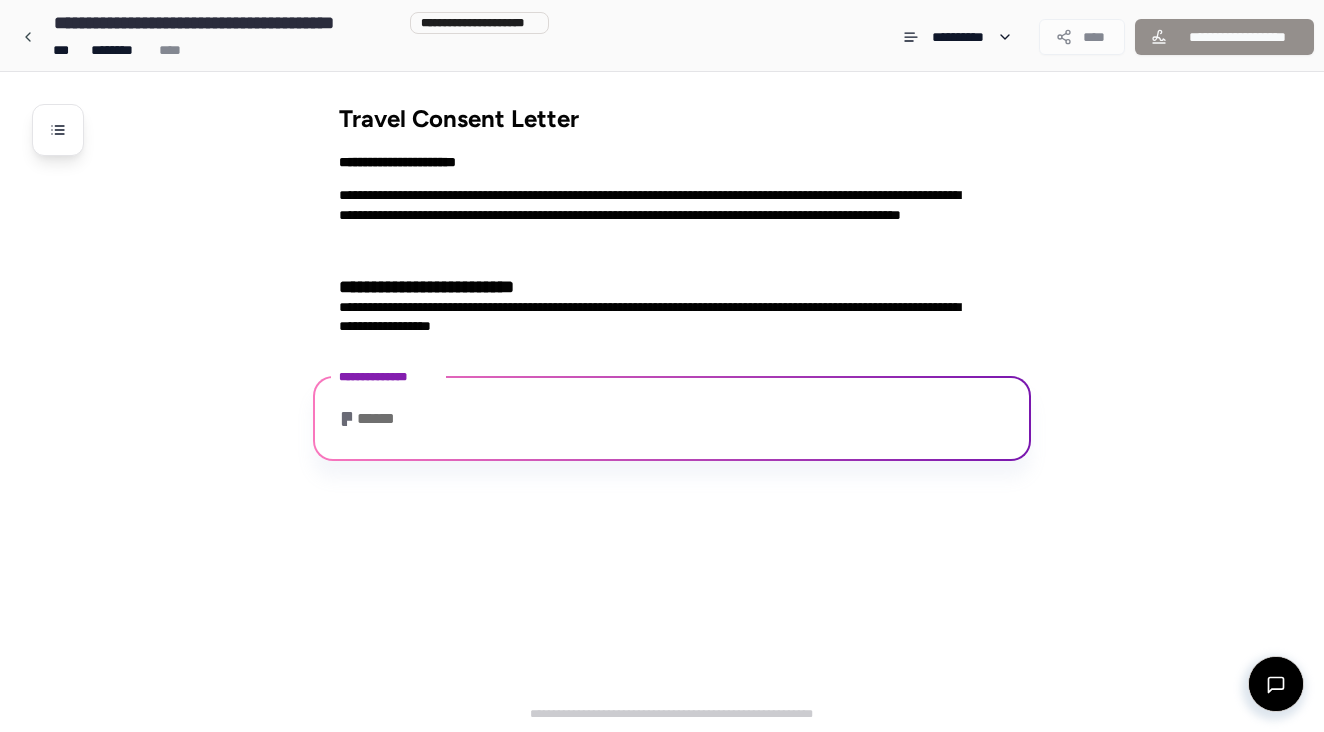 scroll, scrollTop: 19, scrollLeft: 0, axis: vertical 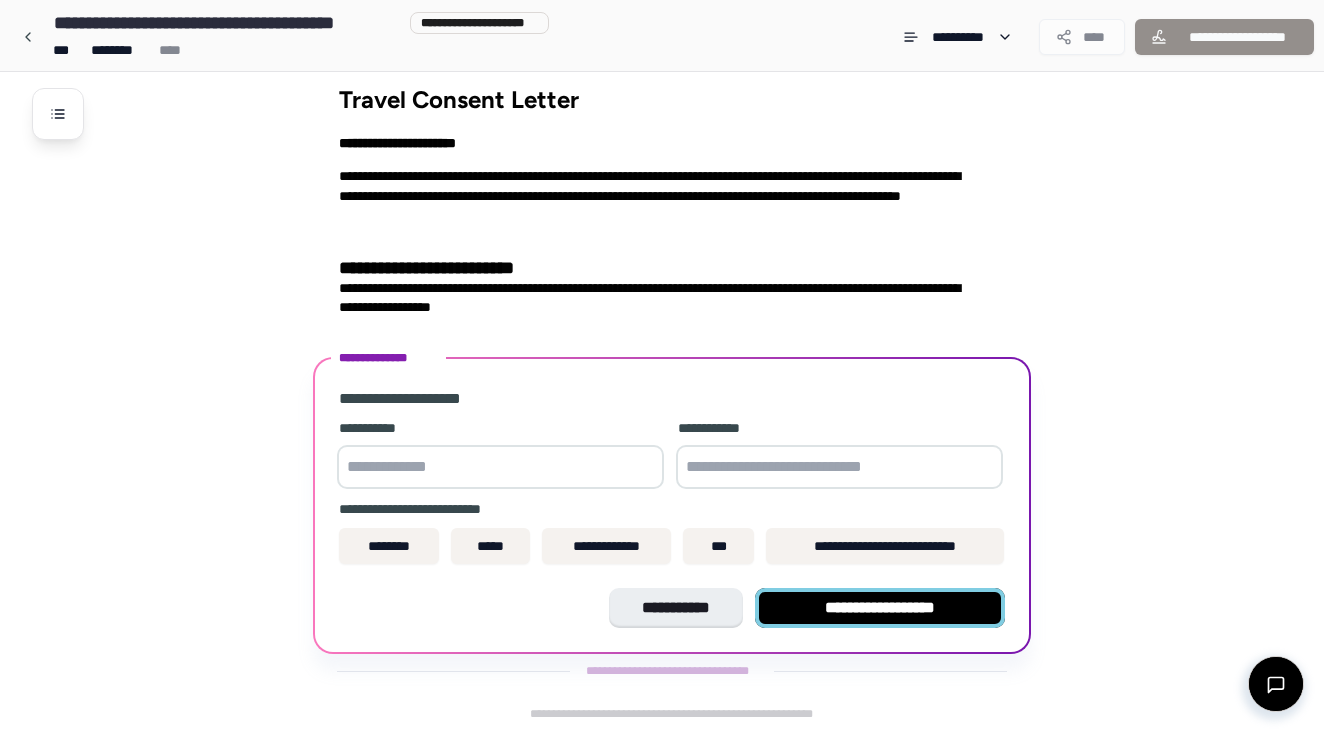 click on "**********" at bounding box center (880, 608) 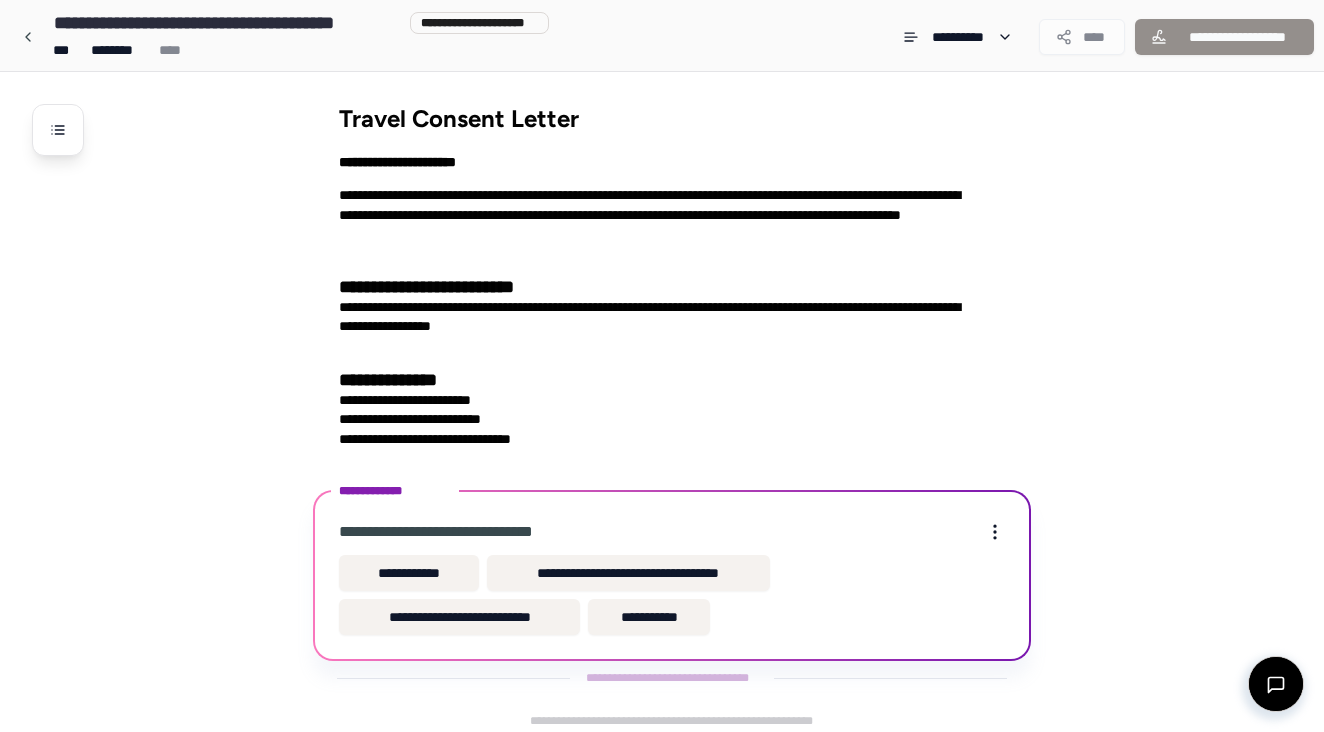 scroll, scrollTop: 7, scrollLeft: 0, axis: vertical 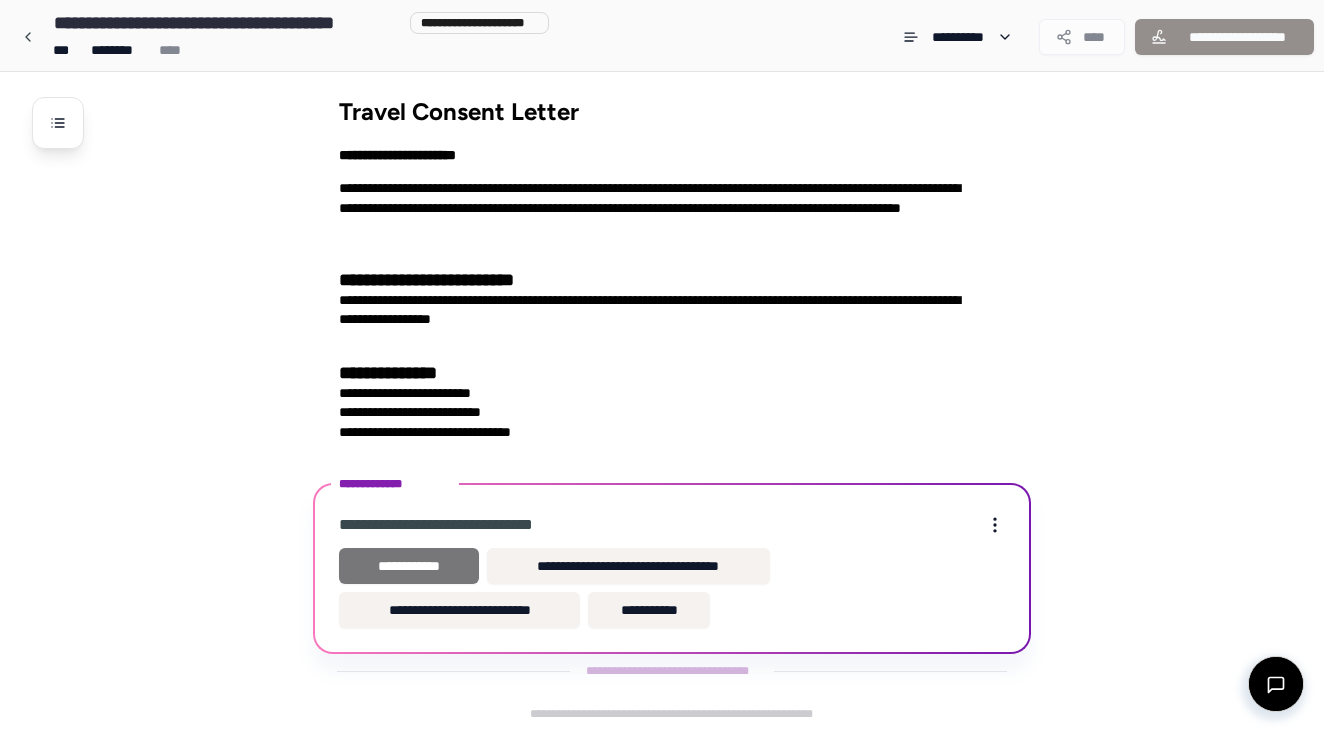 click on "**********" at bounding box center [409, 566] 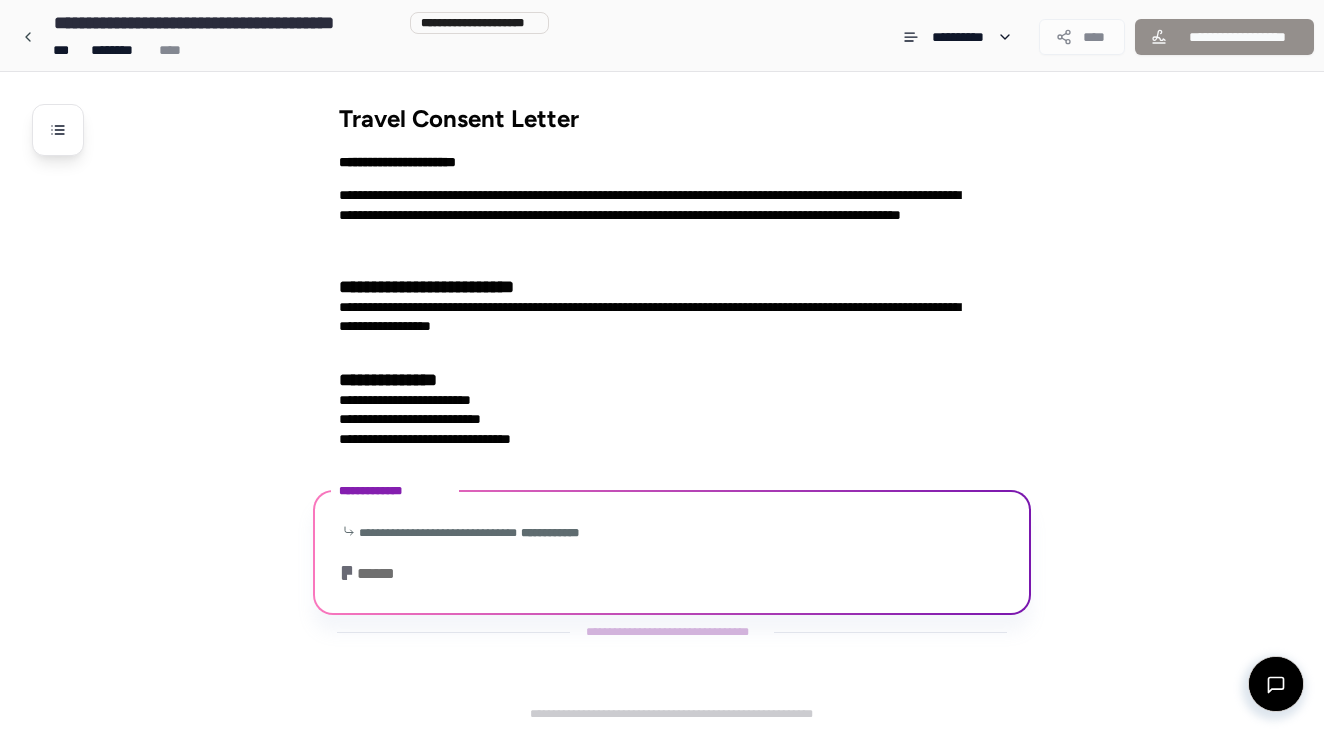scroll, scrollTop: 178, scrollLeft: 0, axis: vertical 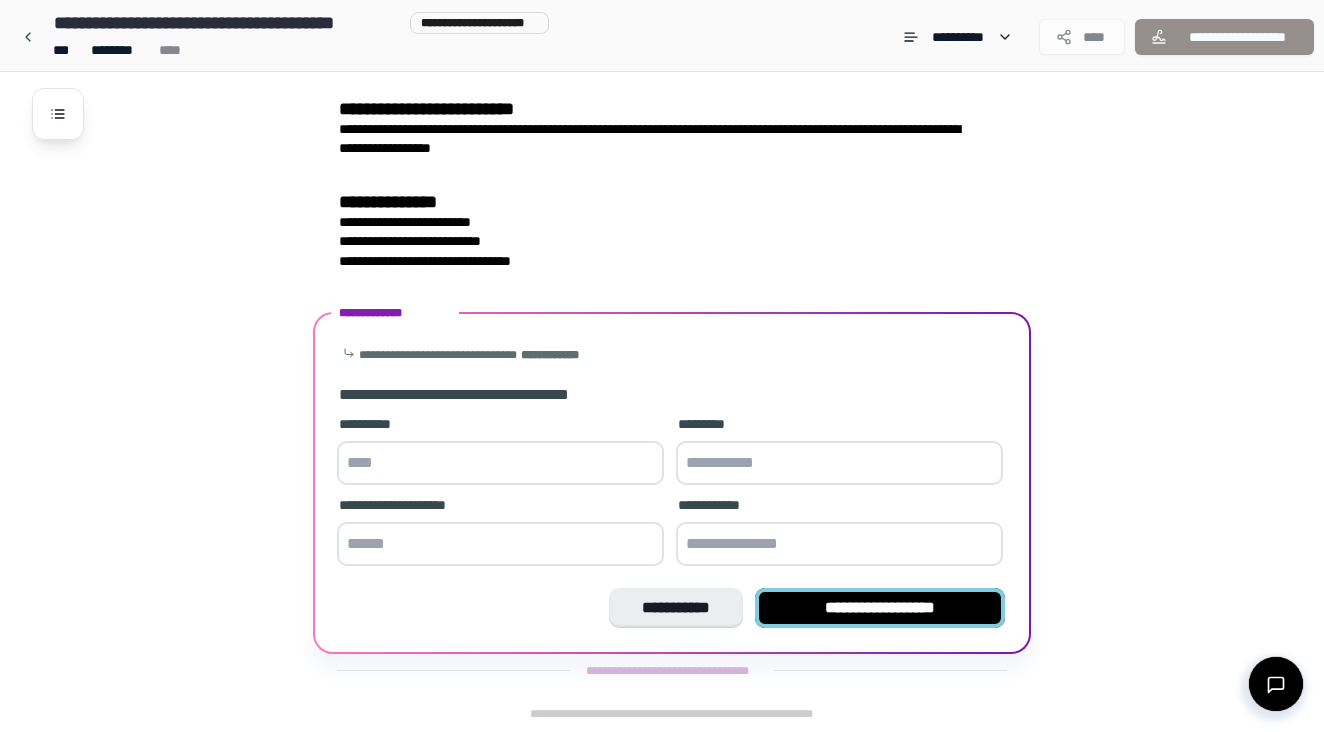 click on "**********" at bounding box center [880, 608] 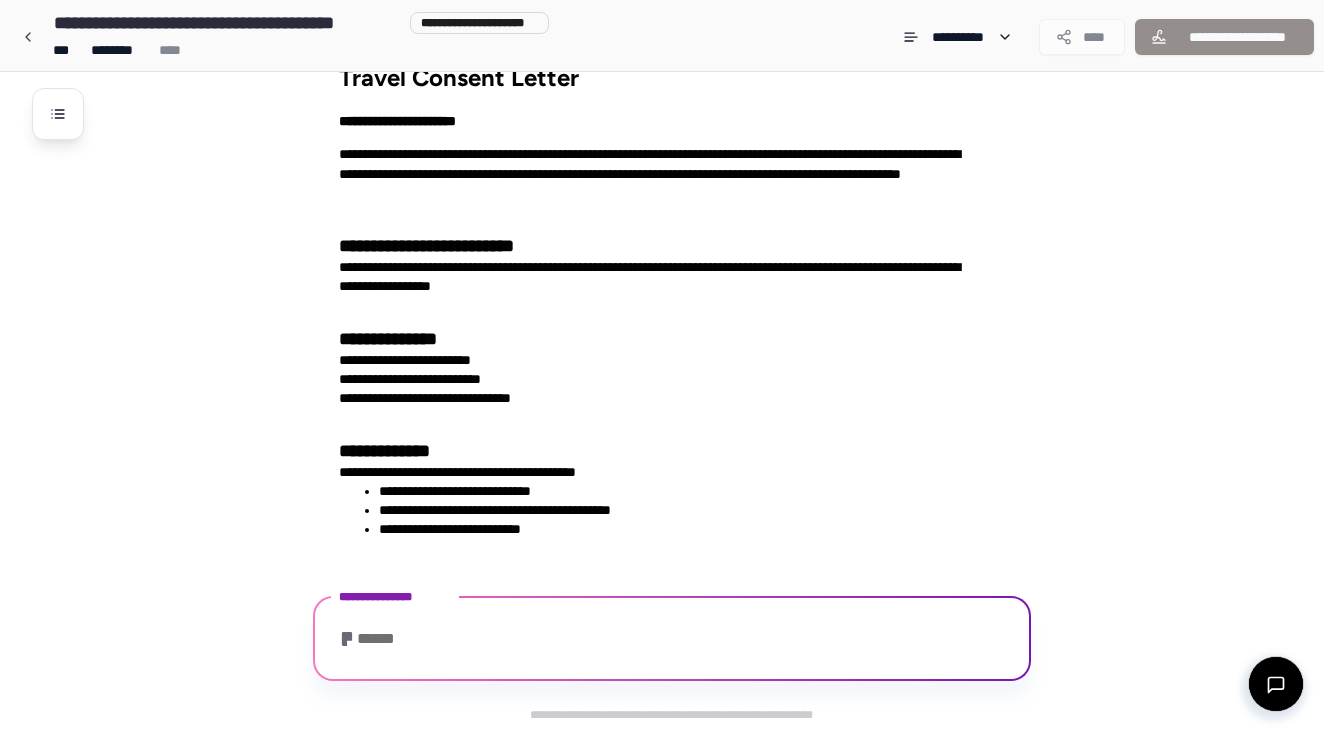 scroll, scrollTop: 203, scrollLeft: 0, axis: vertical 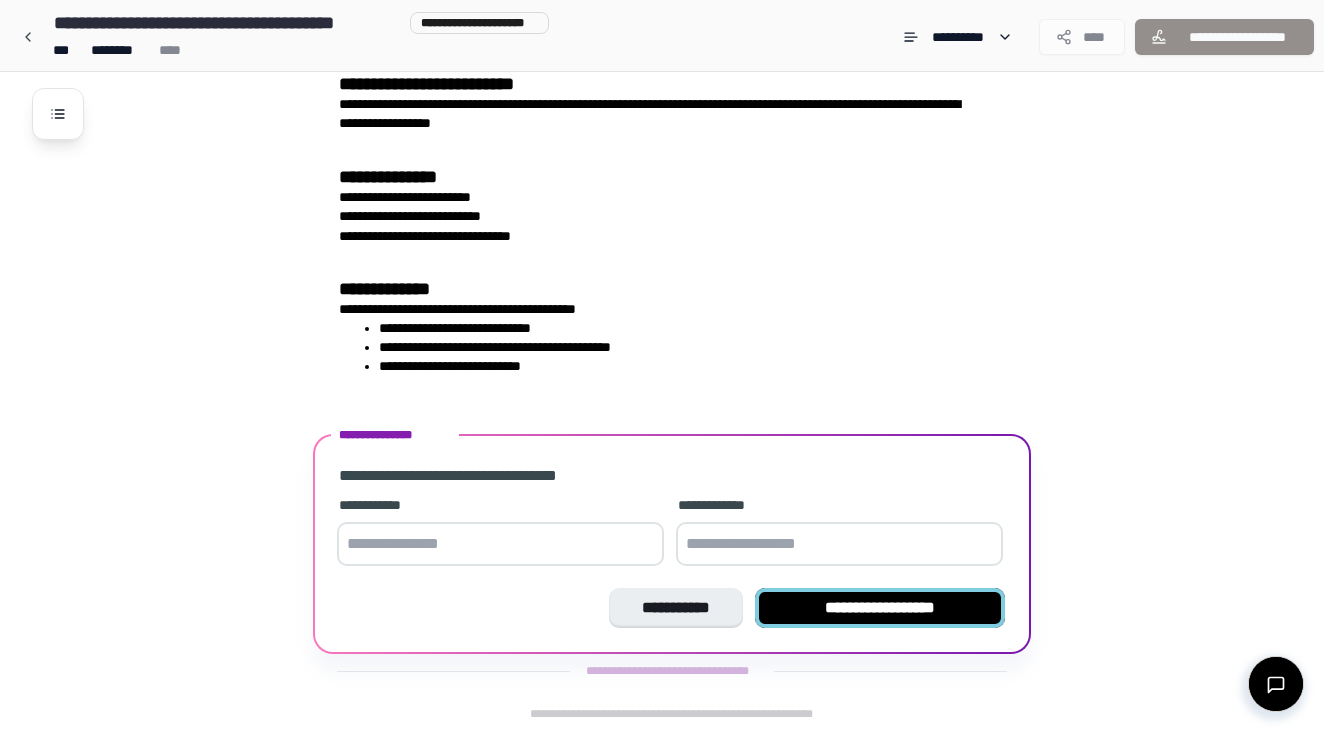 click on "**********" at bounding box center [880, 608] 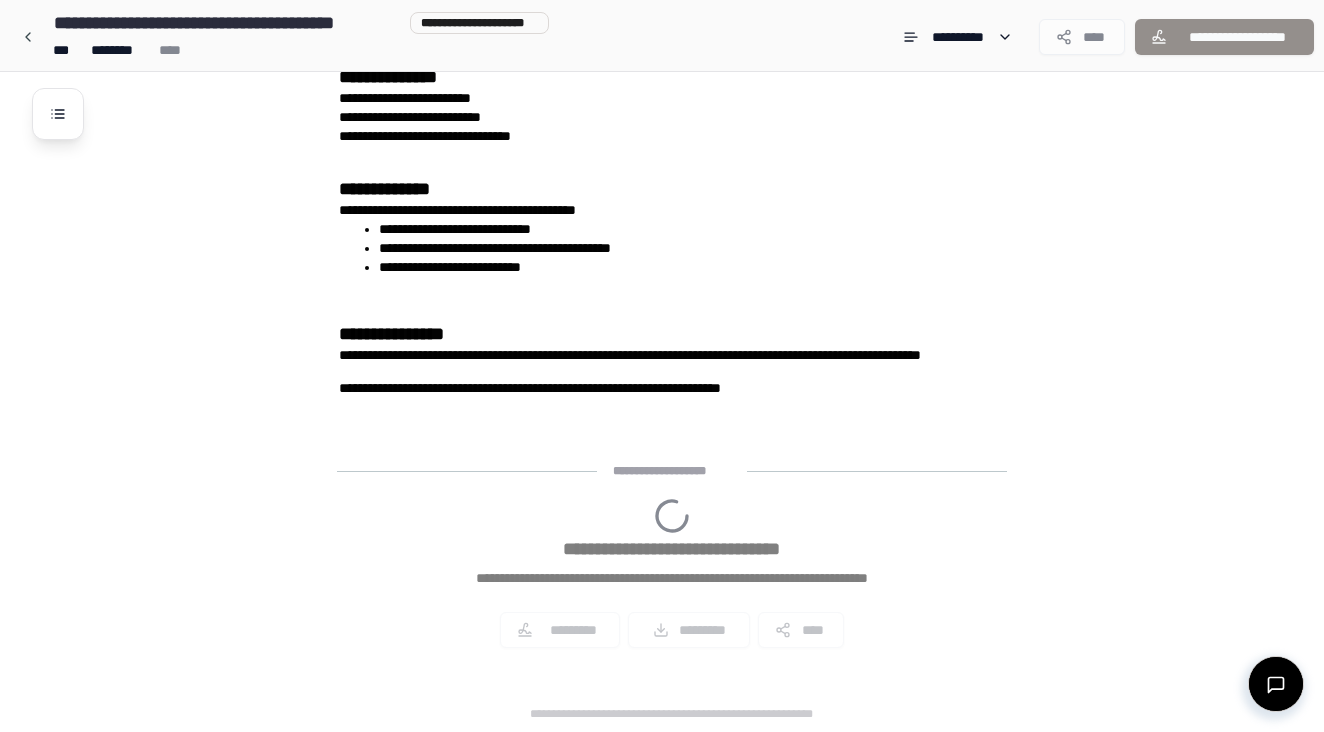 scroll, scrollTop: 458, scrollLeft: 0, axis: vertical 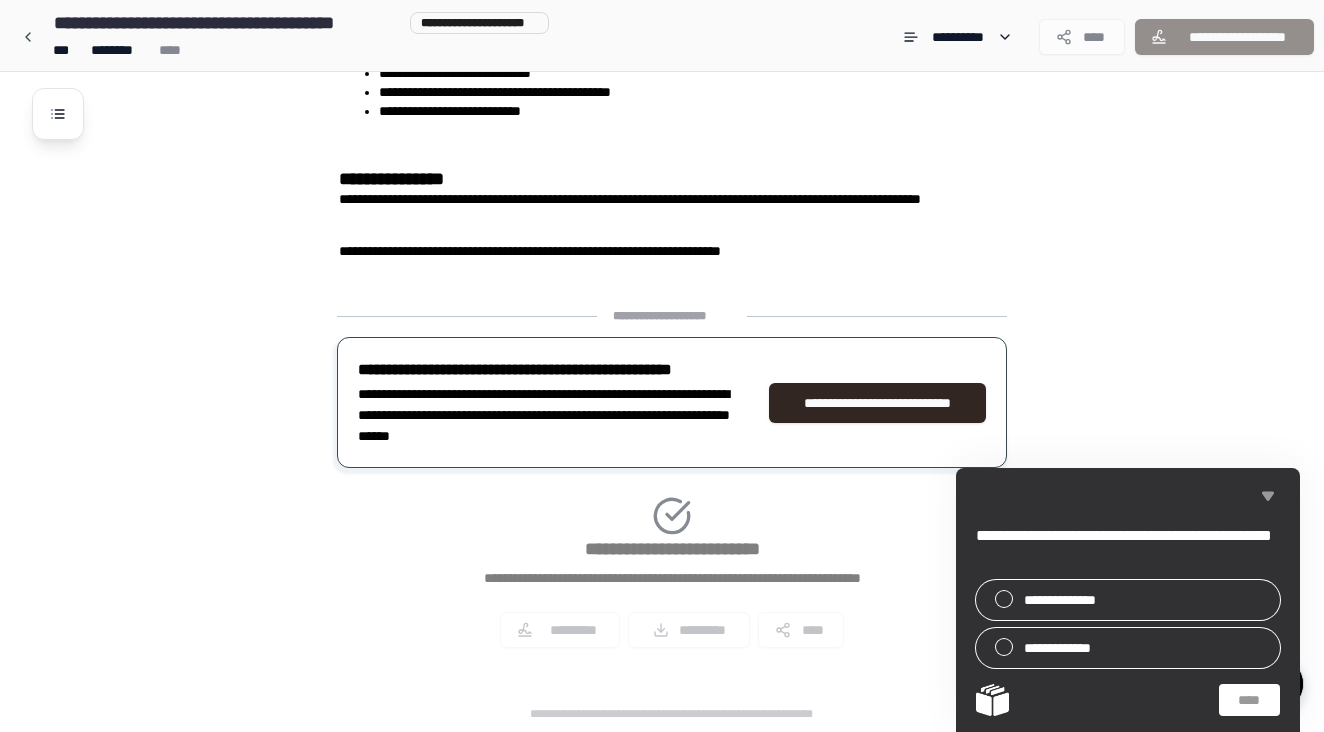 click 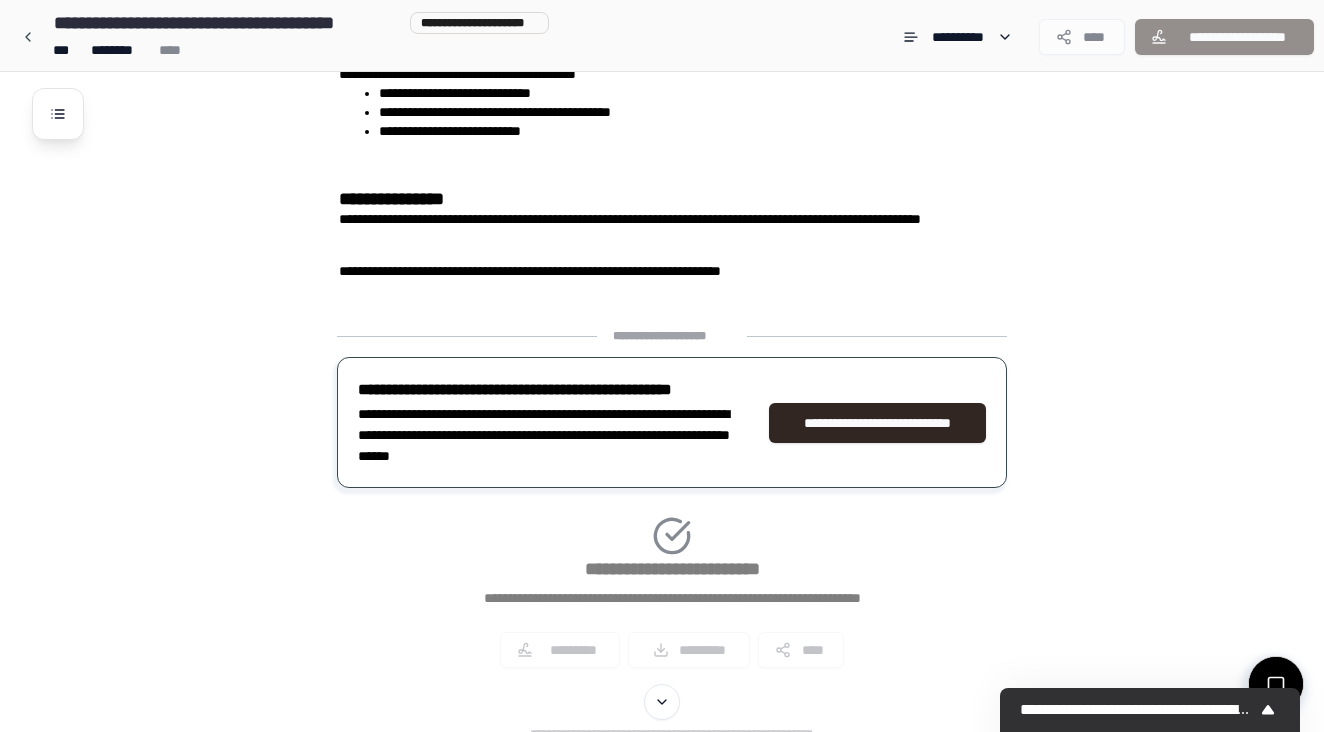 scroll, scrollTop: 433, scrollLeft: 0, axis: vertical 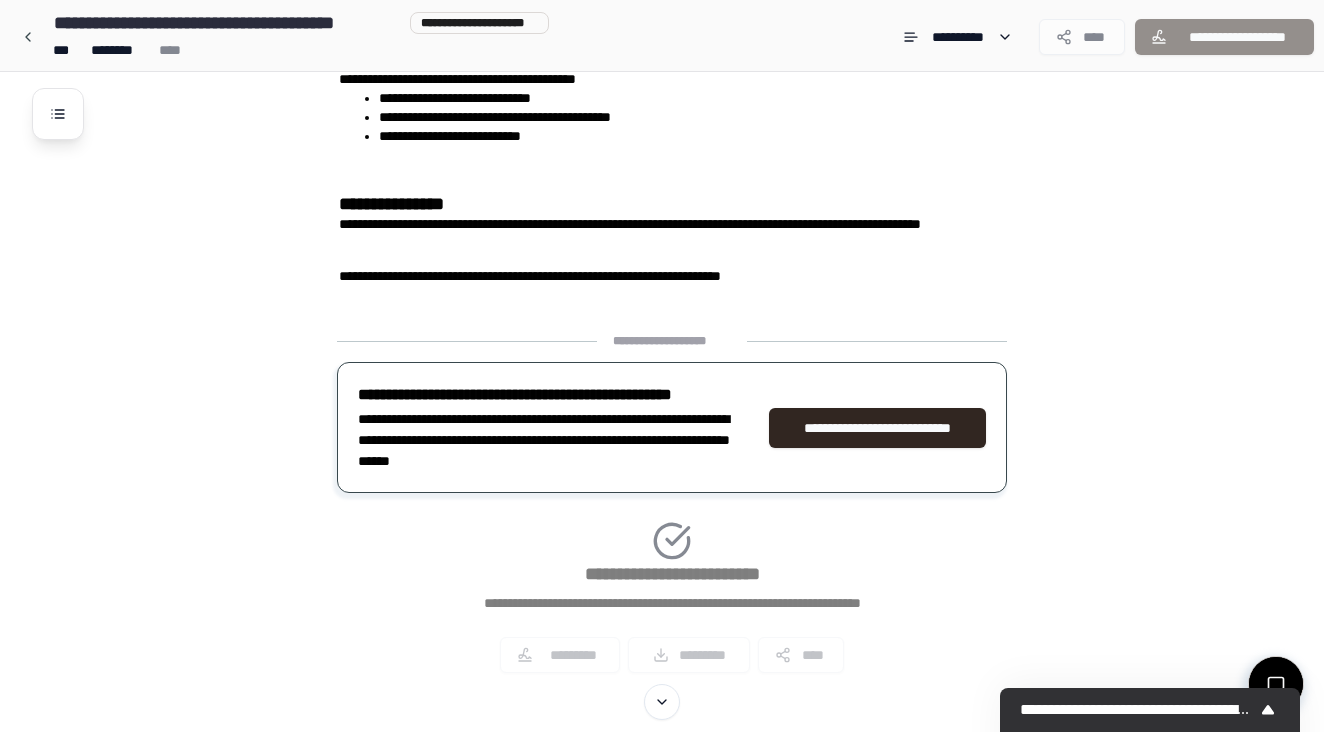 click on "**********" at bounding box center (1224, 37) 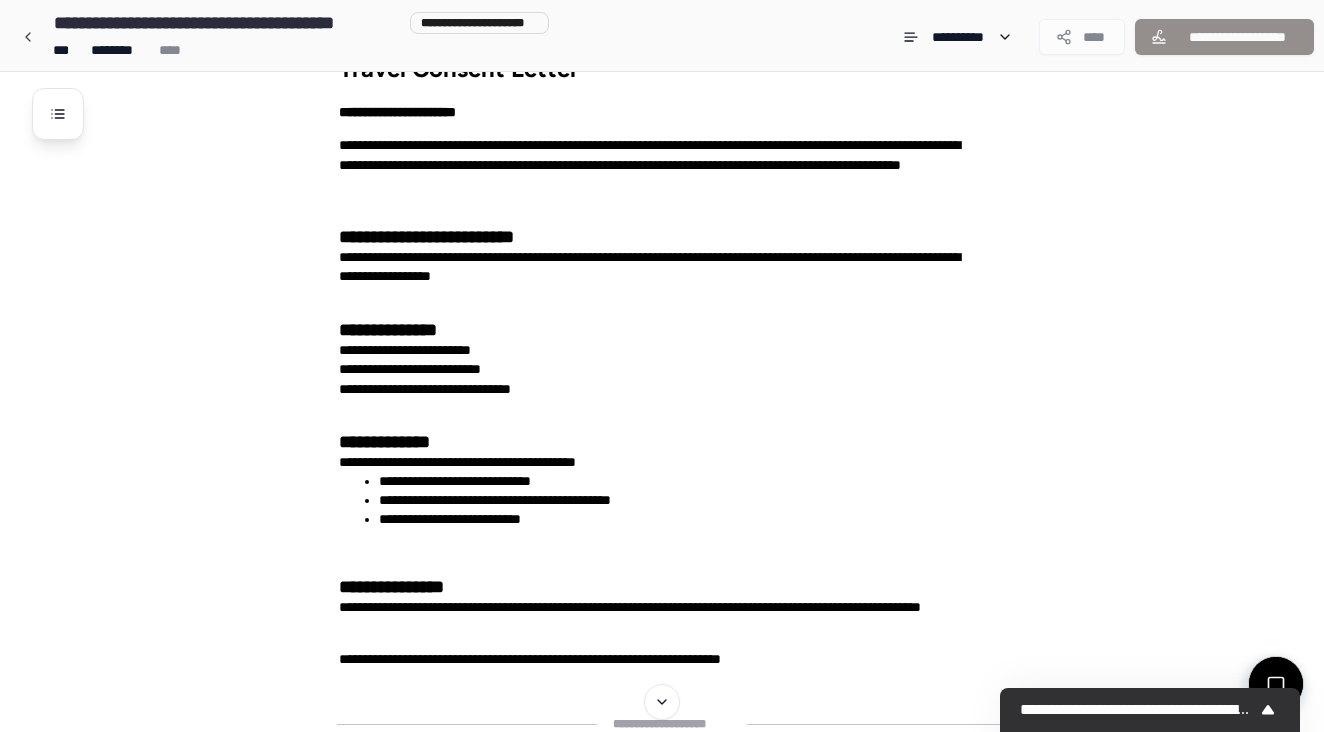 scroll, scrollTop: 55, scrollLeft: 0, axis: vertical 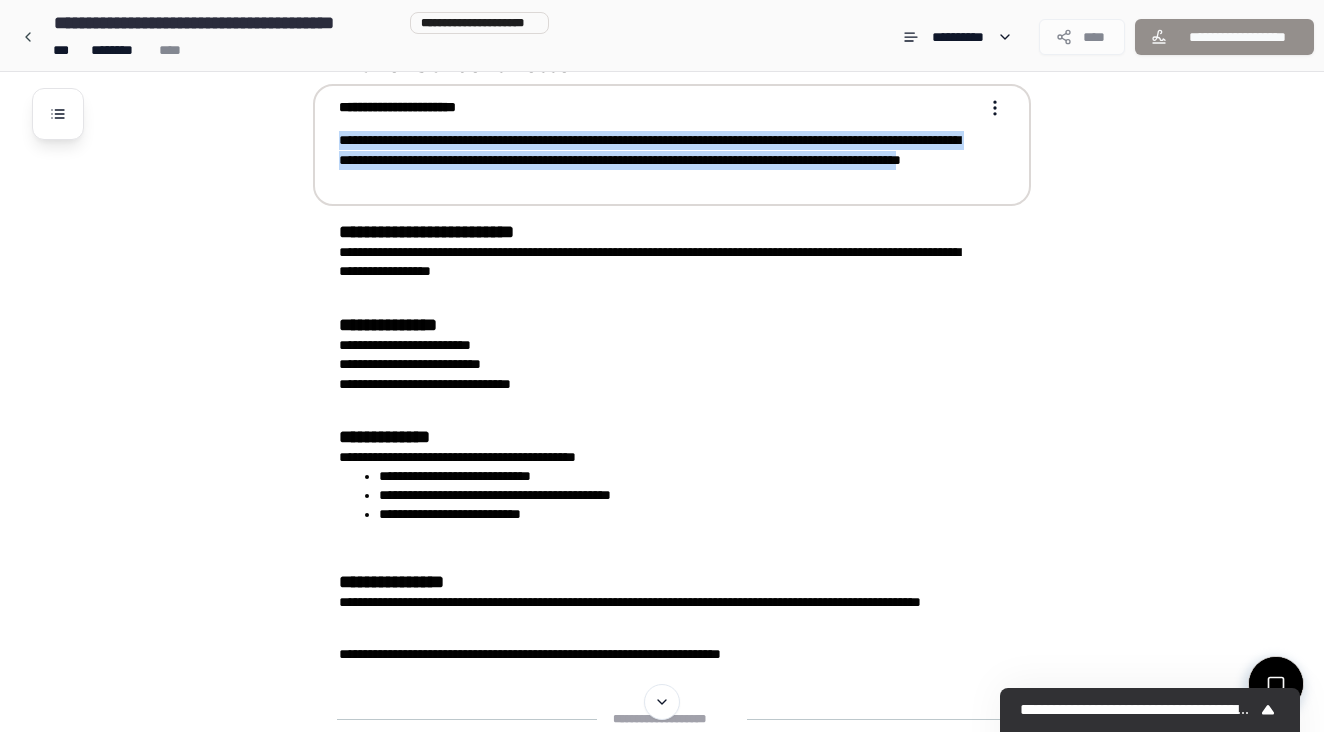 drag, startPoint x: 625, startPoint y: 180, endPoint x: 333, endPoint y: 134, distance: 295.60107 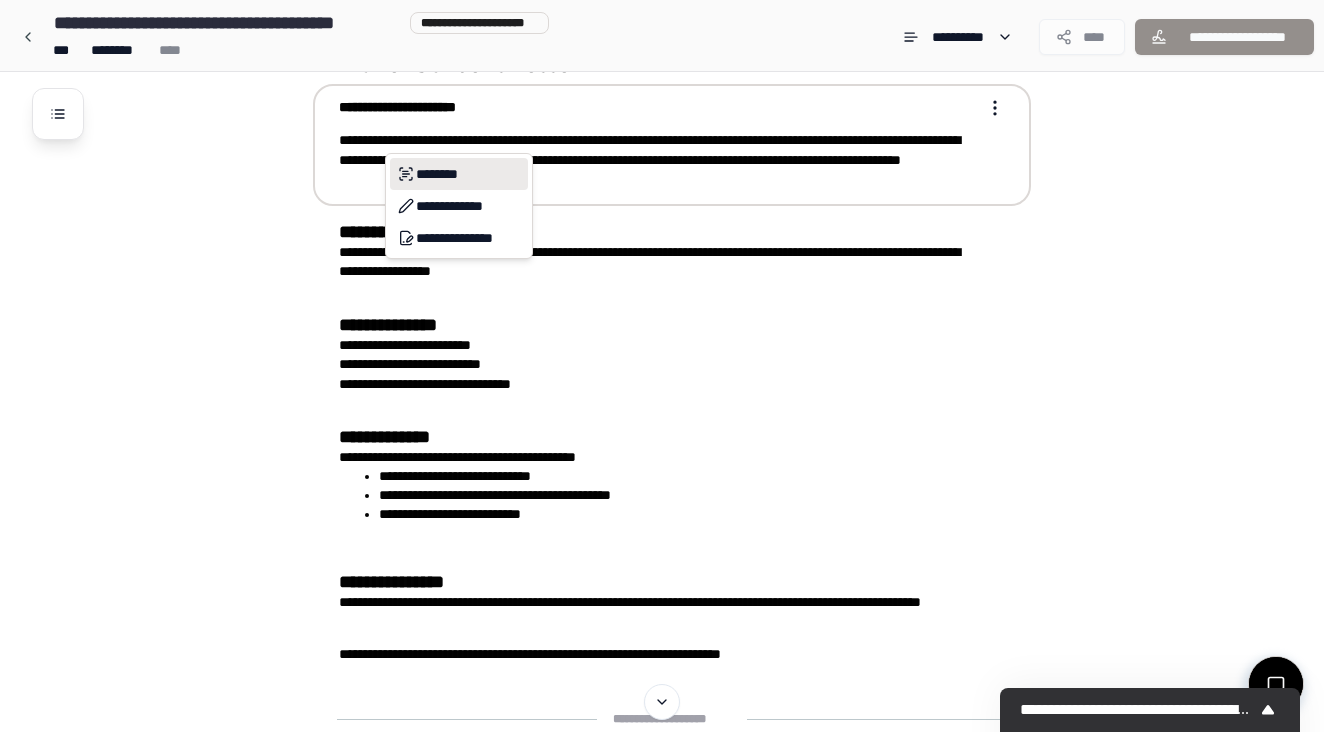 click on "********" at bounding box center [459, 174] 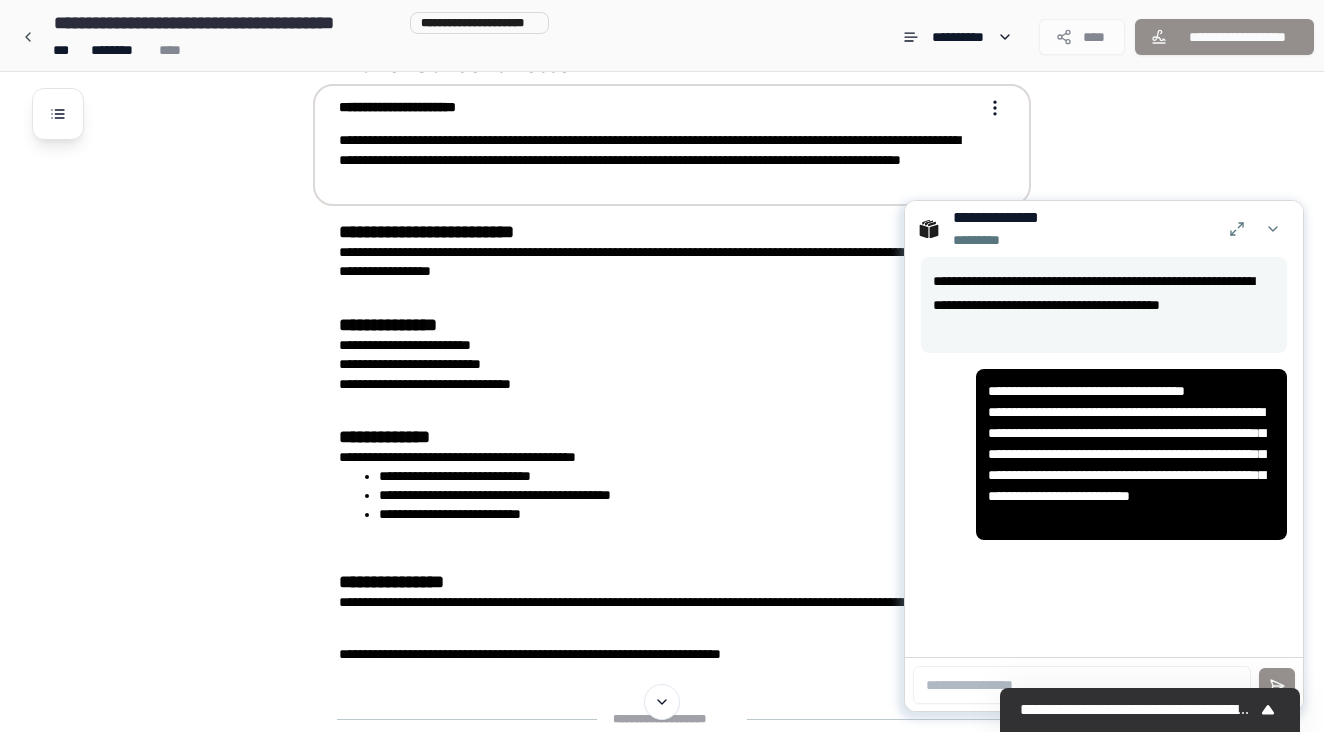 click on "**********" at bounding box center [658, 159] 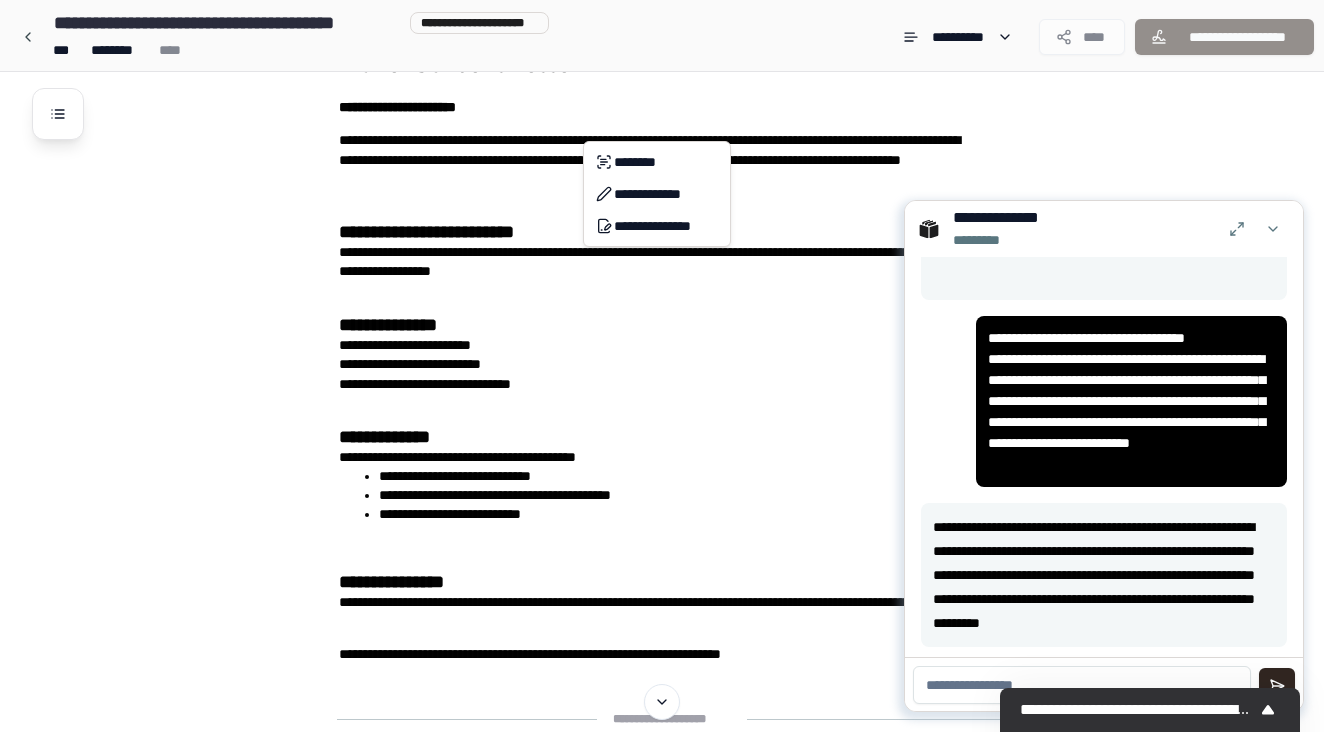 click on "**********" at bounding box center (662, 540) 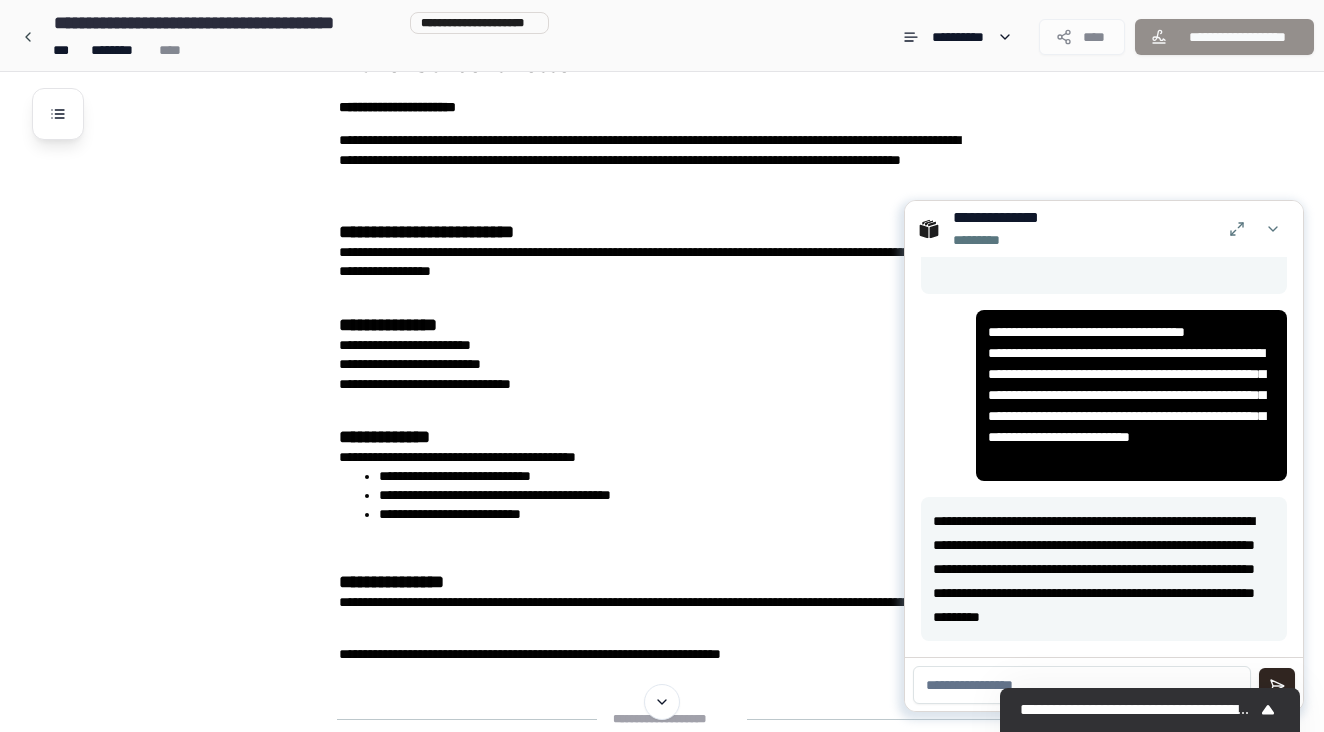 scroll, scrollTop: 59, scrollLeft: 0, axis: vertical 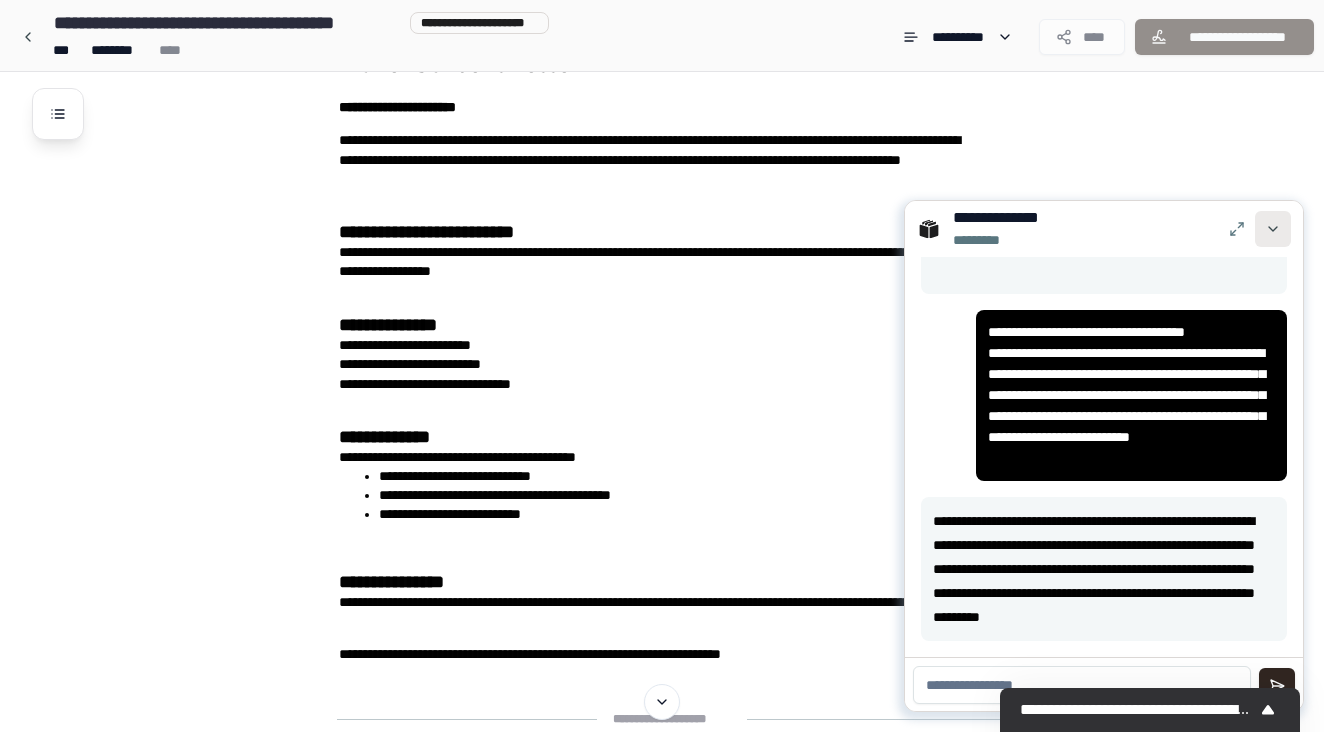 click at bounding box center (1273, 229) 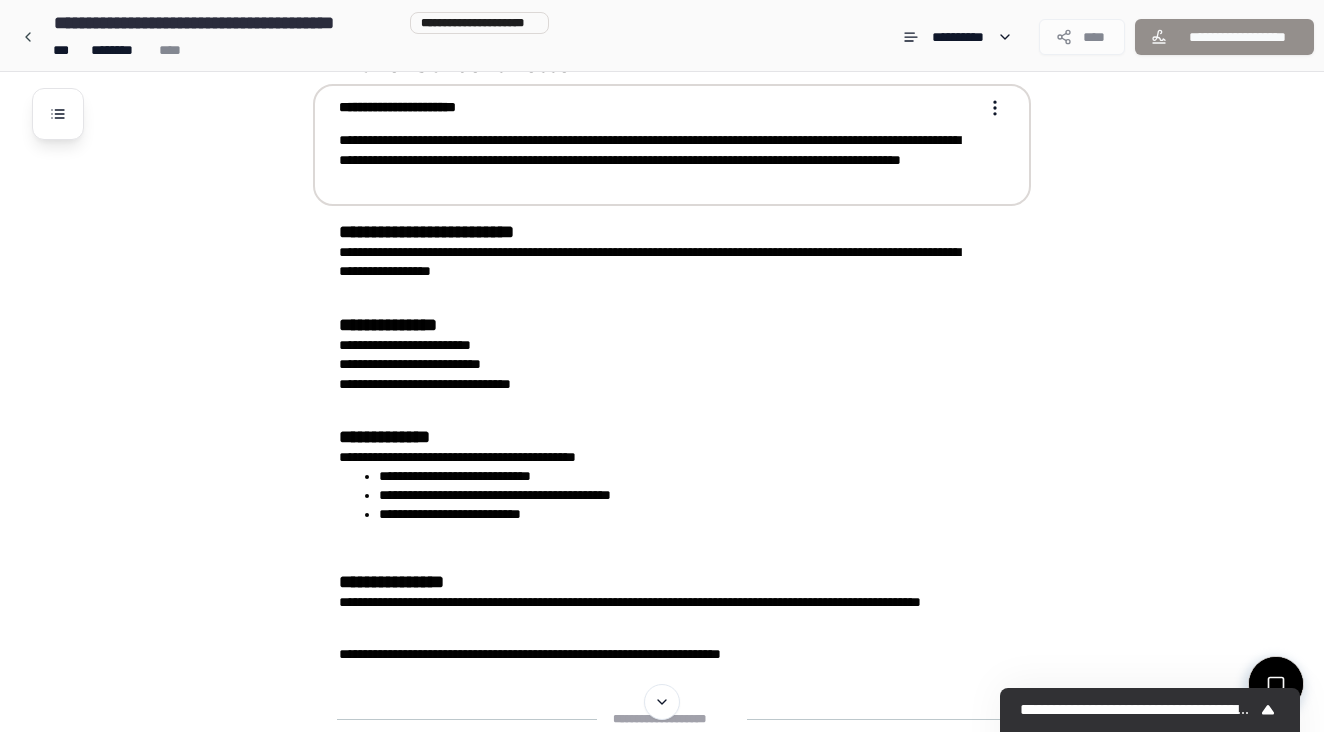 click on "**********" at bounding box center (658, 143) 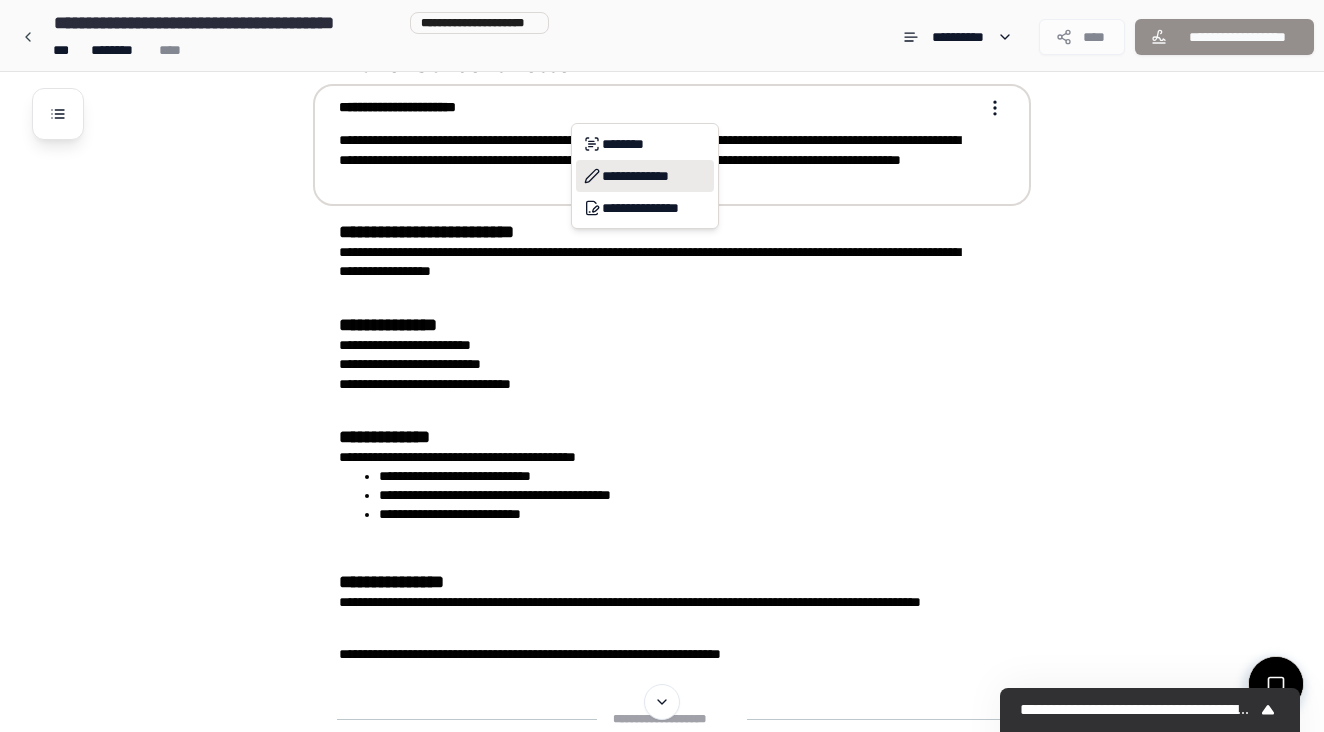 click on "**********" at bounding box center [645, 176] 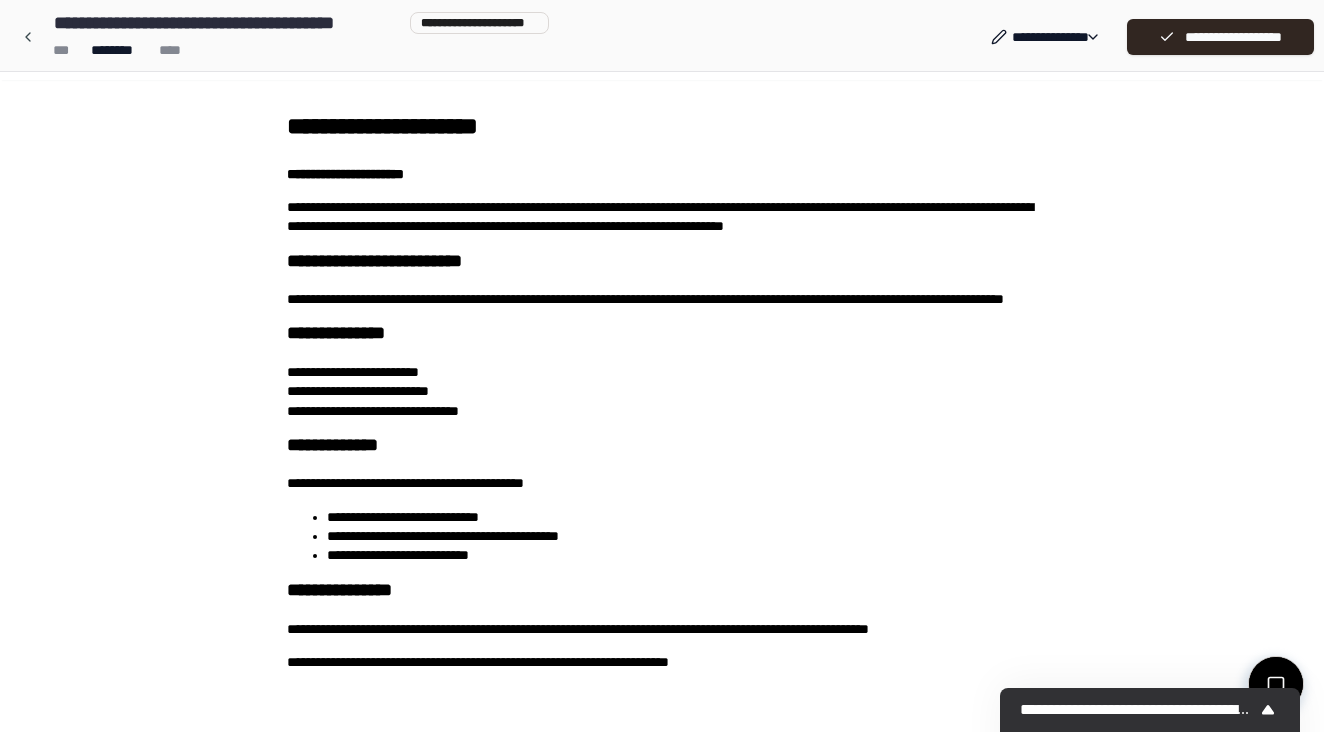 scroll, scrollTop: 0, scrollLeft: 0, axis: both 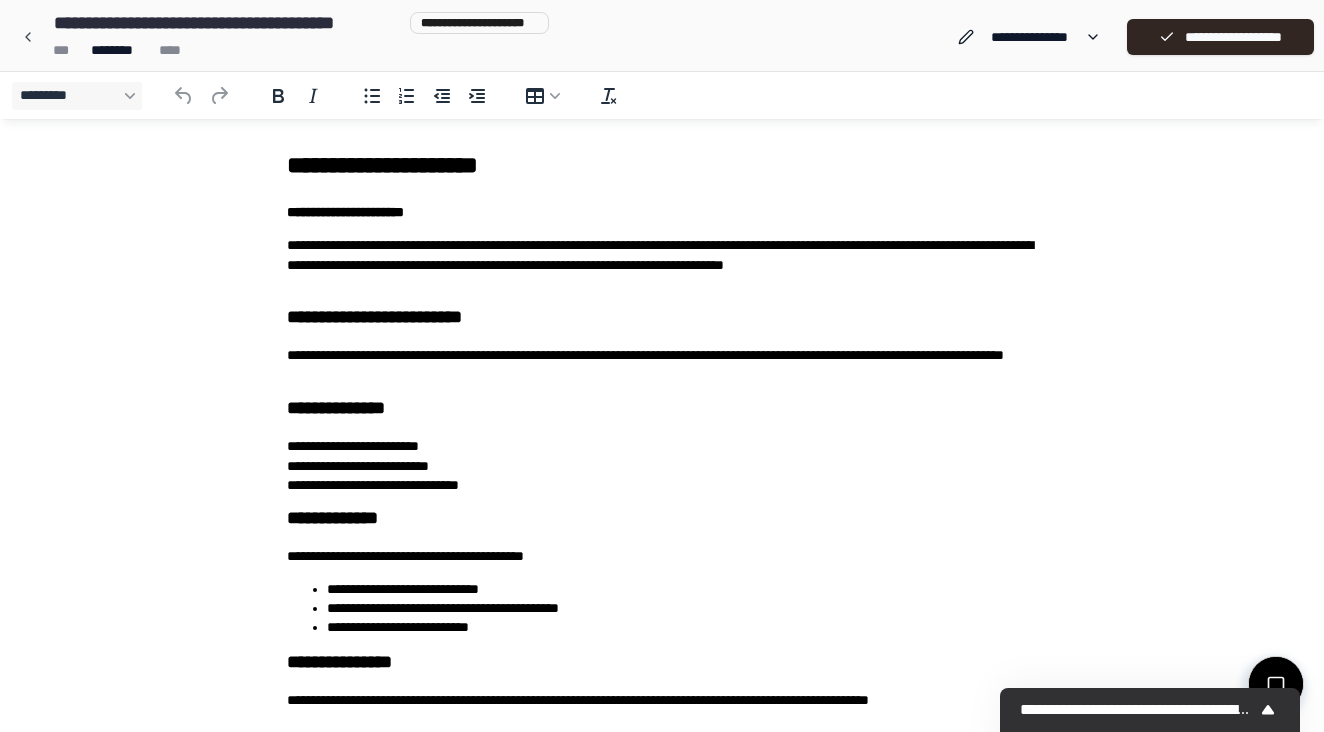 click on "**********" at bounding box center (662, 264) 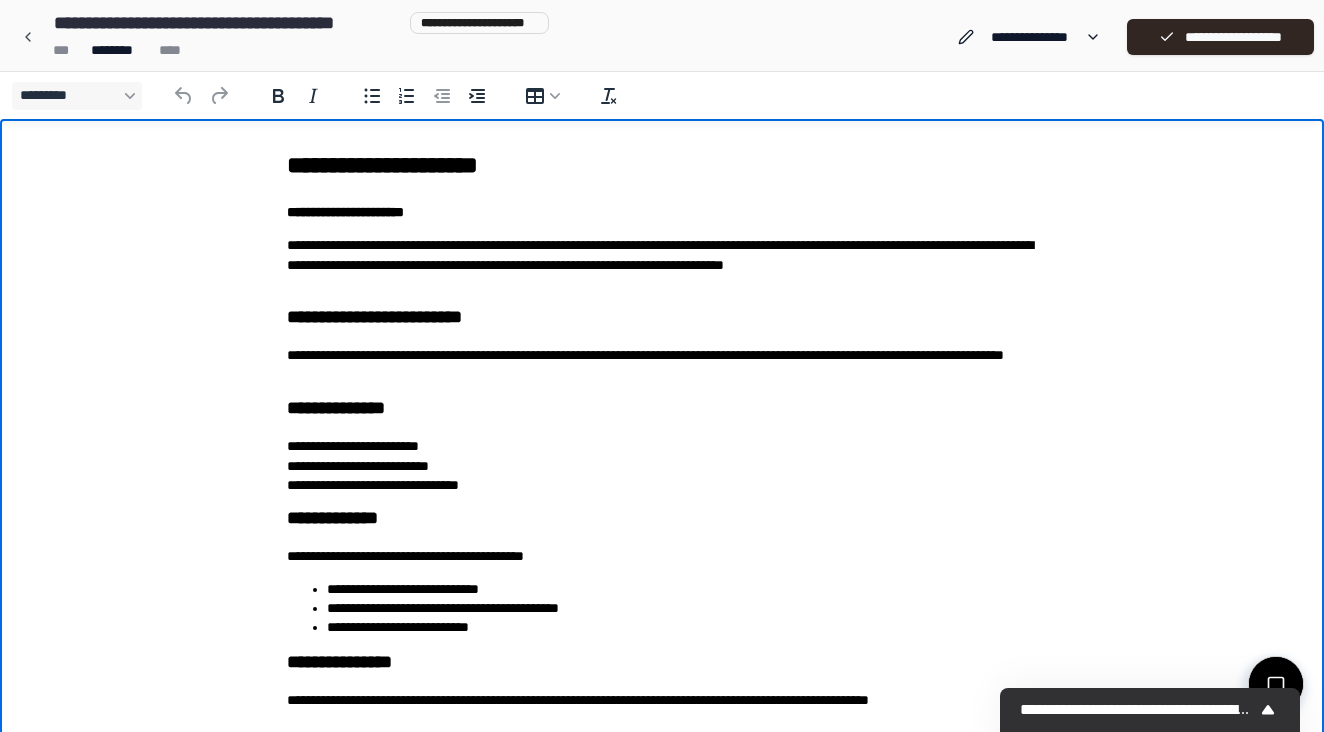 scroll, scrollTop: 0, scrollLeft: 0, axis: both 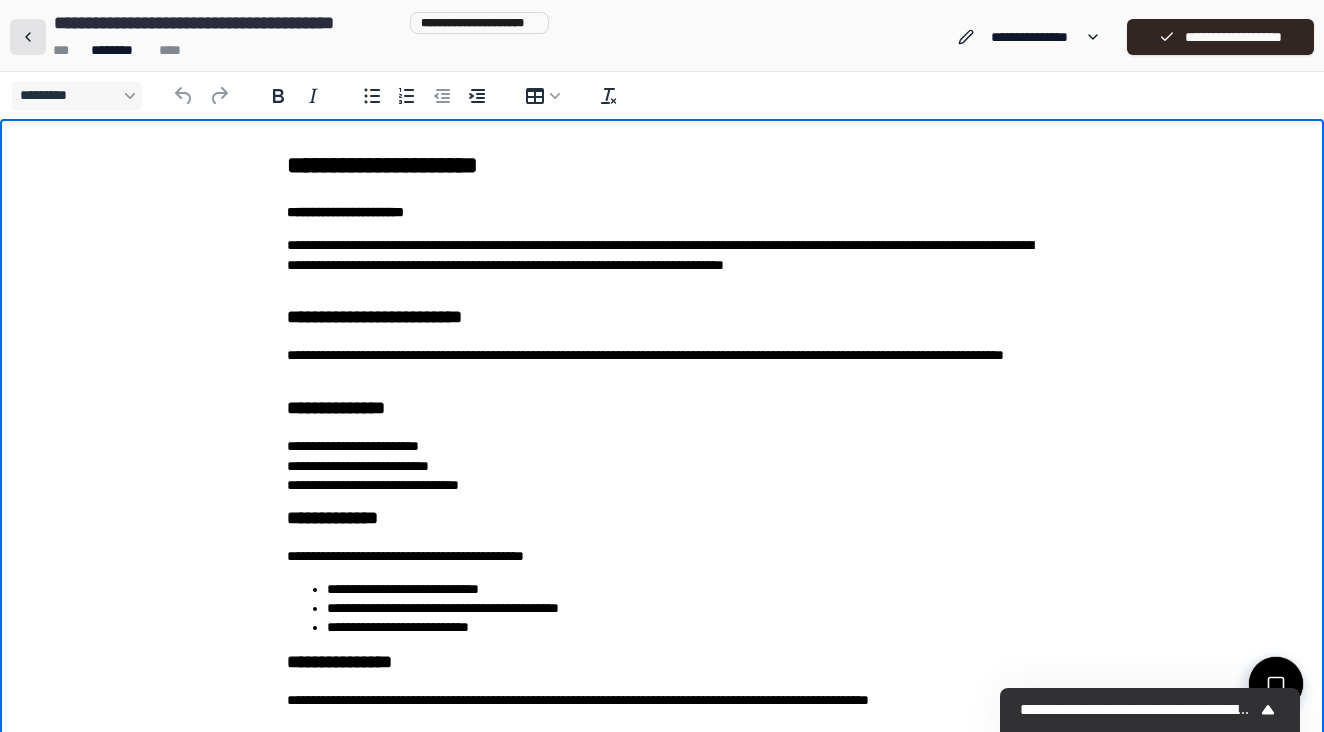 click at bounding box center (28, 37) 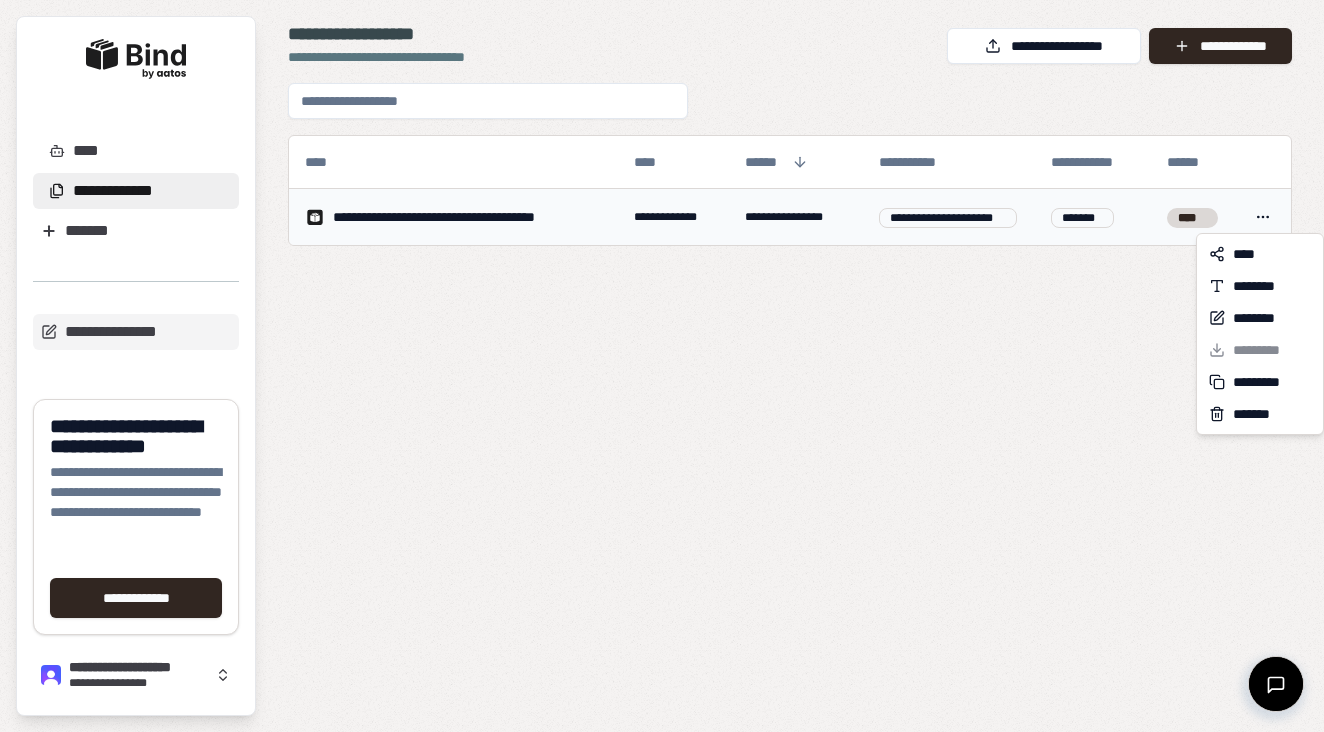 click on "**********" at bounding box center (662, 366) 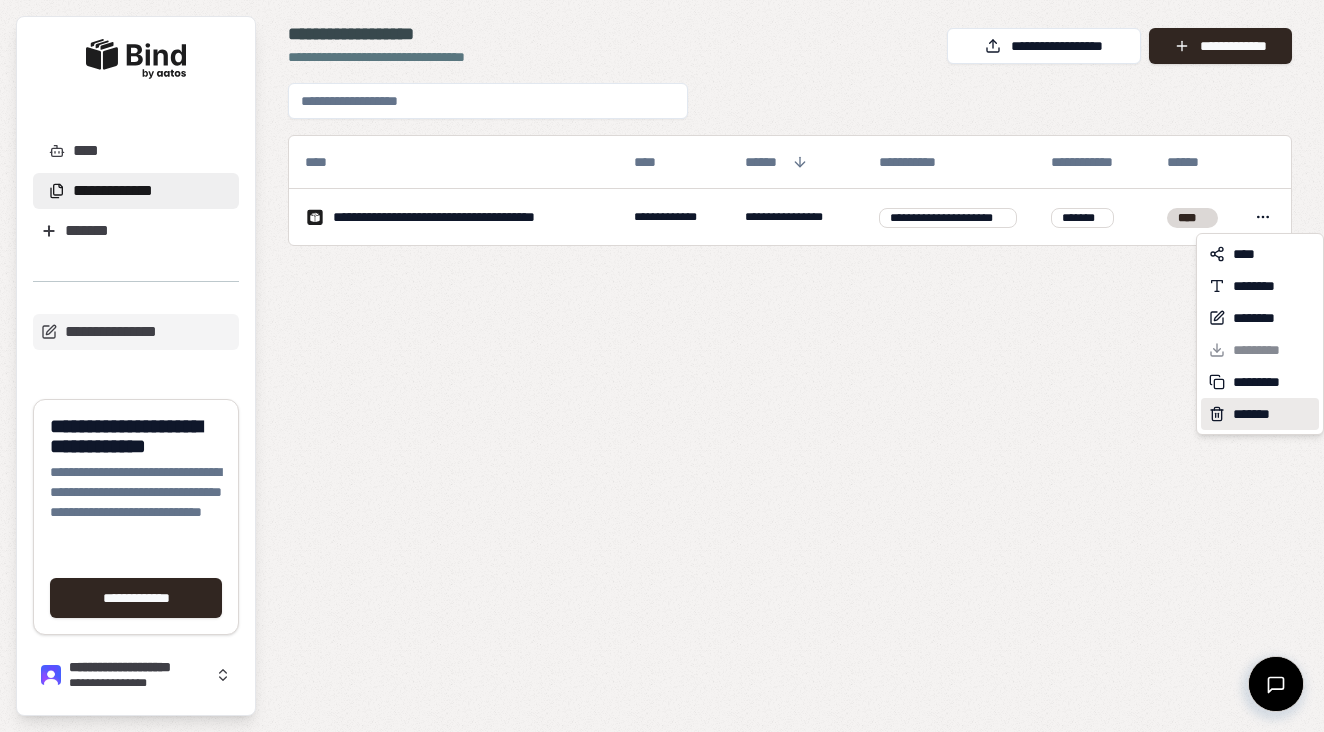 click on "*******" at bounding box center (1255, 414) 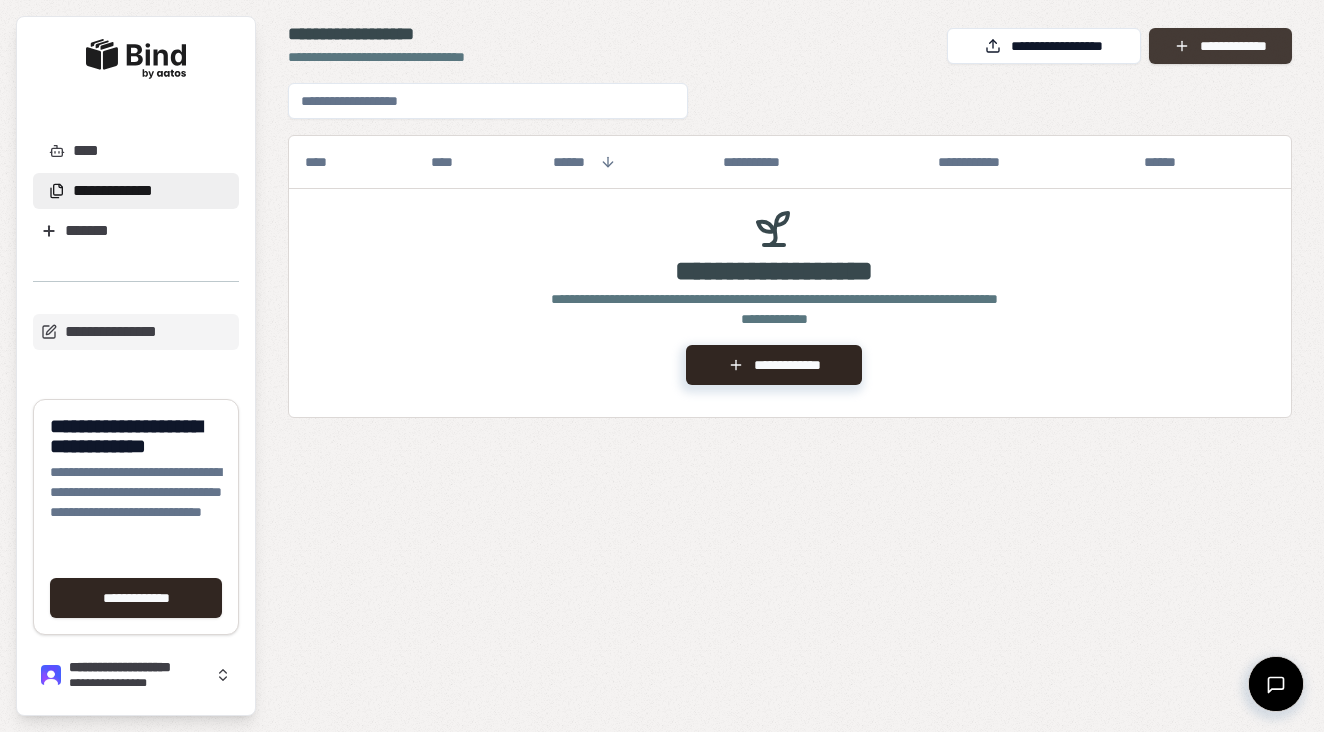 click on "**********" at bounding box center (1220, 46) 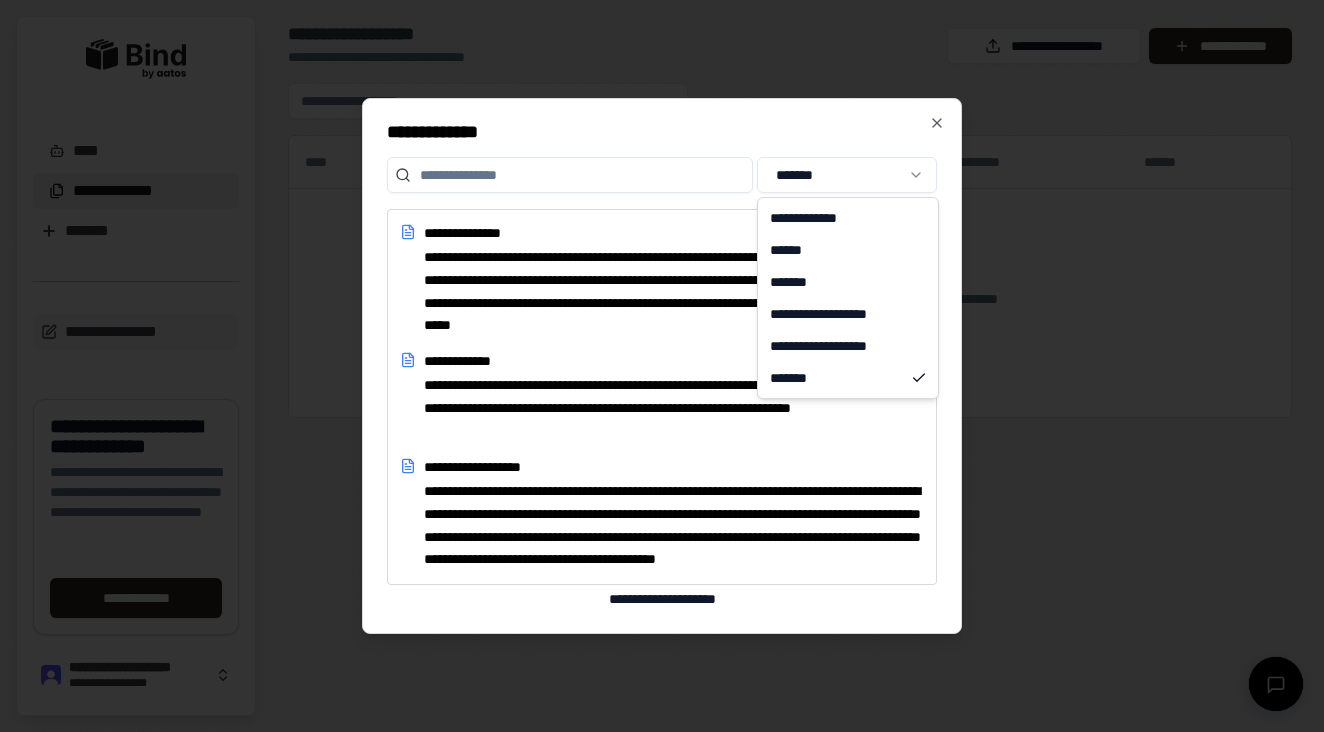 click on "**********" at bounding box center (662, 366) 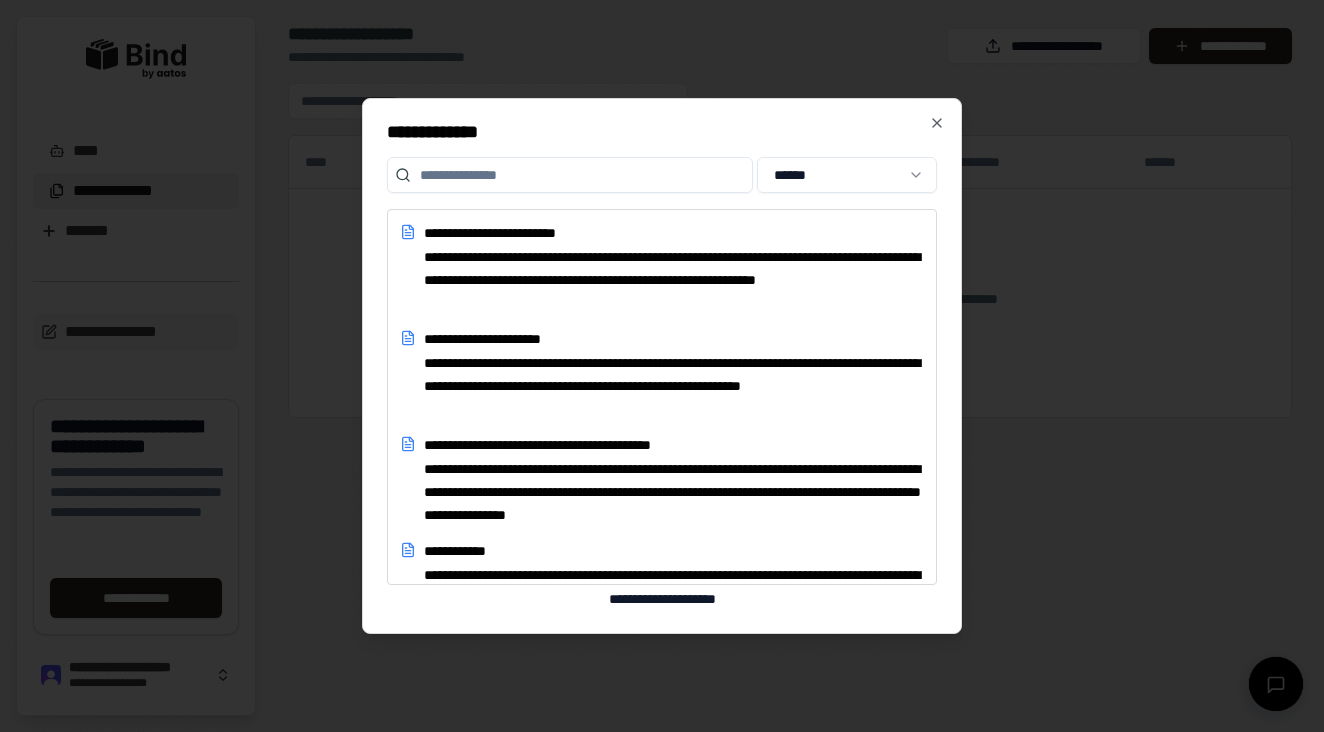 click at bounding box center [570, 175] 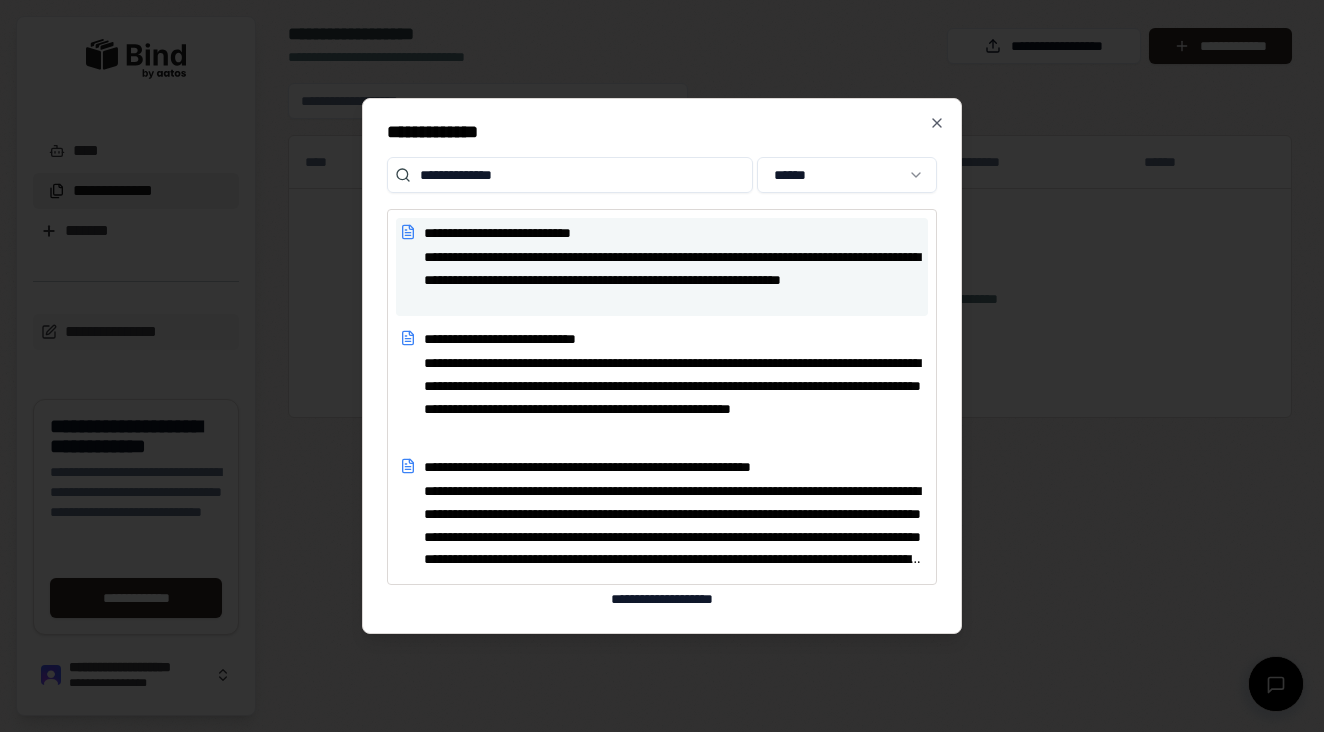 type on "**********" 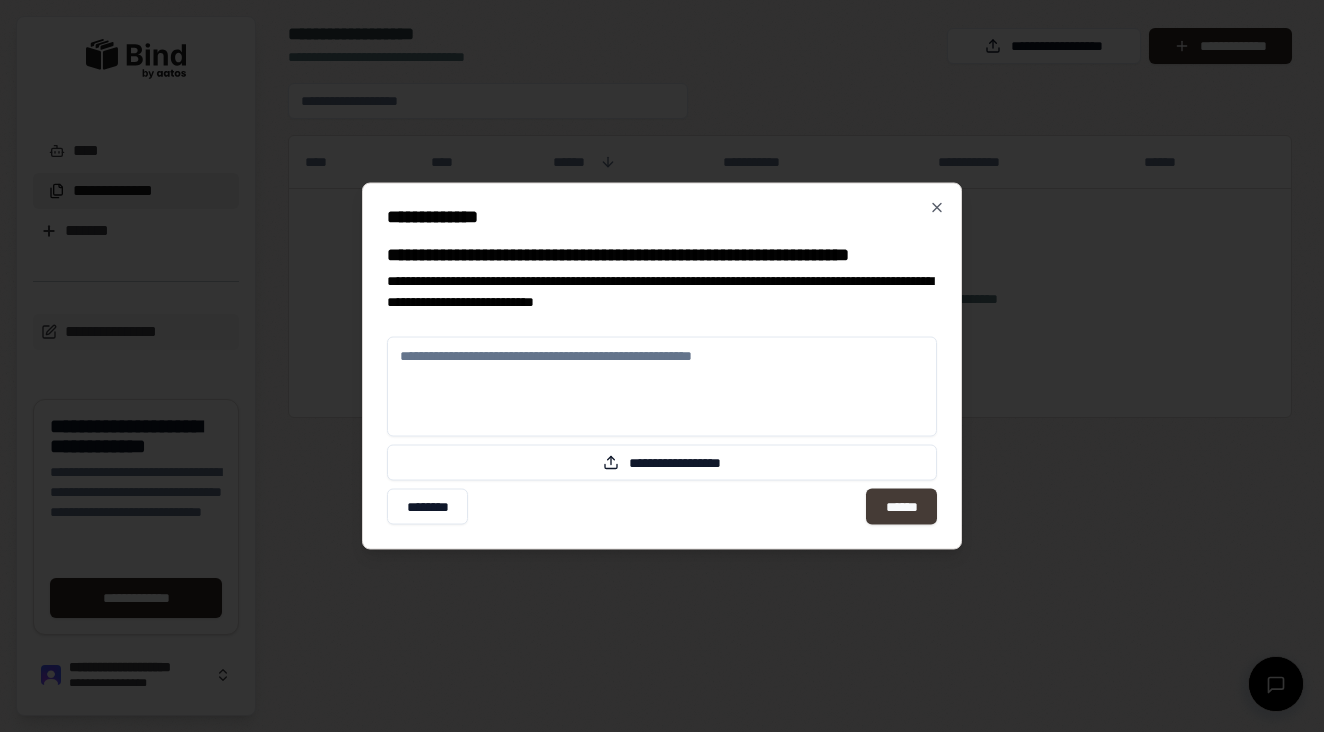 click on "******" at bounding box center [901, 507] 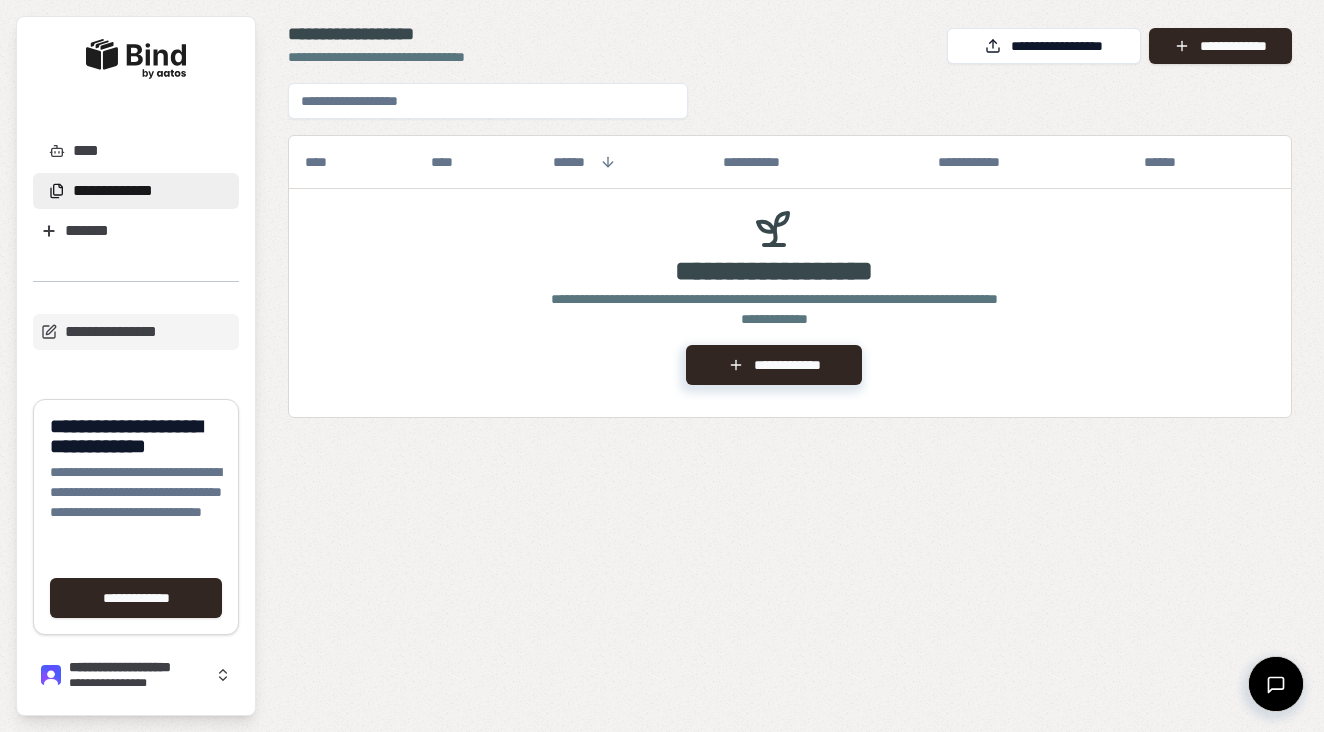 scroll, scrollTop: 0, scrollLeft: 0, axis: both 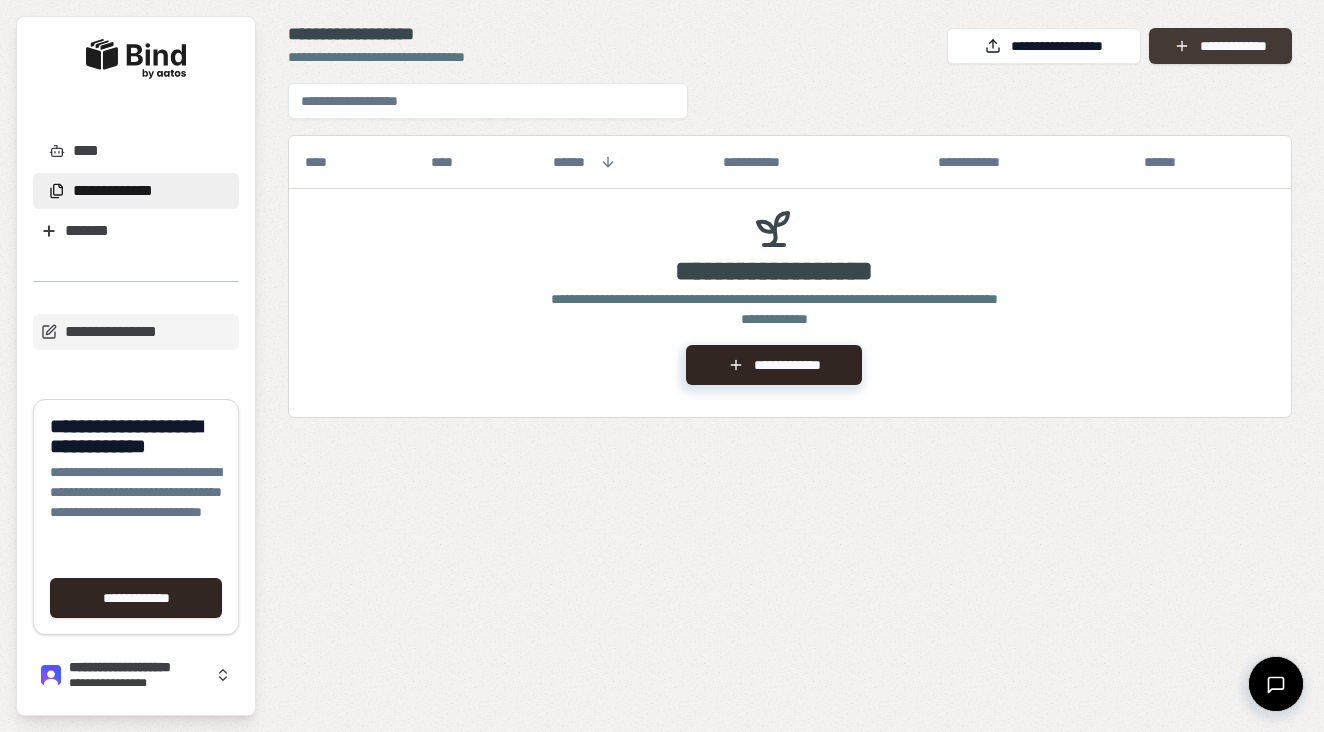 click on "**********" at bounding box center (1220, 46) 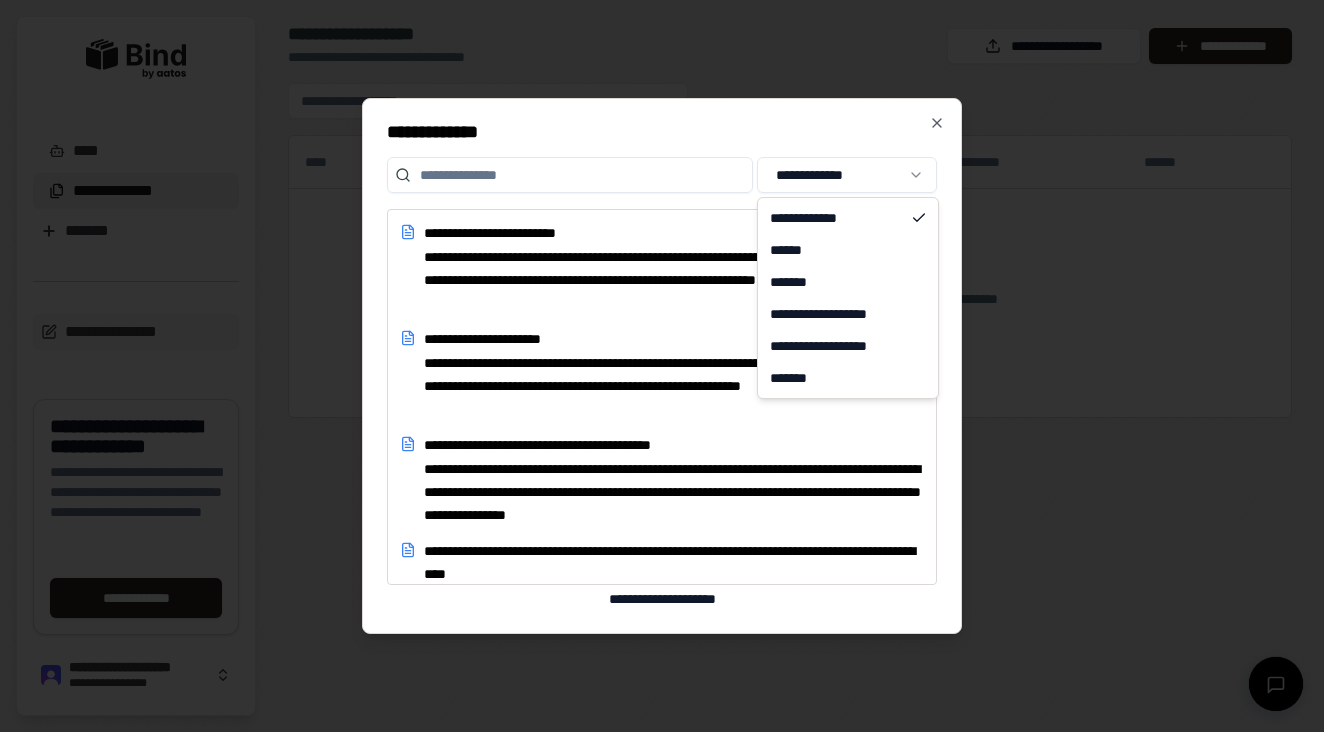 click on "[FIRST] [LAST] [STREET] [NUMBER] [CITY] [STATE] [ZIP] [COUNTRY] [PHONE] [EMAIL] [DOB] [SSN]" at bounding box center [662, 366] 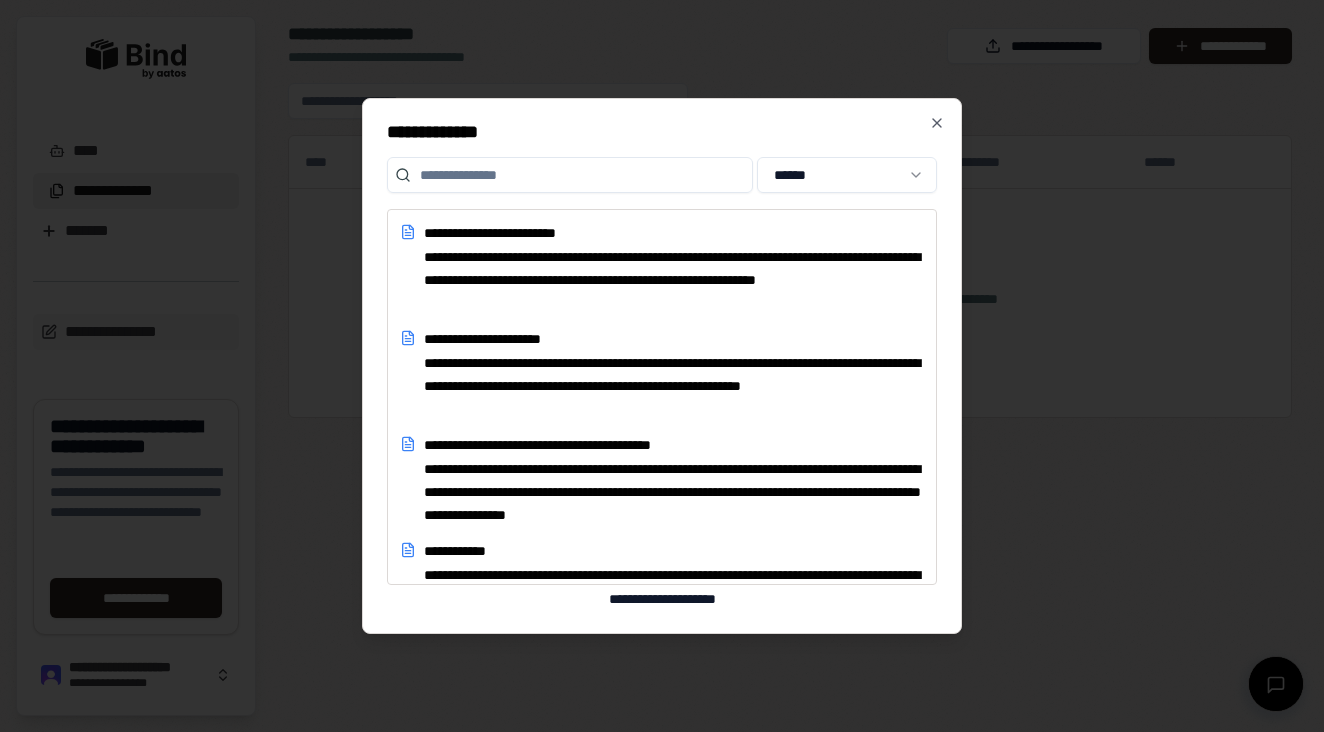 click at bounding box center [570, 175] 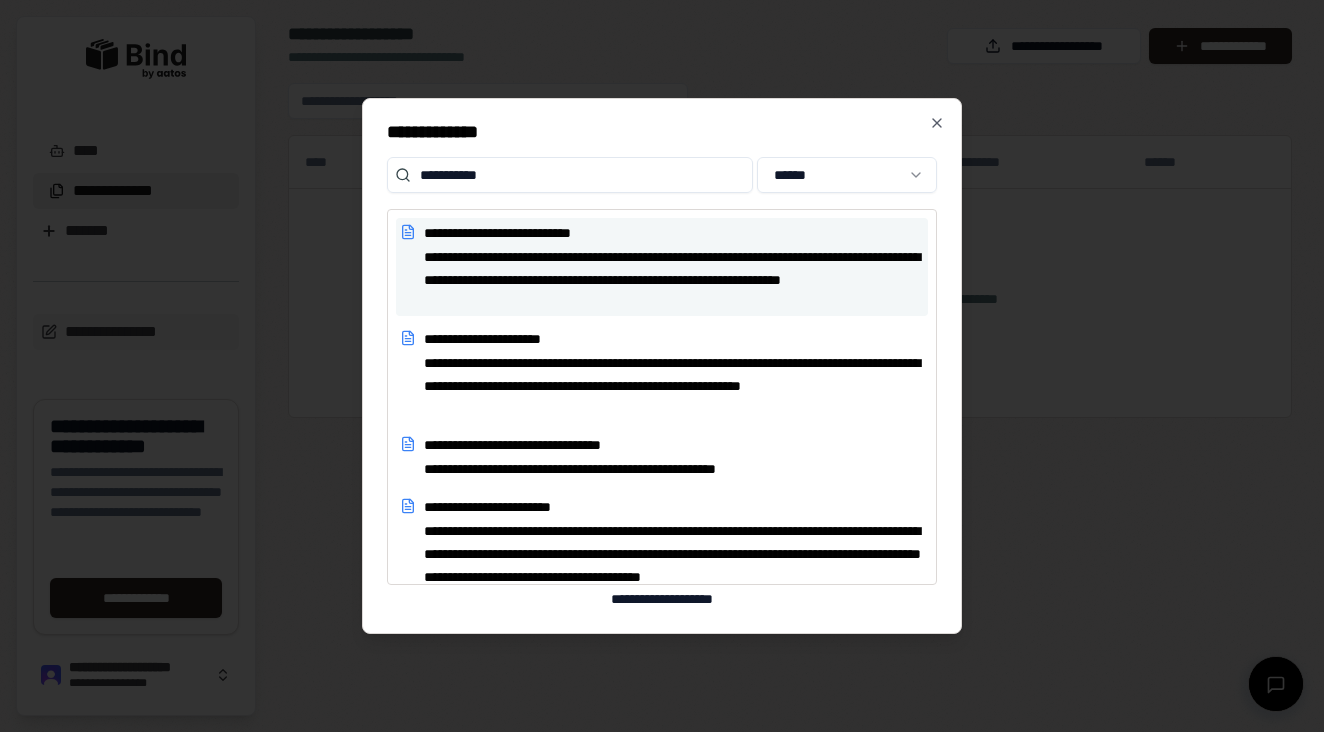 type on "**********" 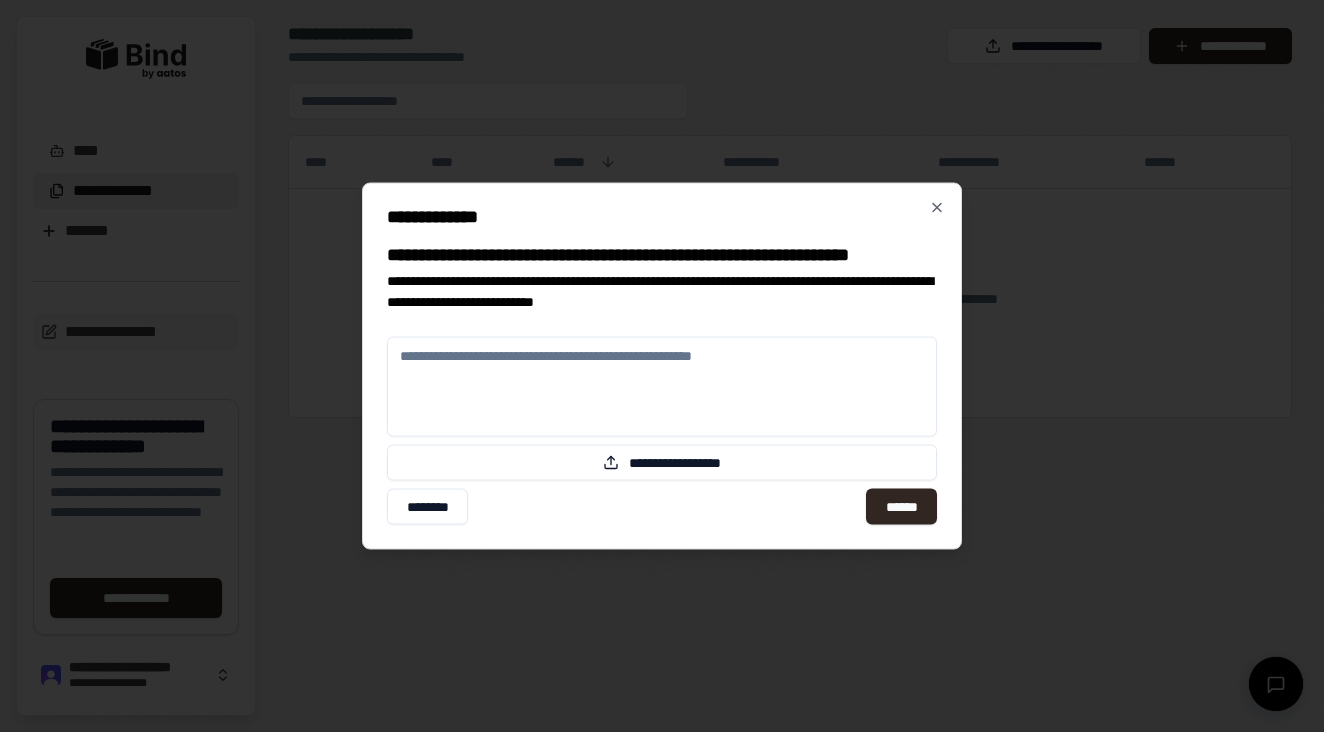 click on "[FIRST] [LAST]   [STREET] [NUMBER] [CITY] [STATE] [ZIP]" at bounding box center (662, 366) 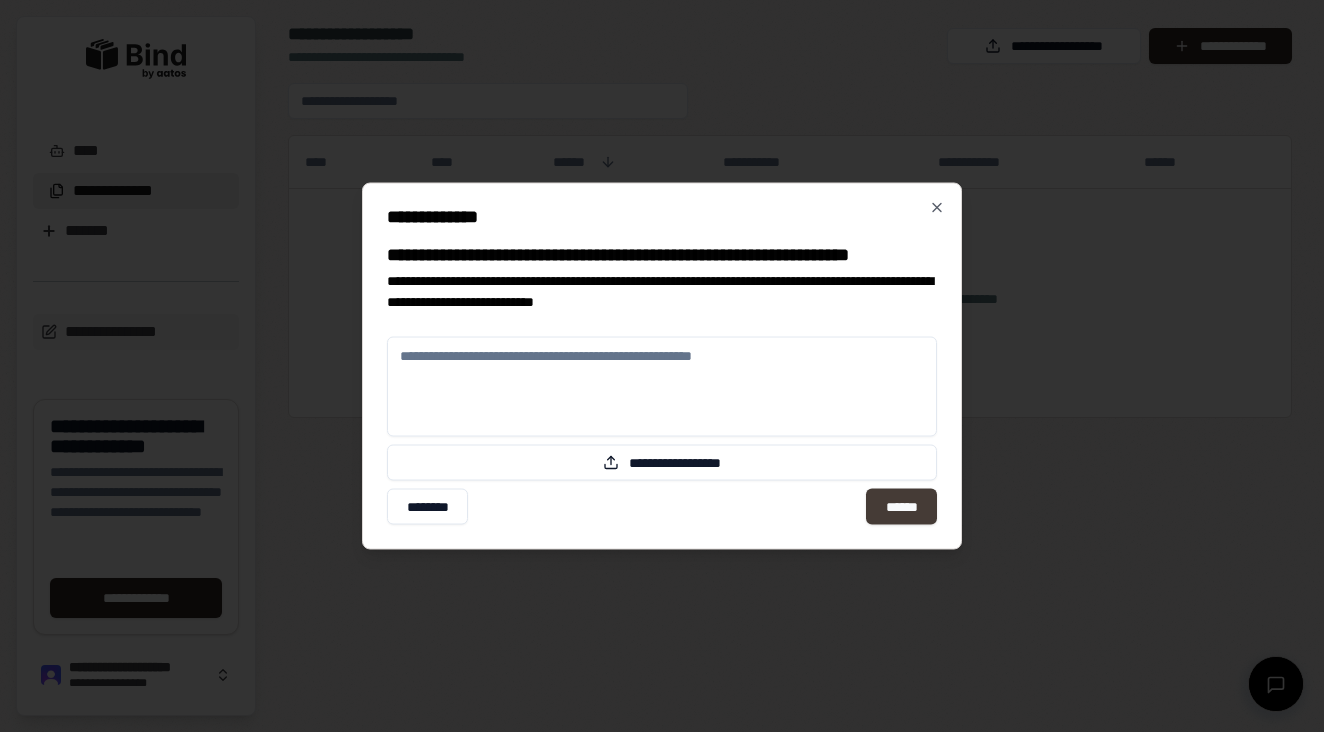 click on "******" at bounding box center [901, 507] 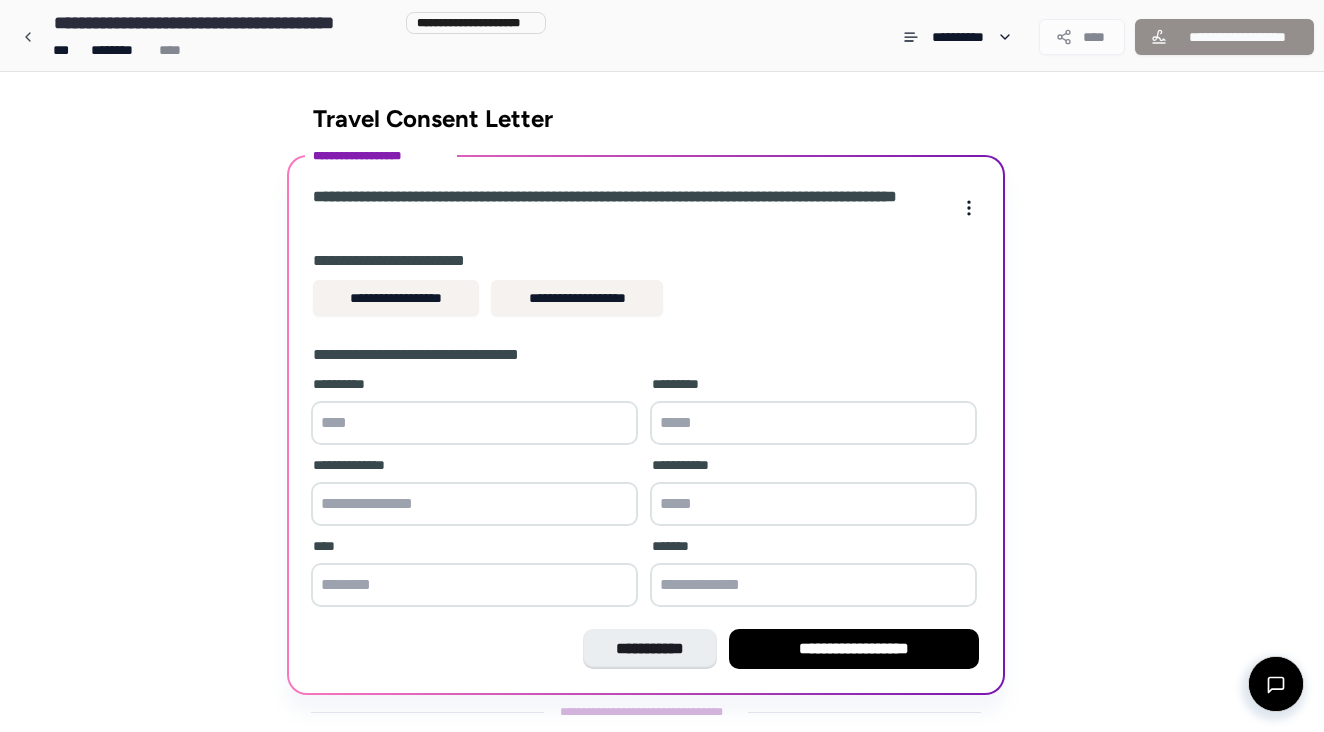 scroll, scrollTop: 41, scrollLeft: 0, axis: vertical 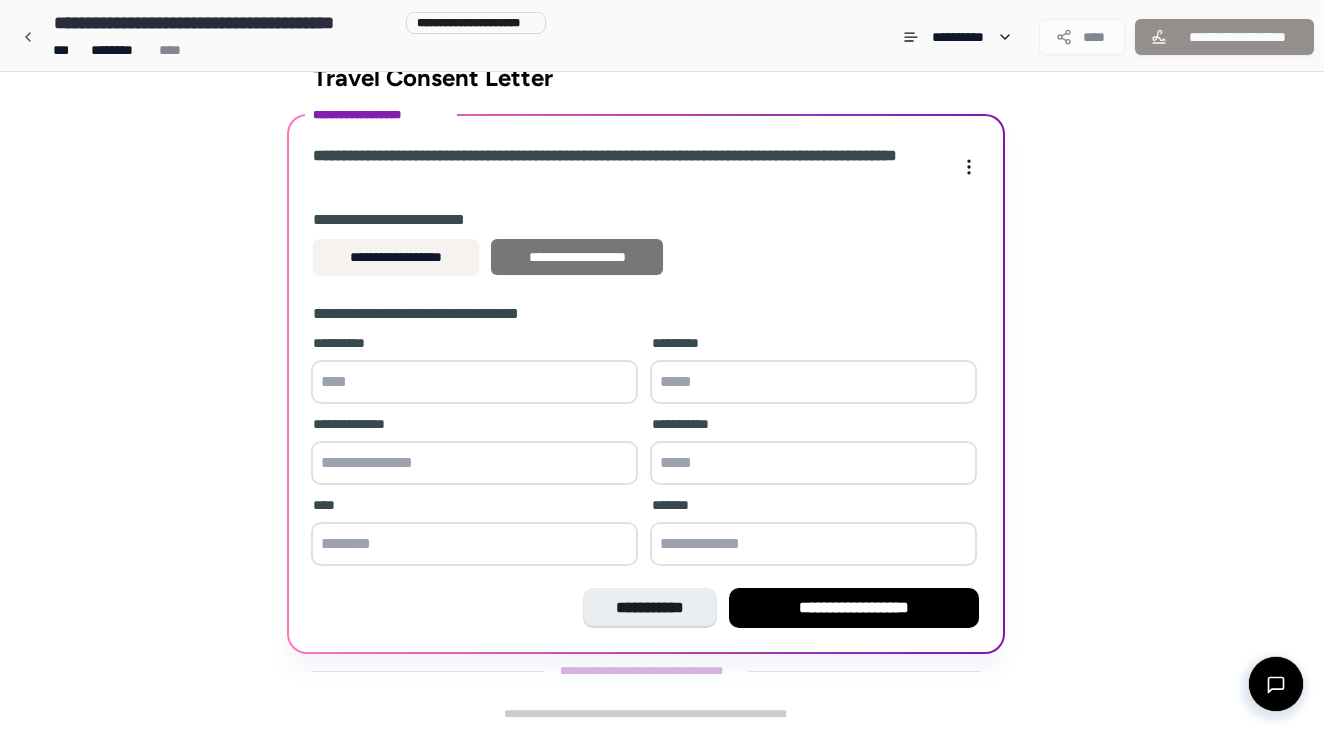 click on "**********" at bounding box center (577, 257) 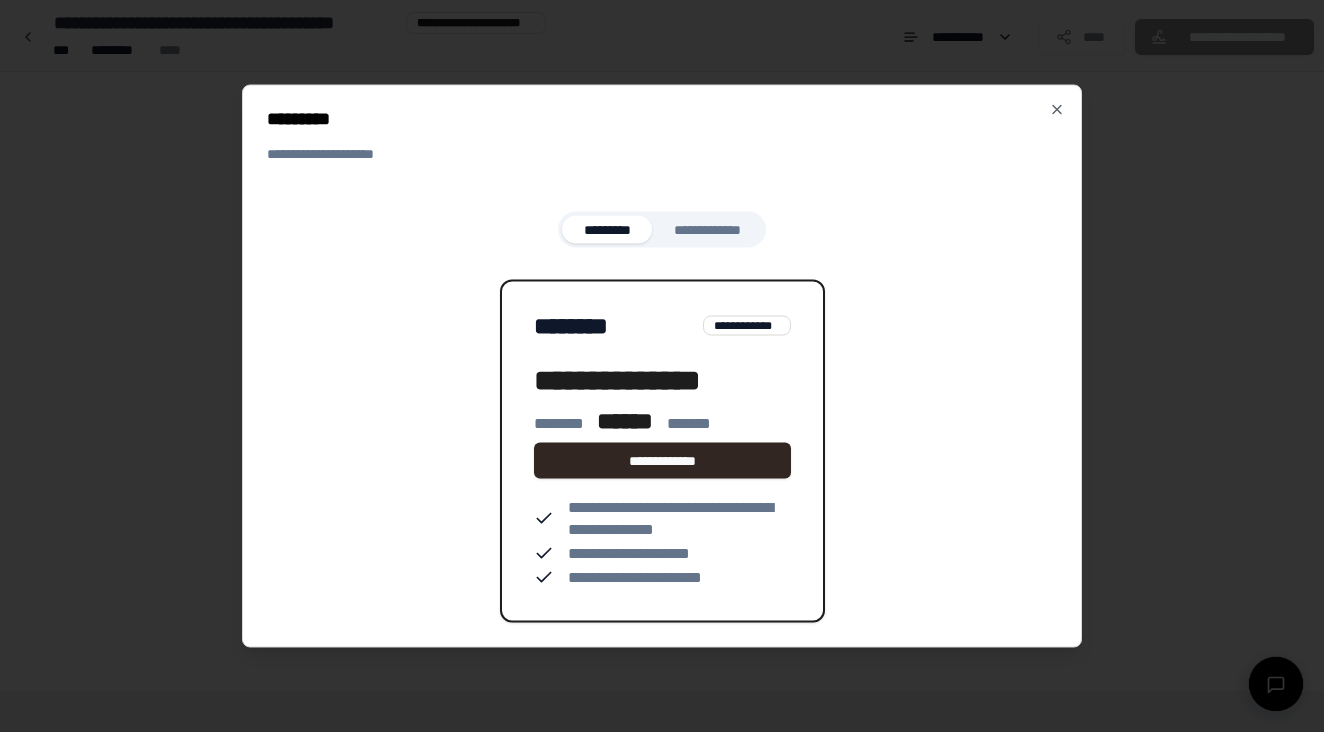 scroll, scrollTop: 0, scrollLeft: 0, axis: both 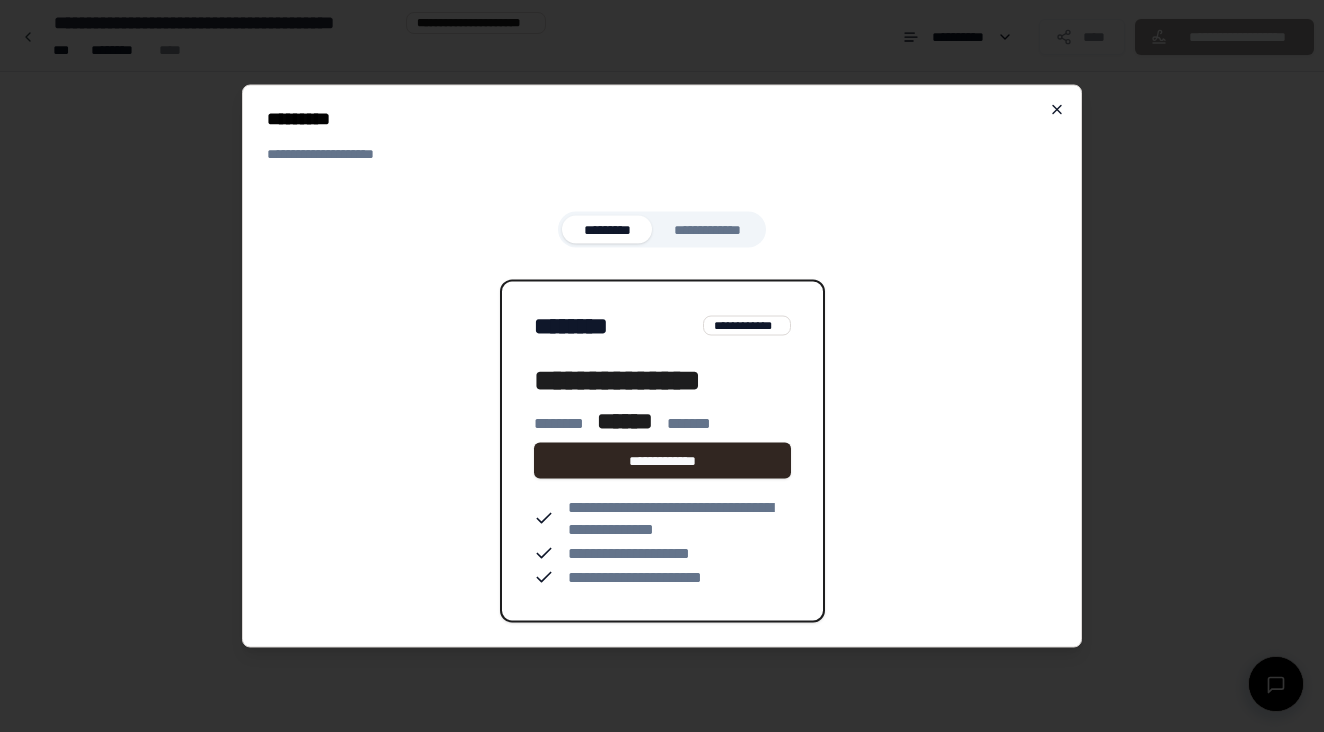 click 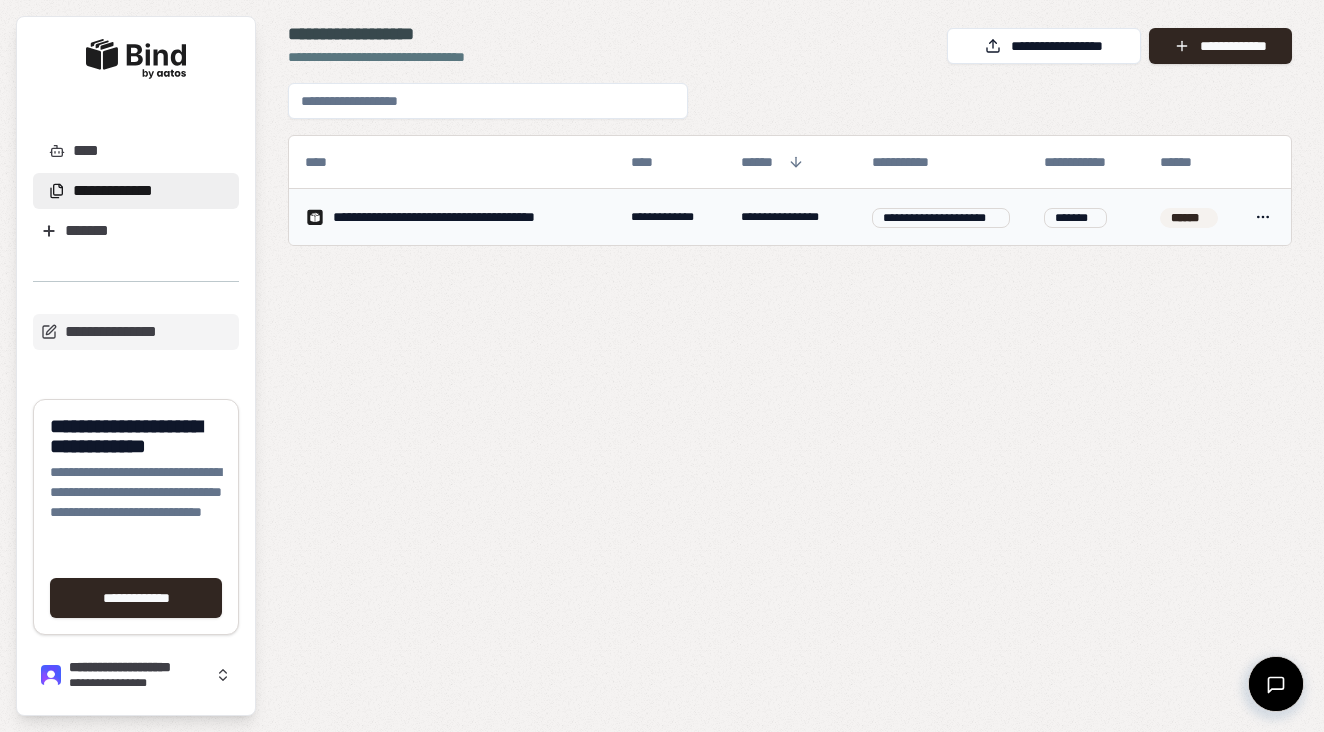 click on "**********" at bounding box center (463, 217) 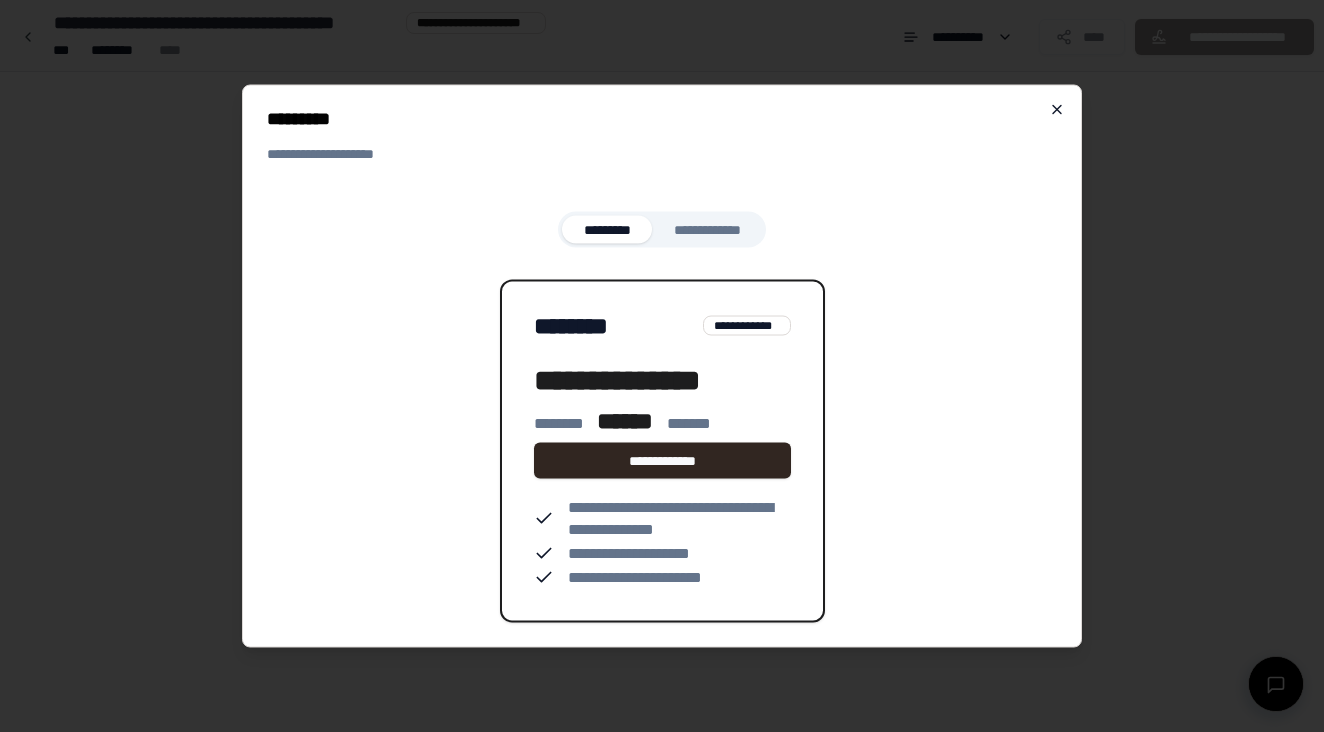 click 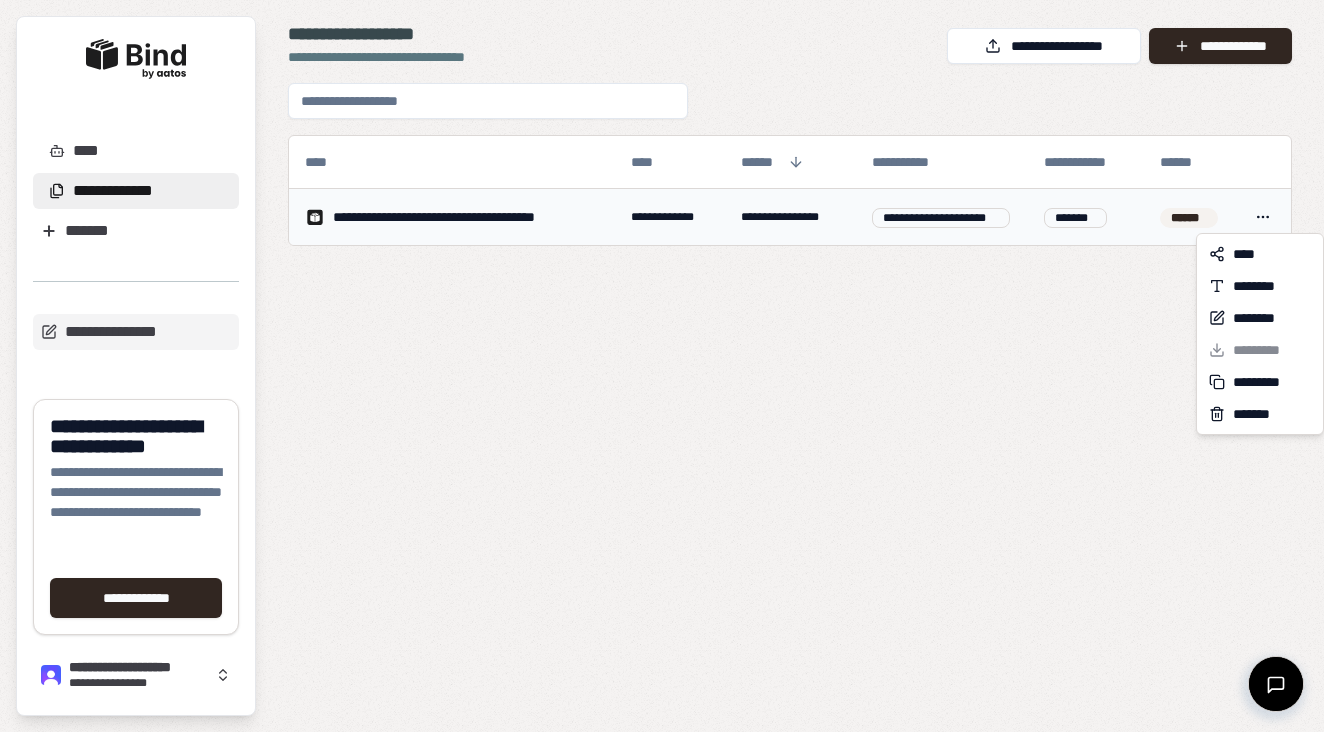 click on "[FIRST] [LAST] [STREET] [NUMBER] [CITY] [STATE] [ZIP] [COUNTRY] [PHONE] [EMAIL] [DOB] [SSN]" at bounding box center [662, 366] 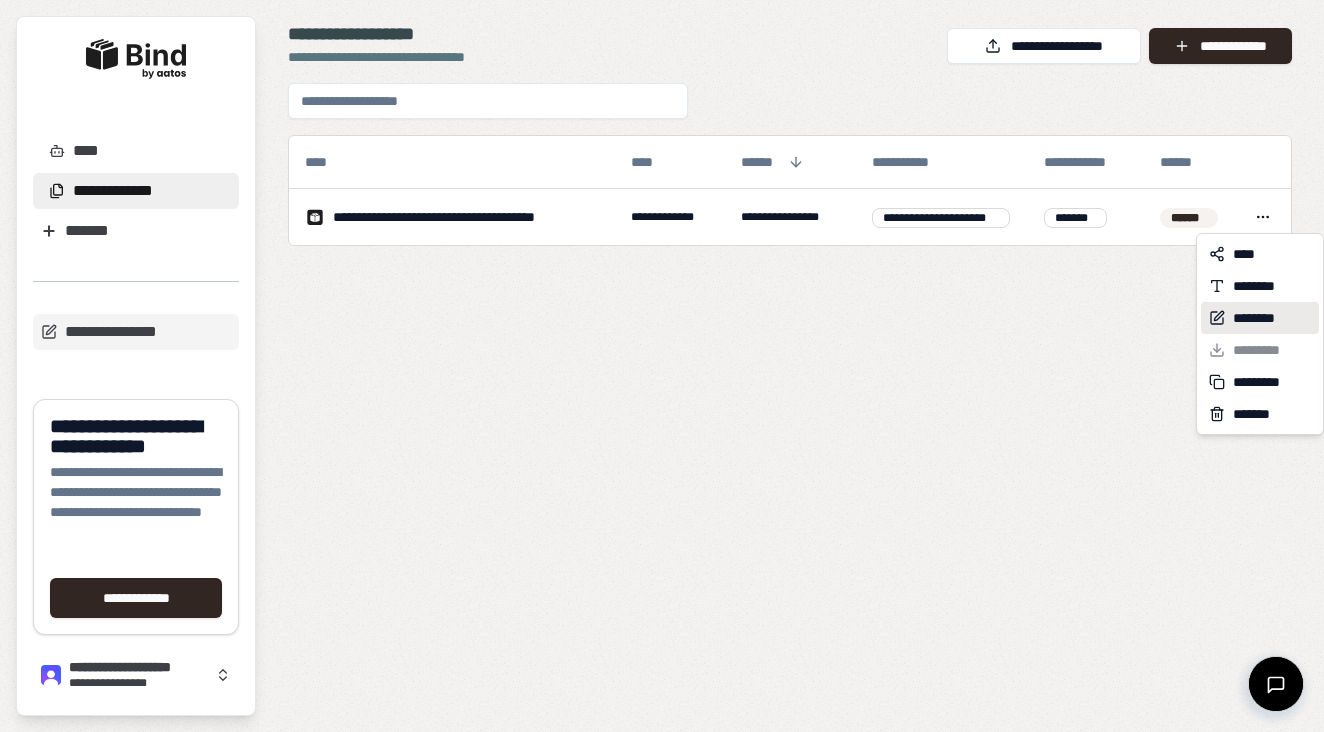 click on "********" at bounding box center (1261, 318) 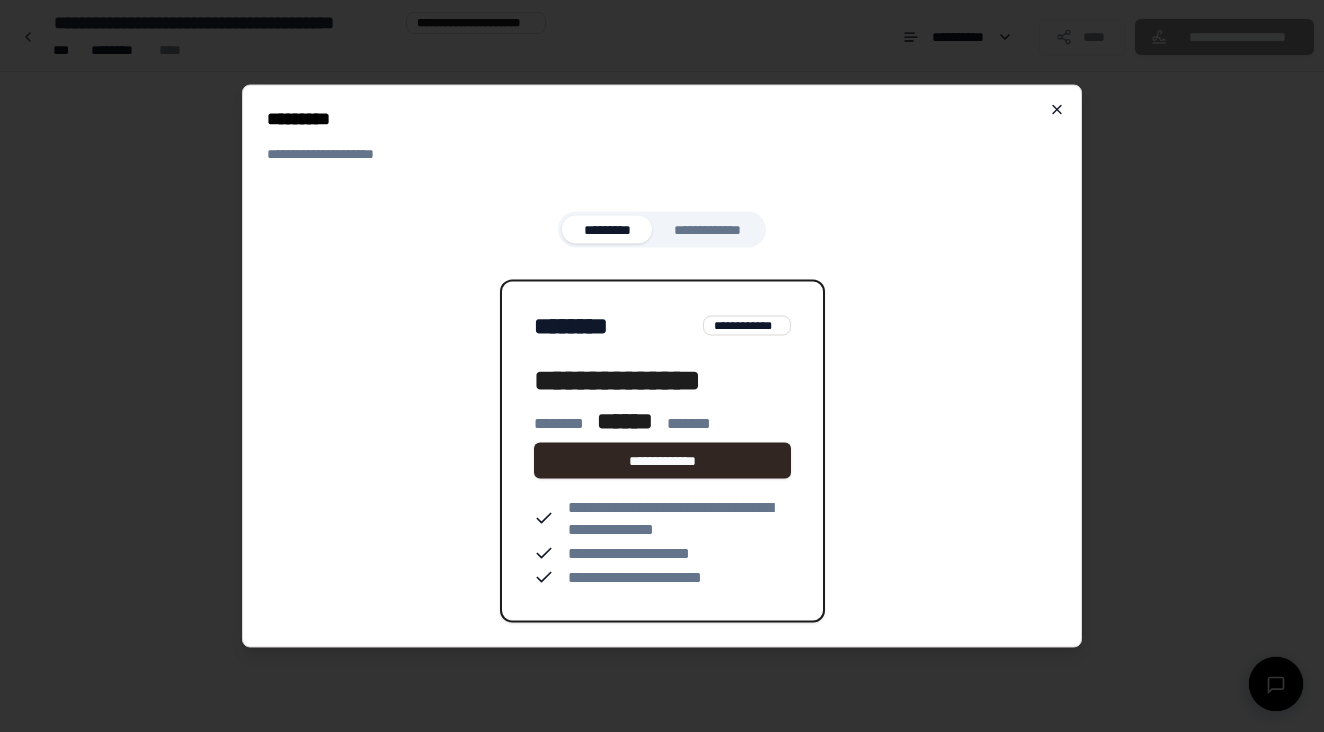 click 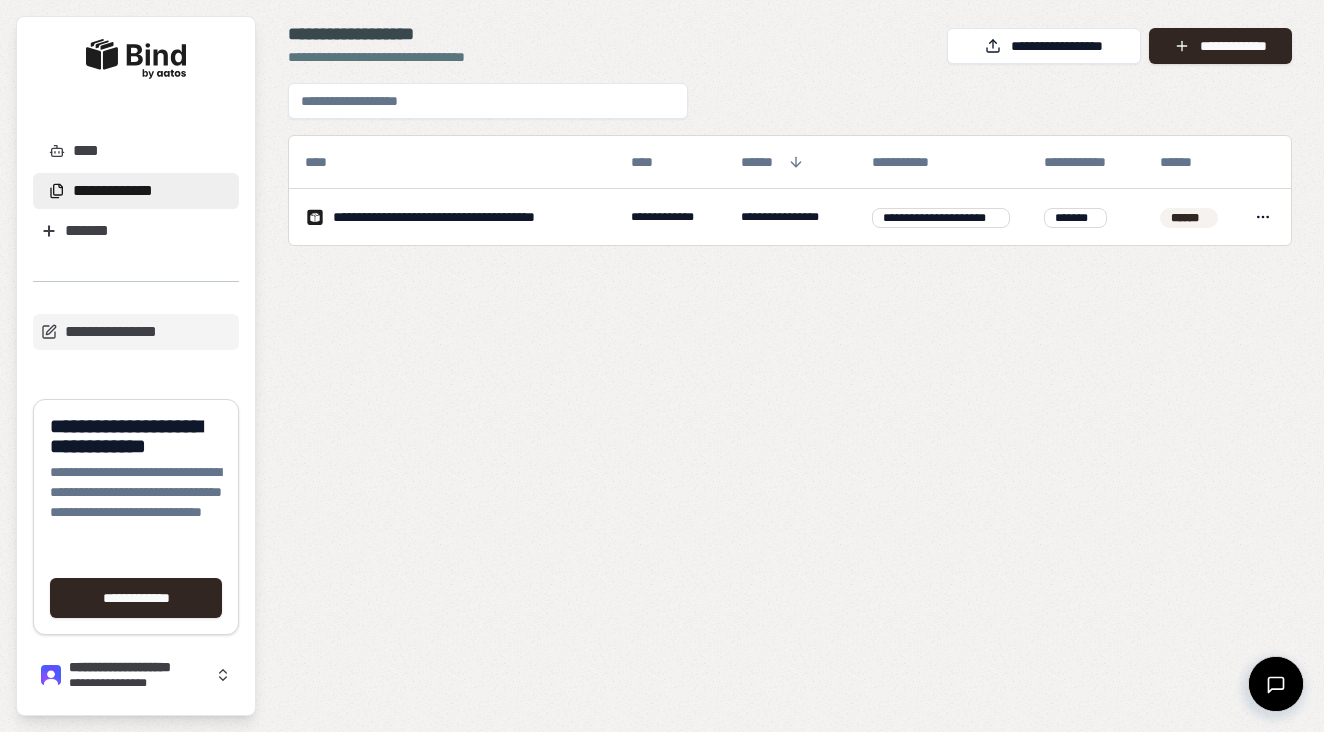 scroll, scrollTop: 0, scrollLeft: 0, axis: both 